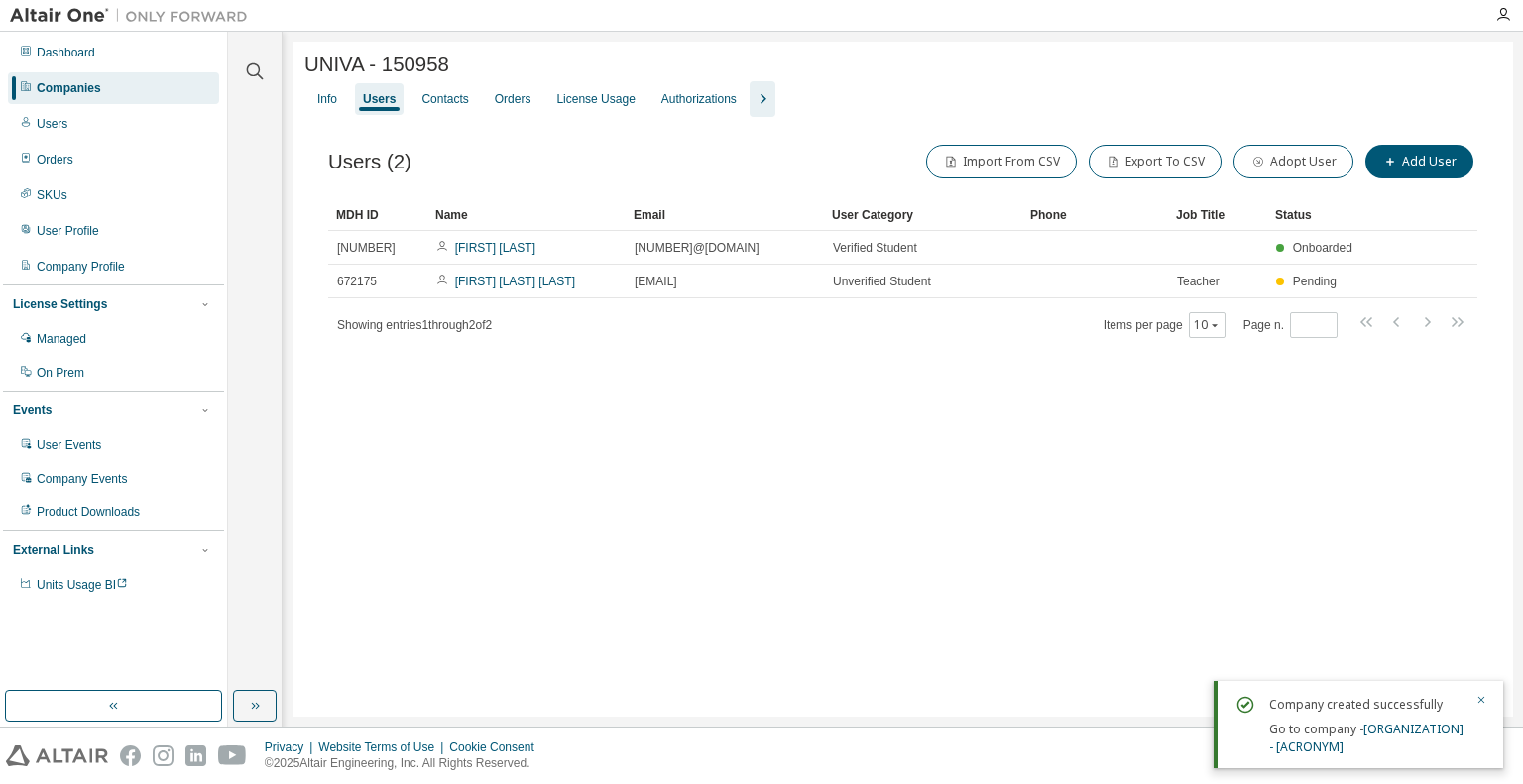 scroll, scrollTop: 0, scrollLeft: 0, axis: both 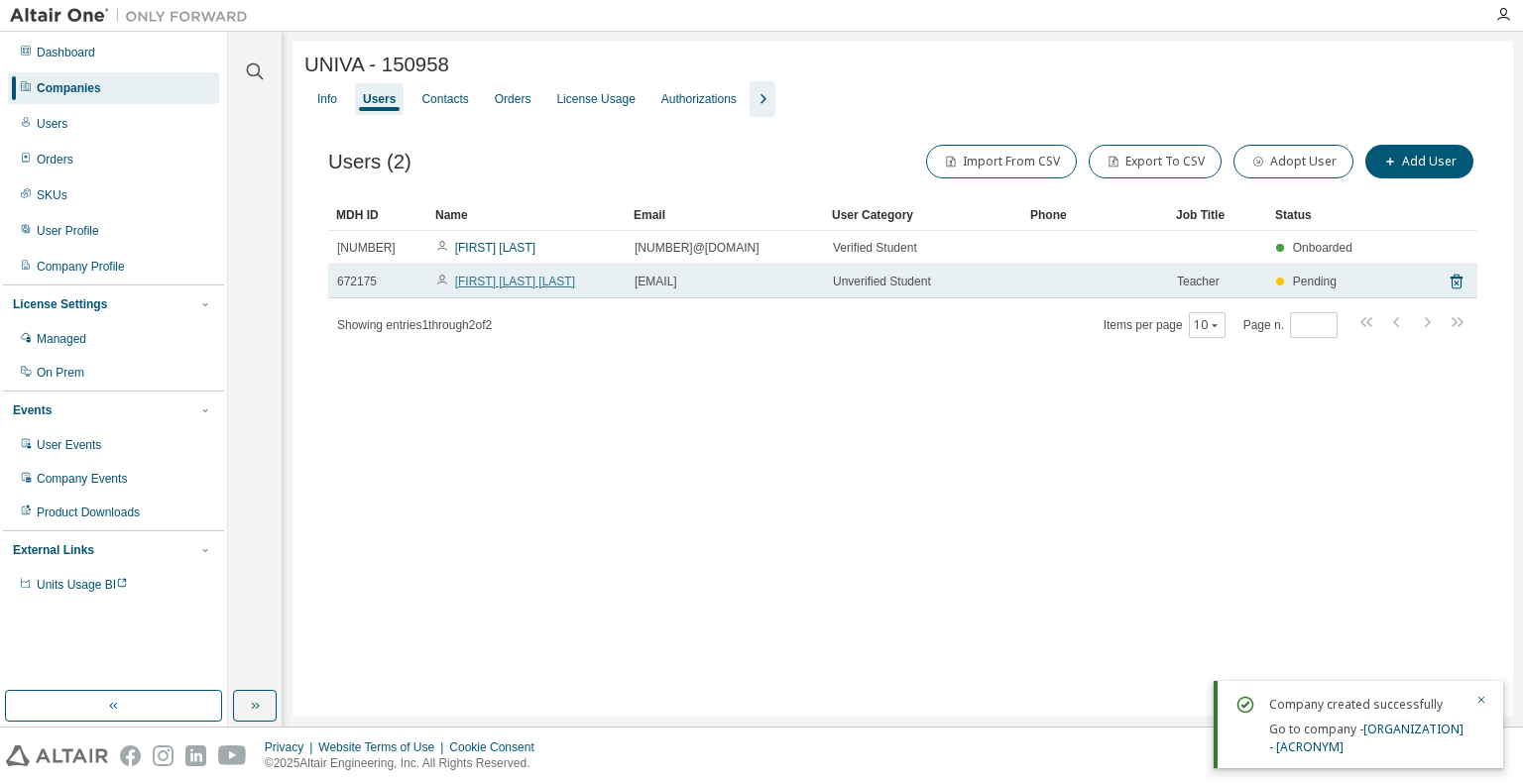 click on "[FIRST] [LAST] [LAST]" at bounding box center [515, 281] 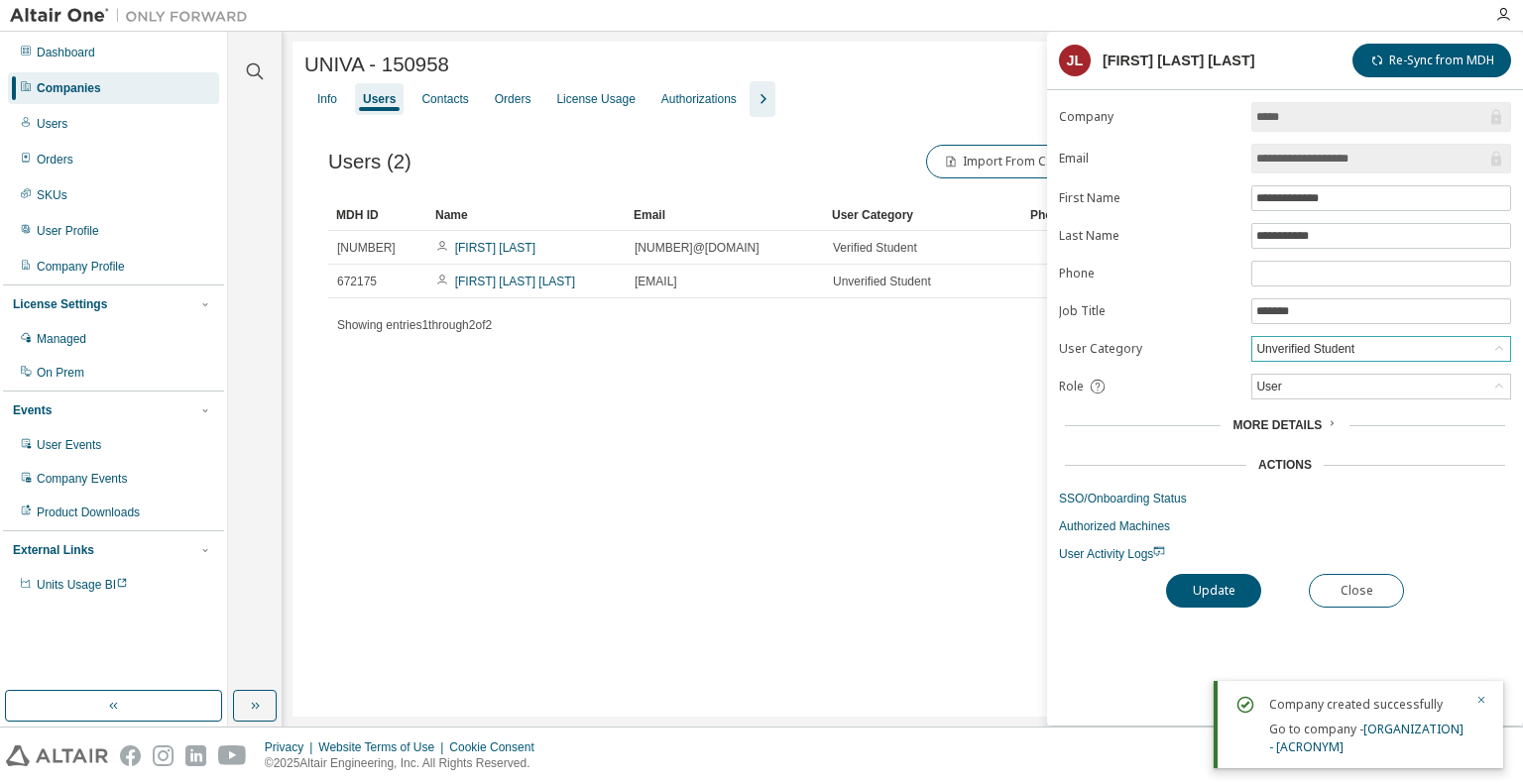 click on "Unverified Student" at bounding box center [1381, 349] 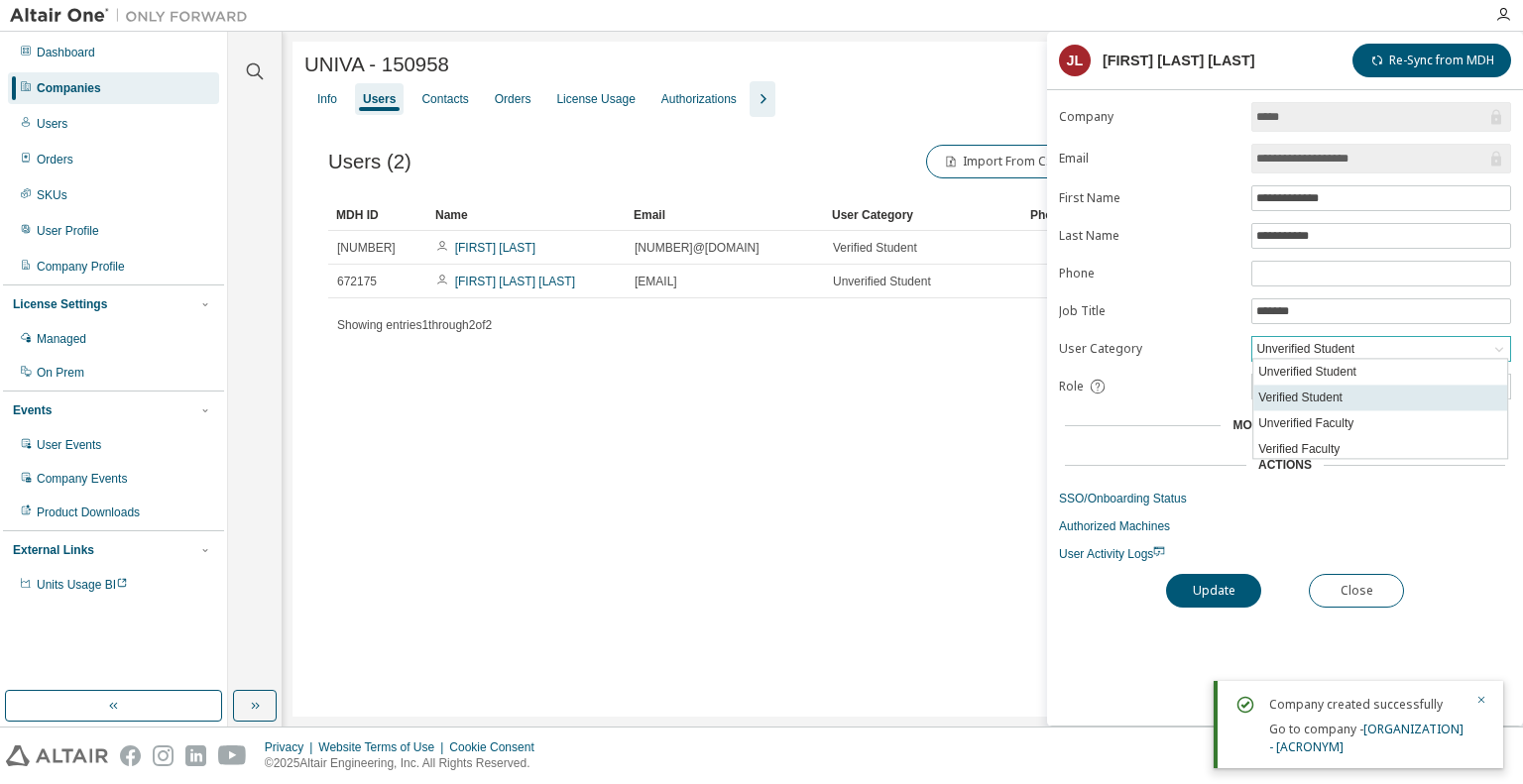click on "Verified Student" at bounding box center (1380, 397) 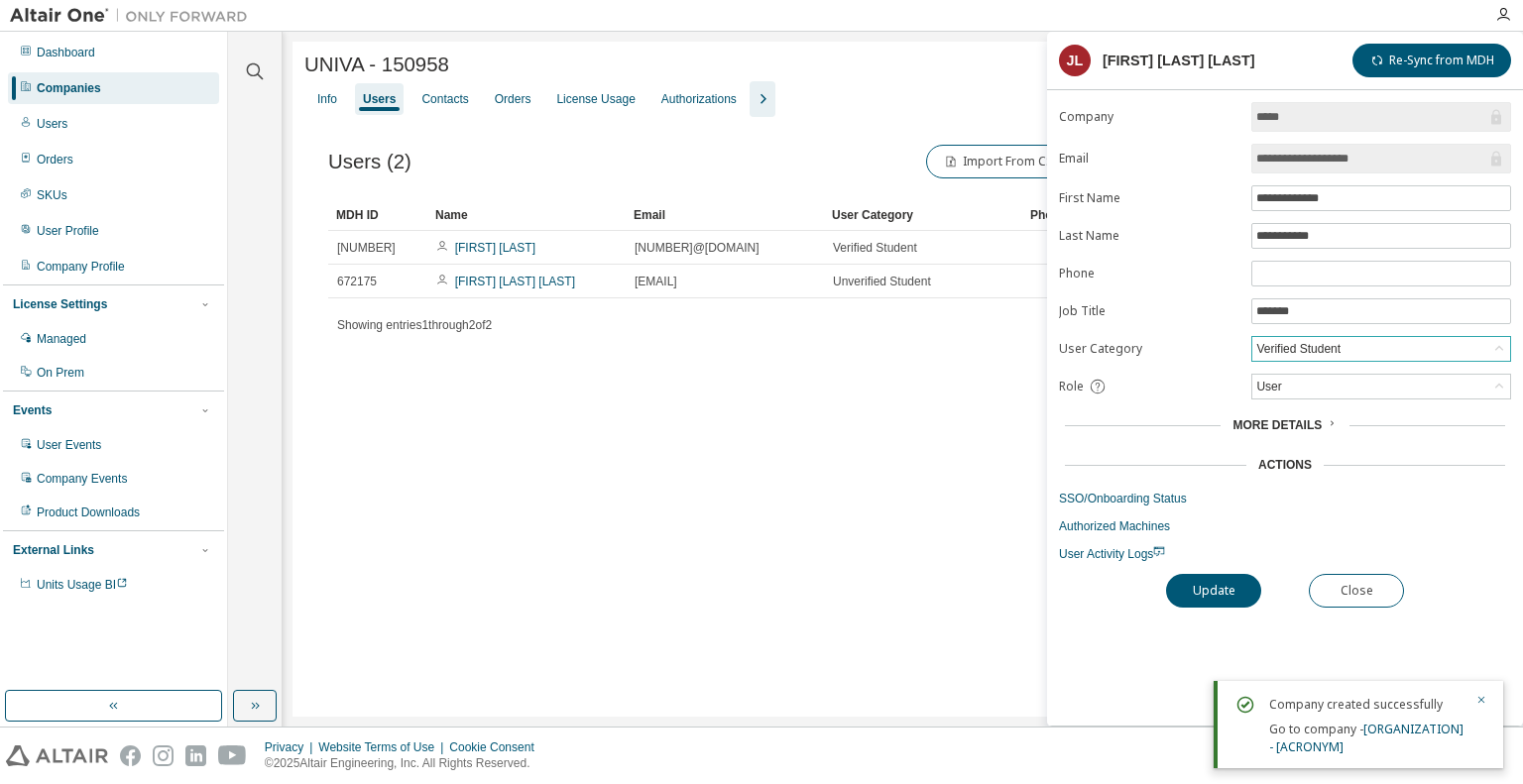 click on "Verified Student" at bounding box center (1298, 349) 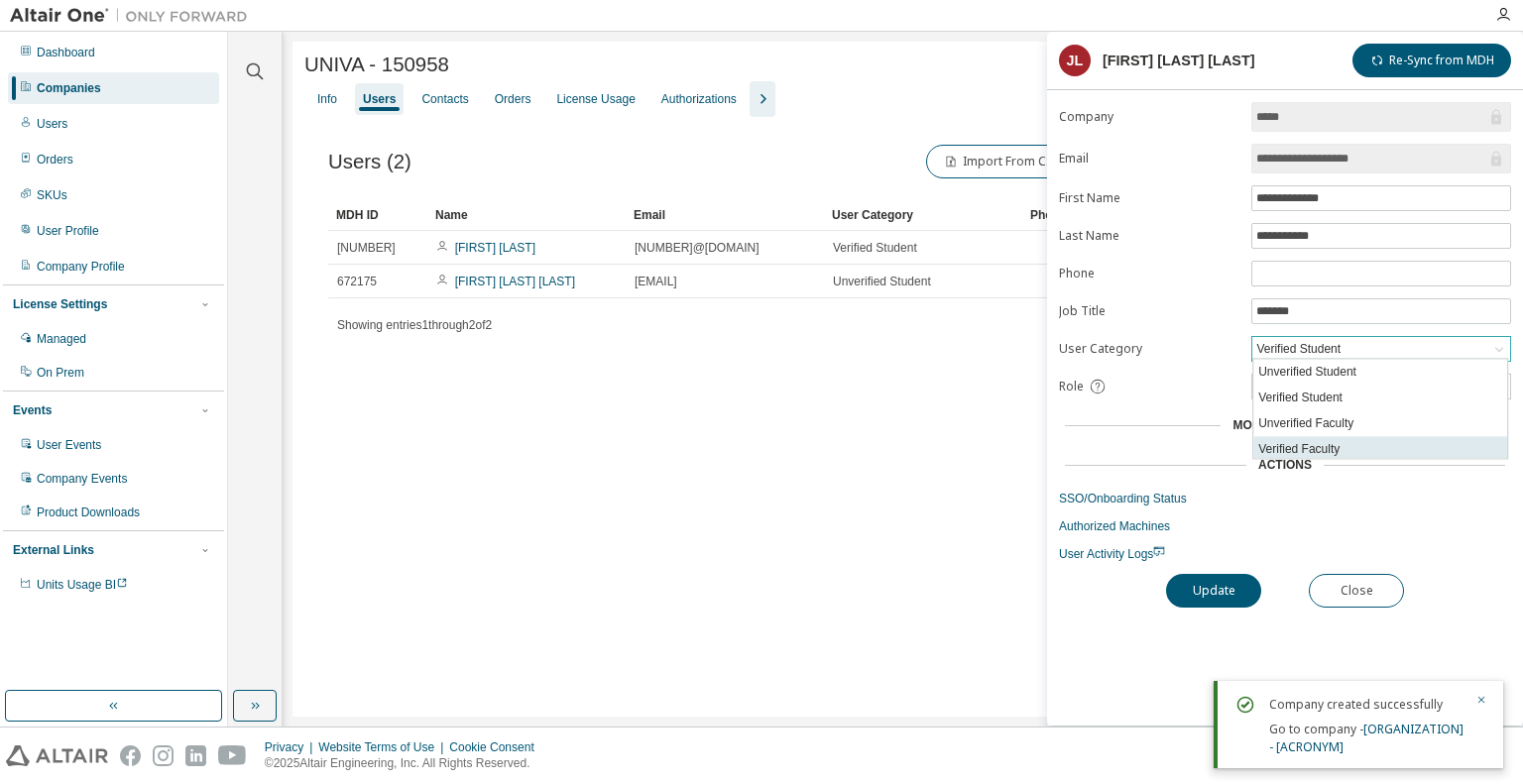 click on "Verified Faculty" at bounding box center (1380, 449) 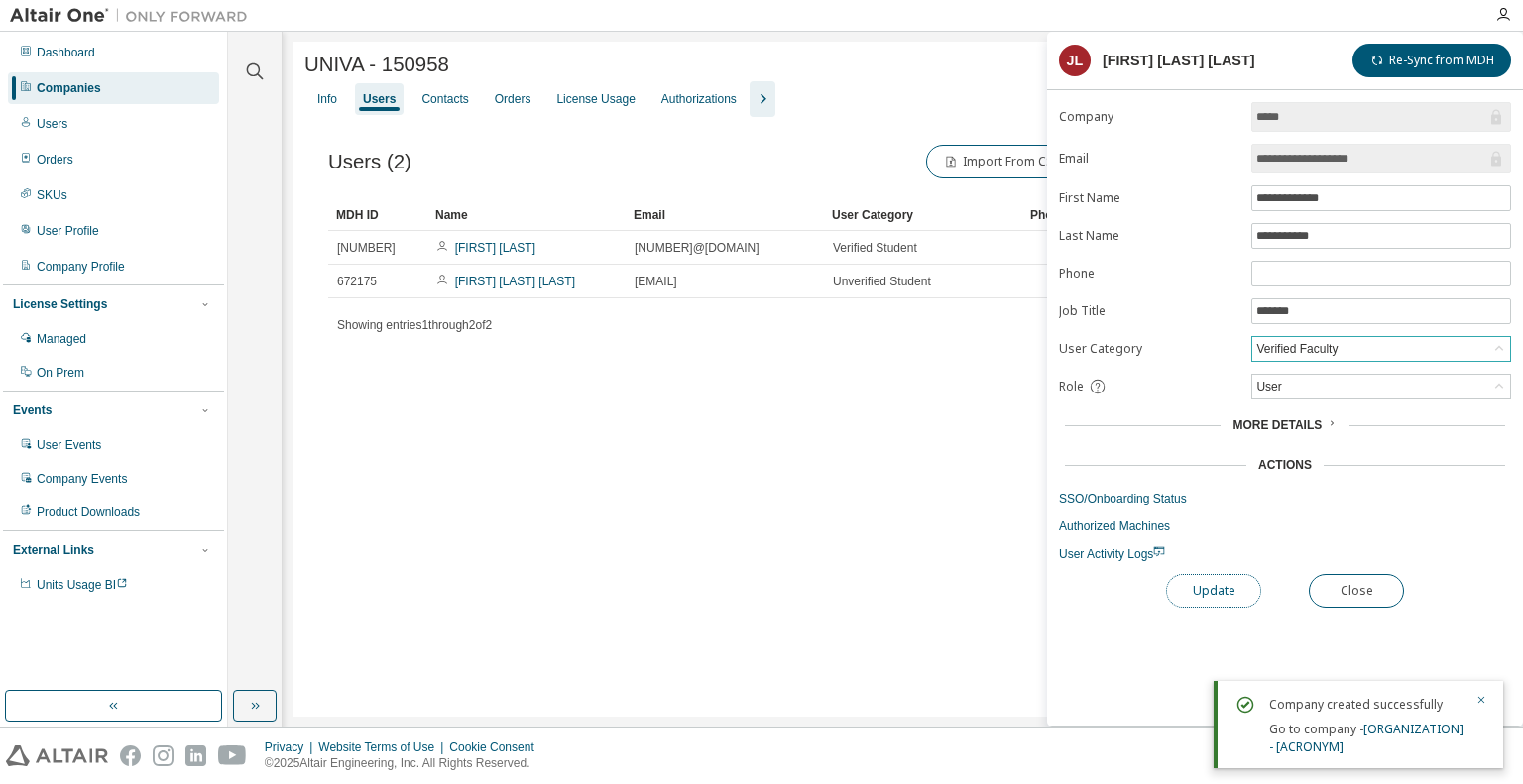 click on "Update" at bounding box center (1214, 591) 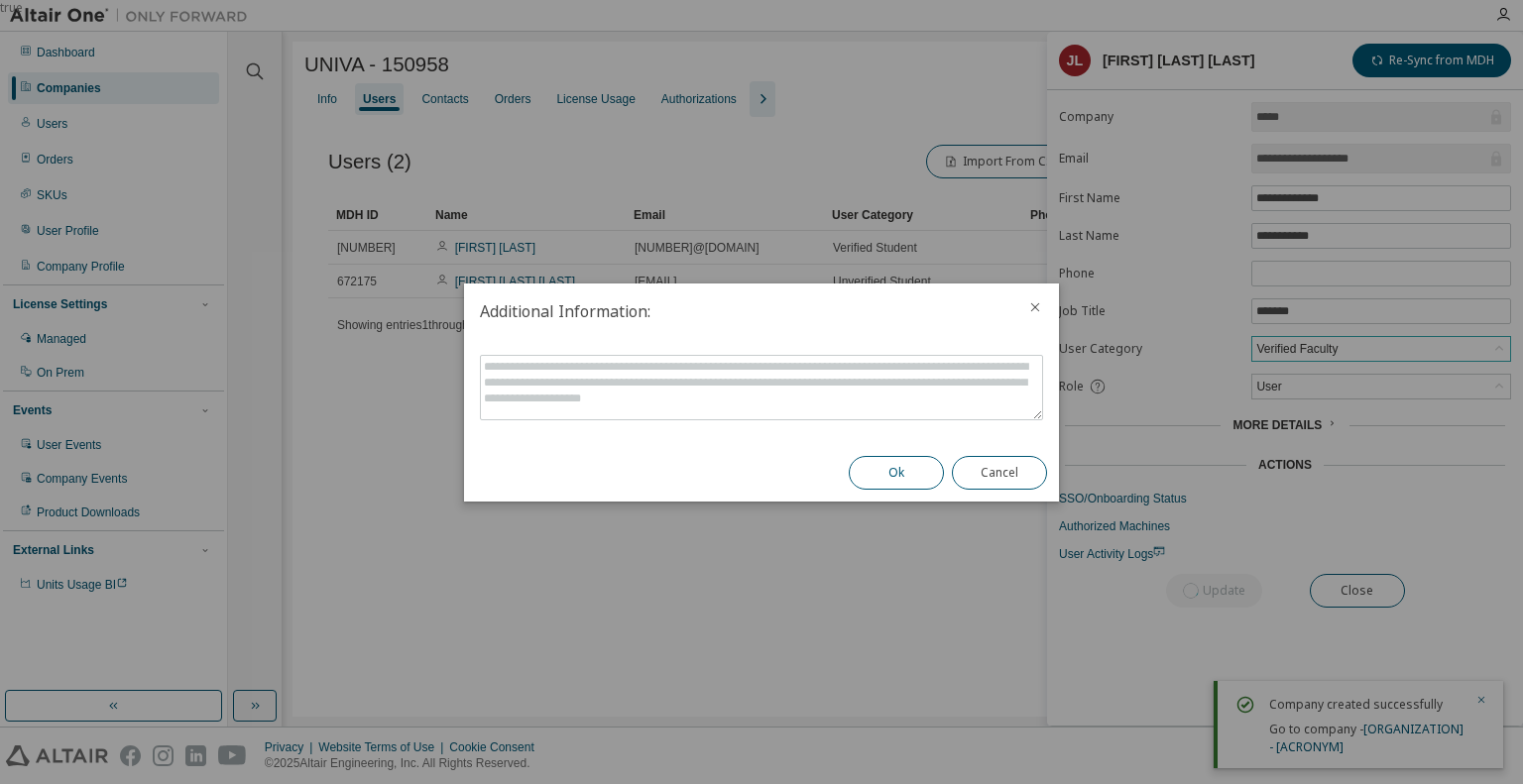 click on "Ok" at bounding box center [896, 473] 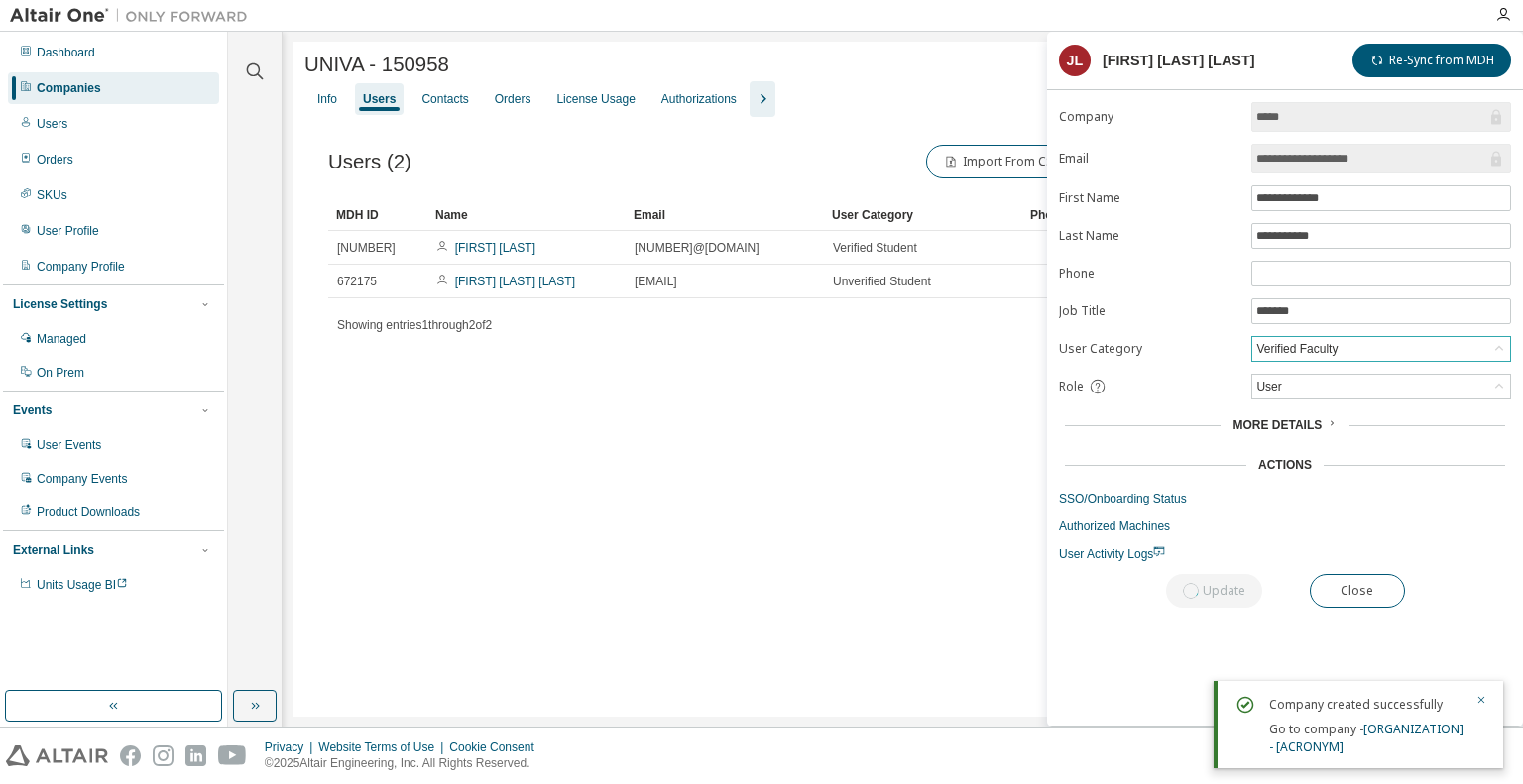 click 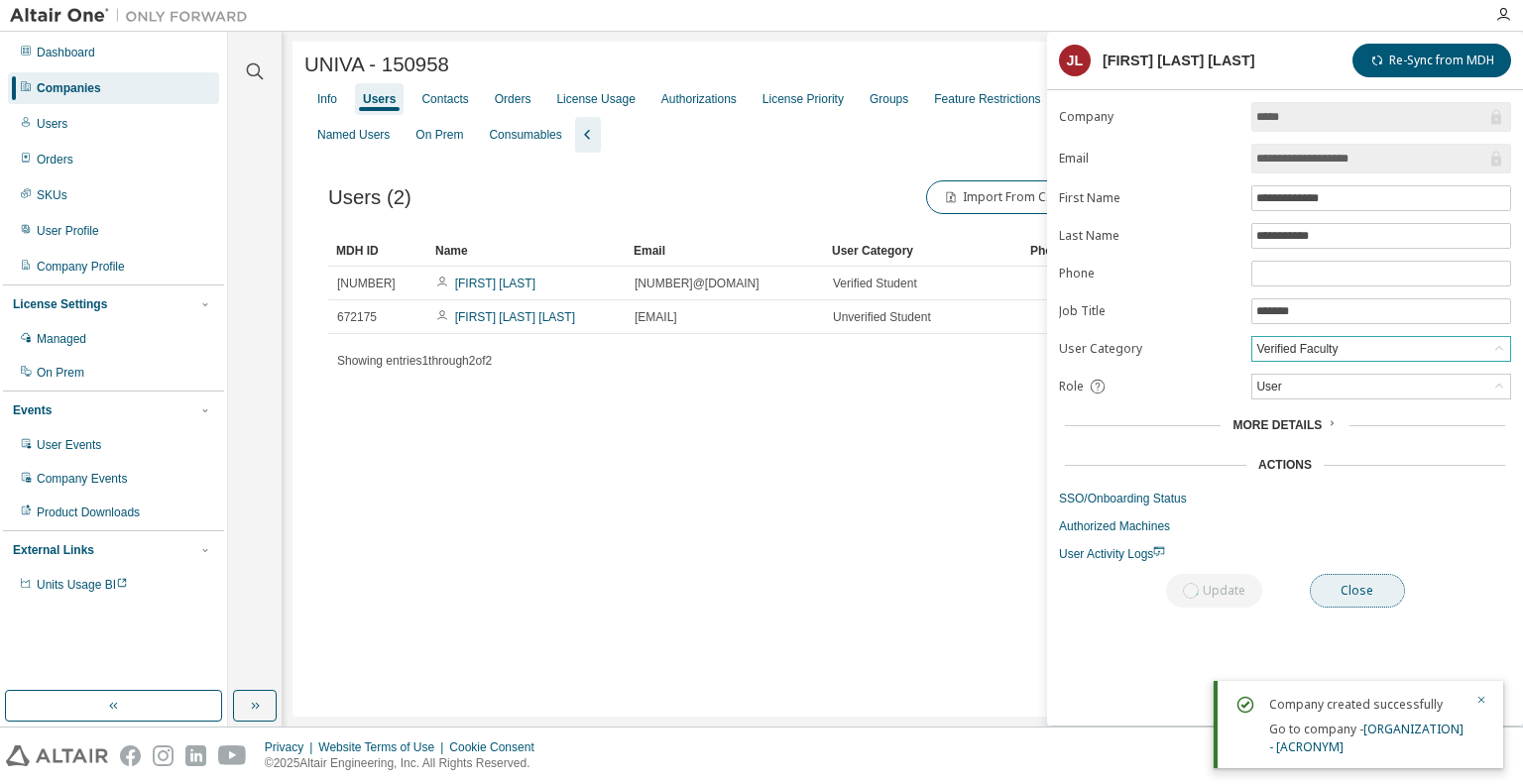 click on "Close" at bounding box center (1357, 591) 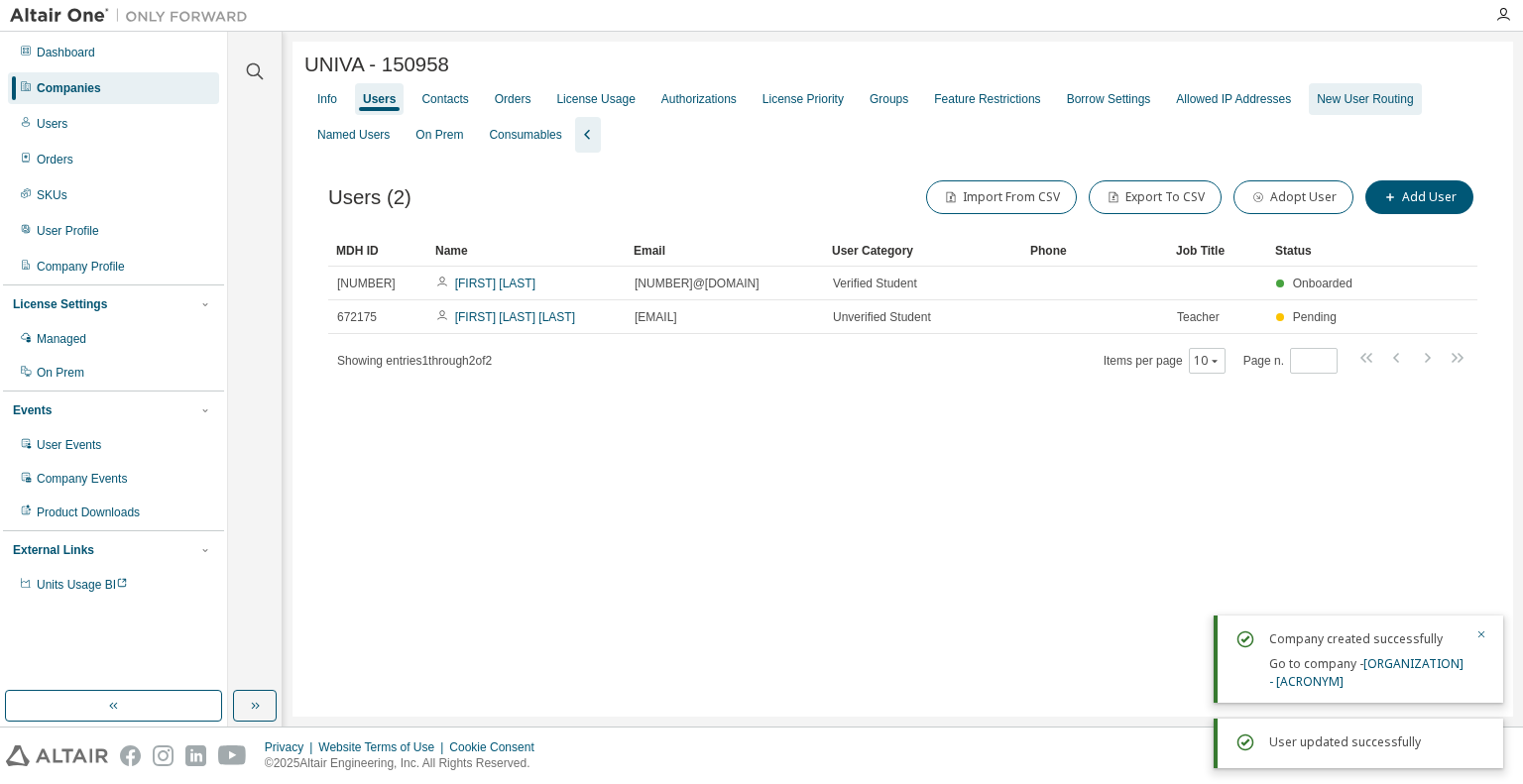 click on "New User Routing" at bounding box center [1364, 99] 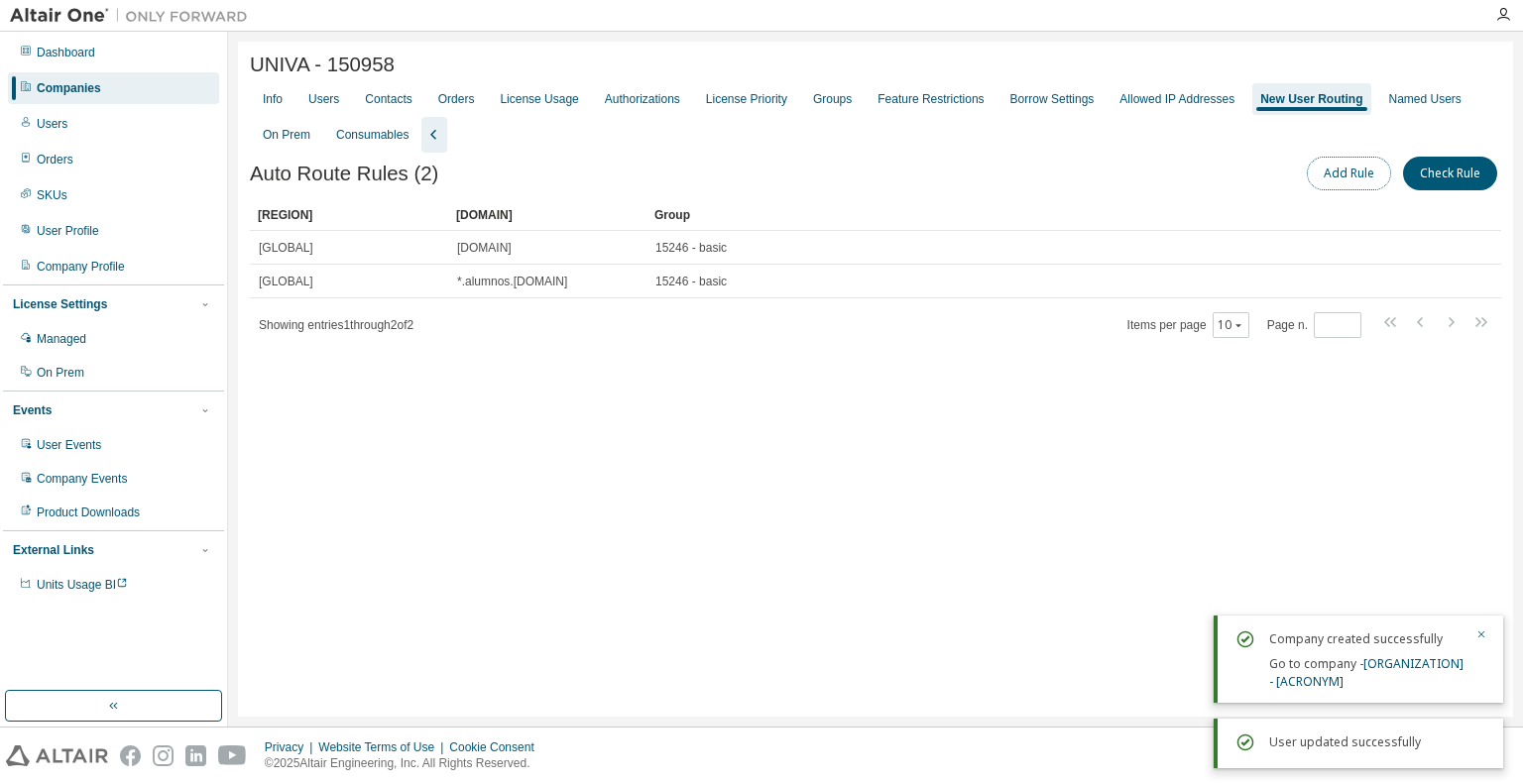 click on "Add Rule" at bounding box center [1348, 173] 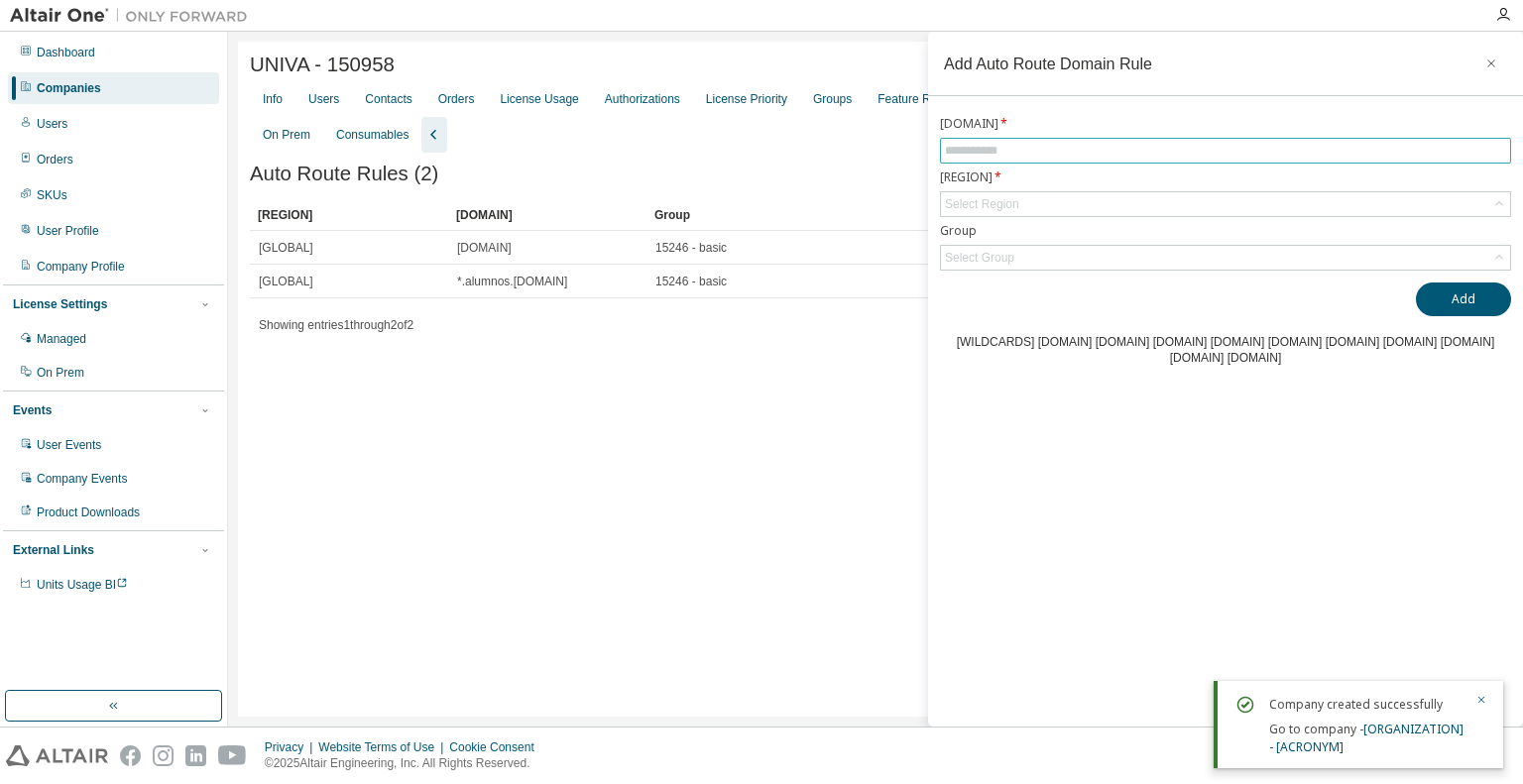 click at bounding box center [1226, 151] 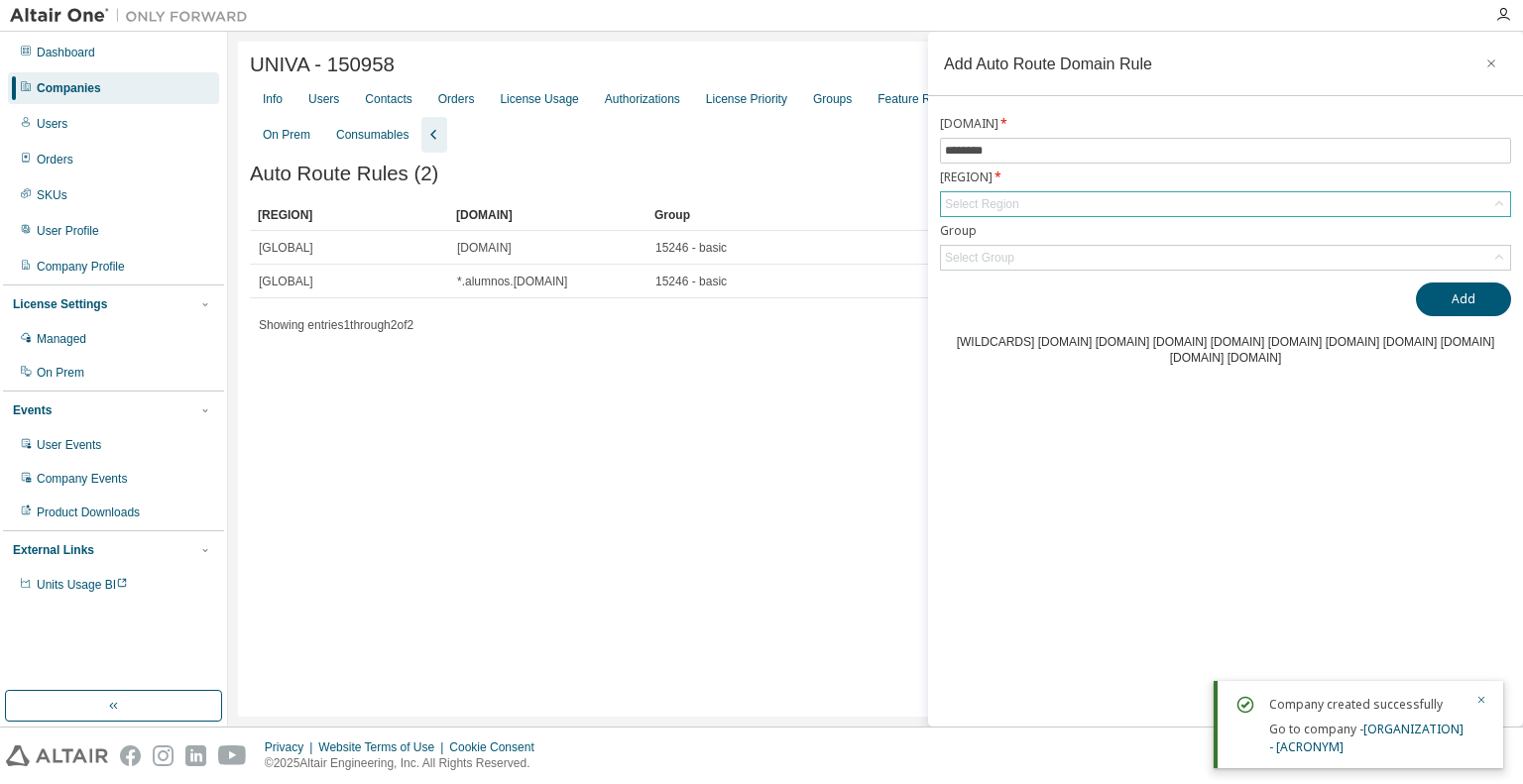 click on "Select Region" at bounding box center (982, 204) 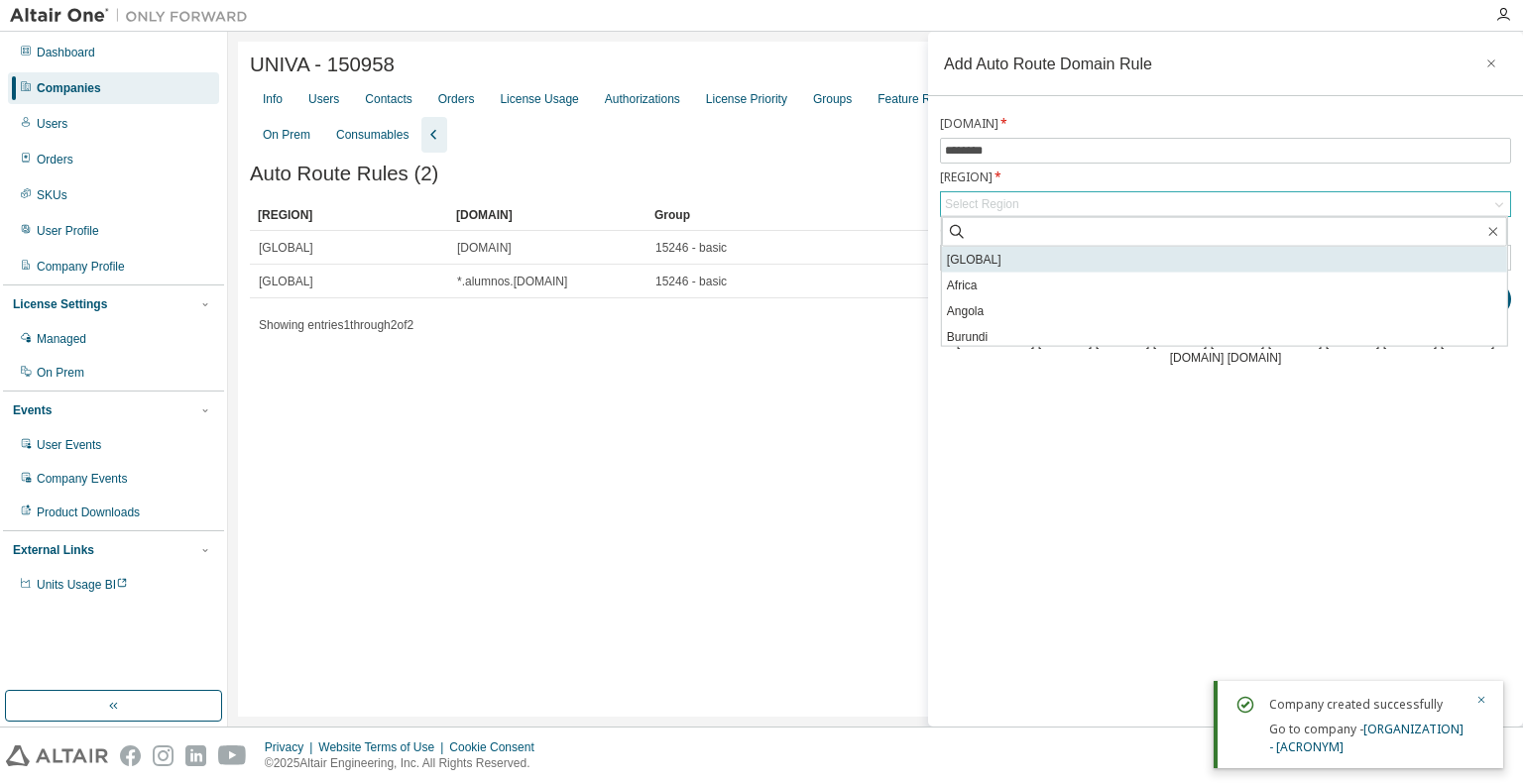 click on "[GLOBAL]" at bounding box center (1225, 260) 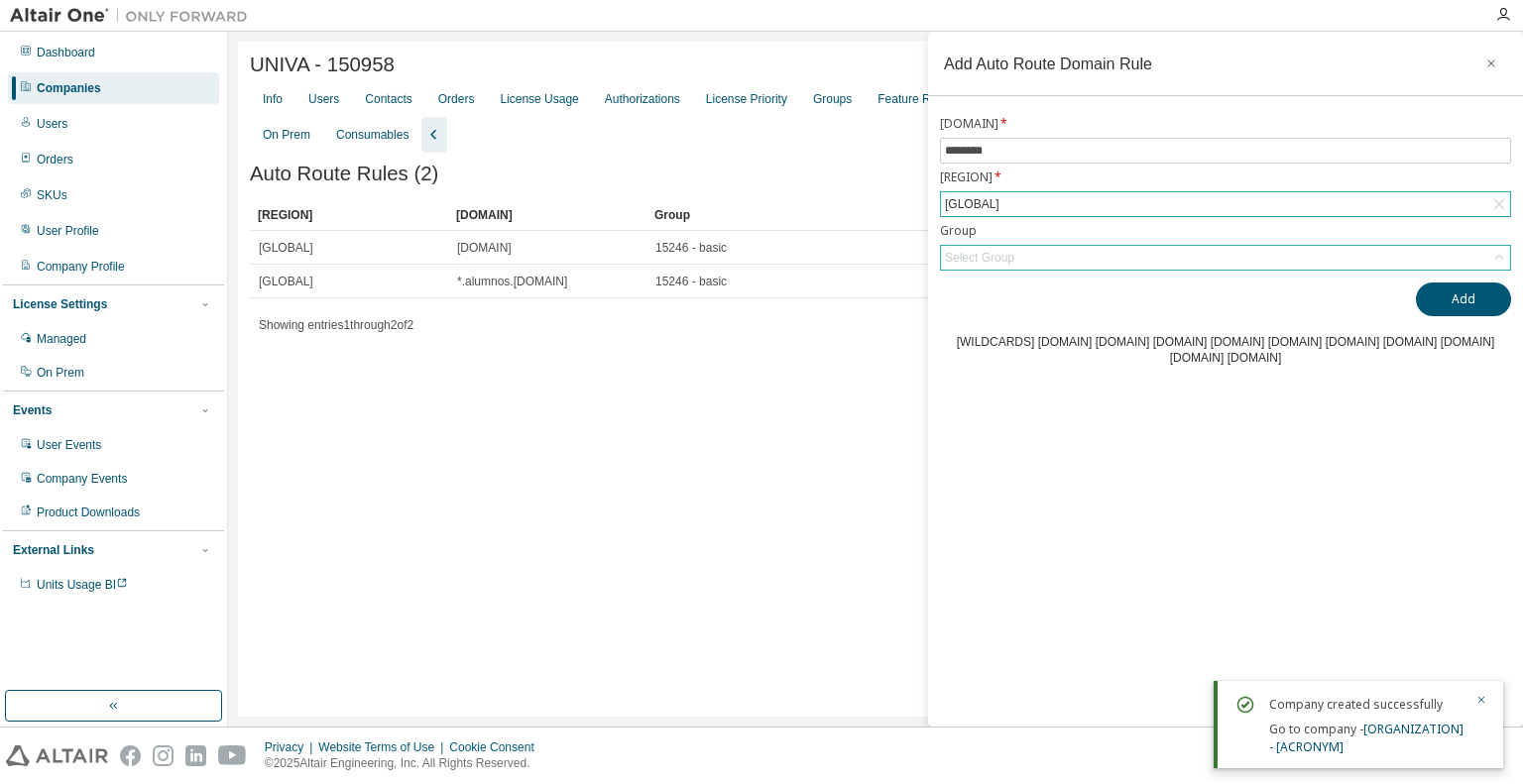 click on "Select Group" at bounding box center [980, 258] 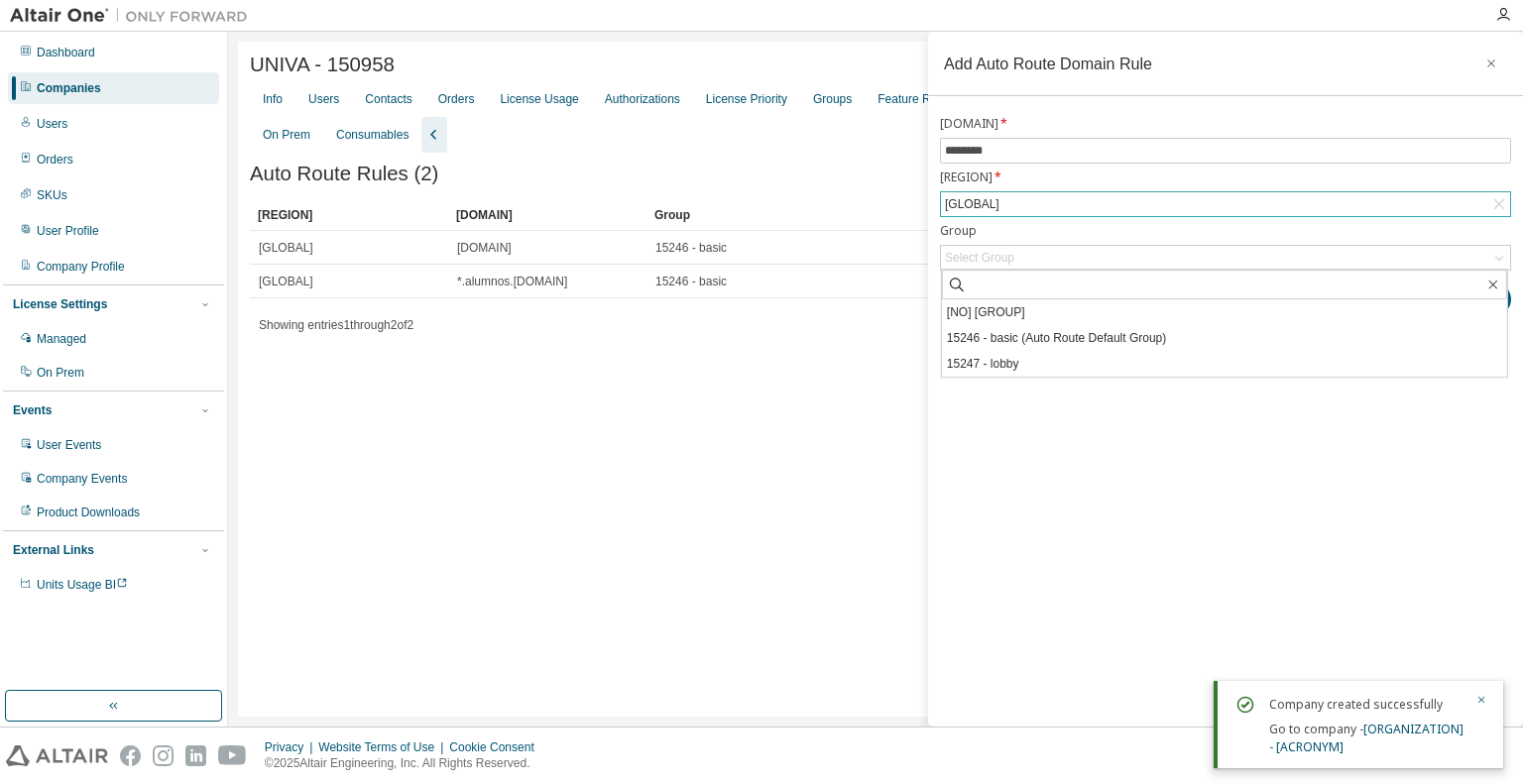drag, startPoint x: 1006, startPoint y: 306, endPoint x: 1086, endPoint y: 316, distance: 80.622577 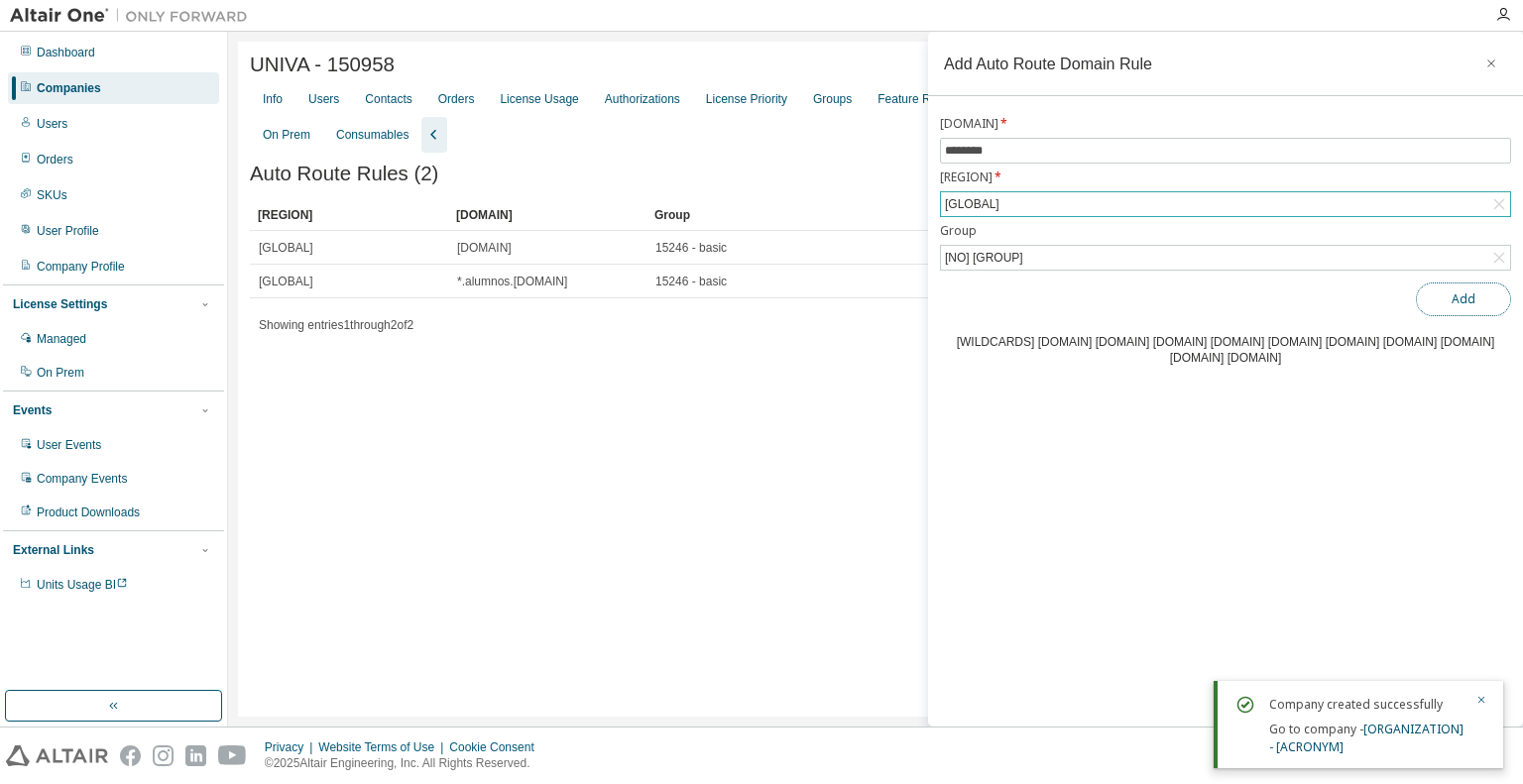 click on "Add" at bounding box center (1464, 299) 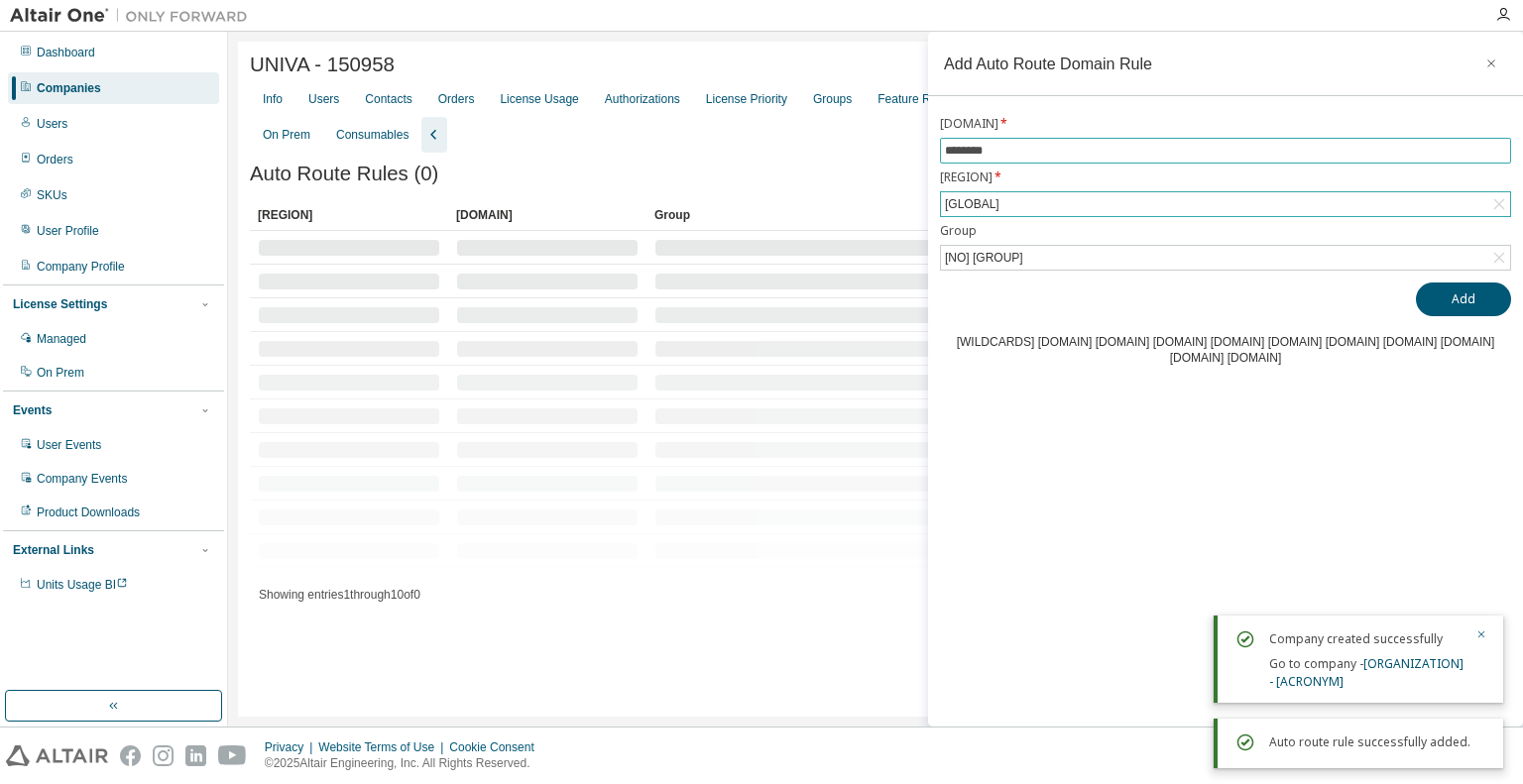 click on "********" at bounding box center [1226, 151] 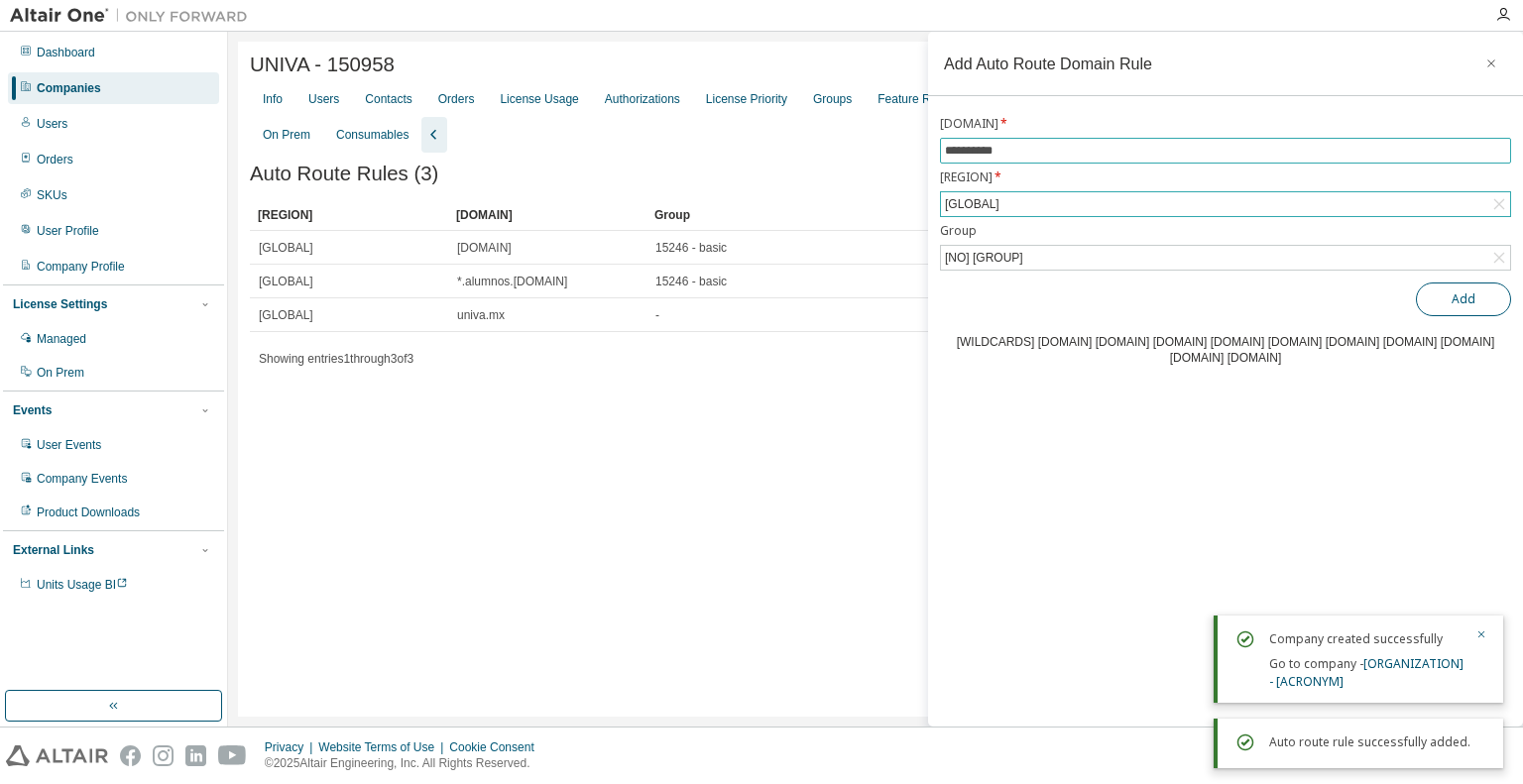 type on "**********" 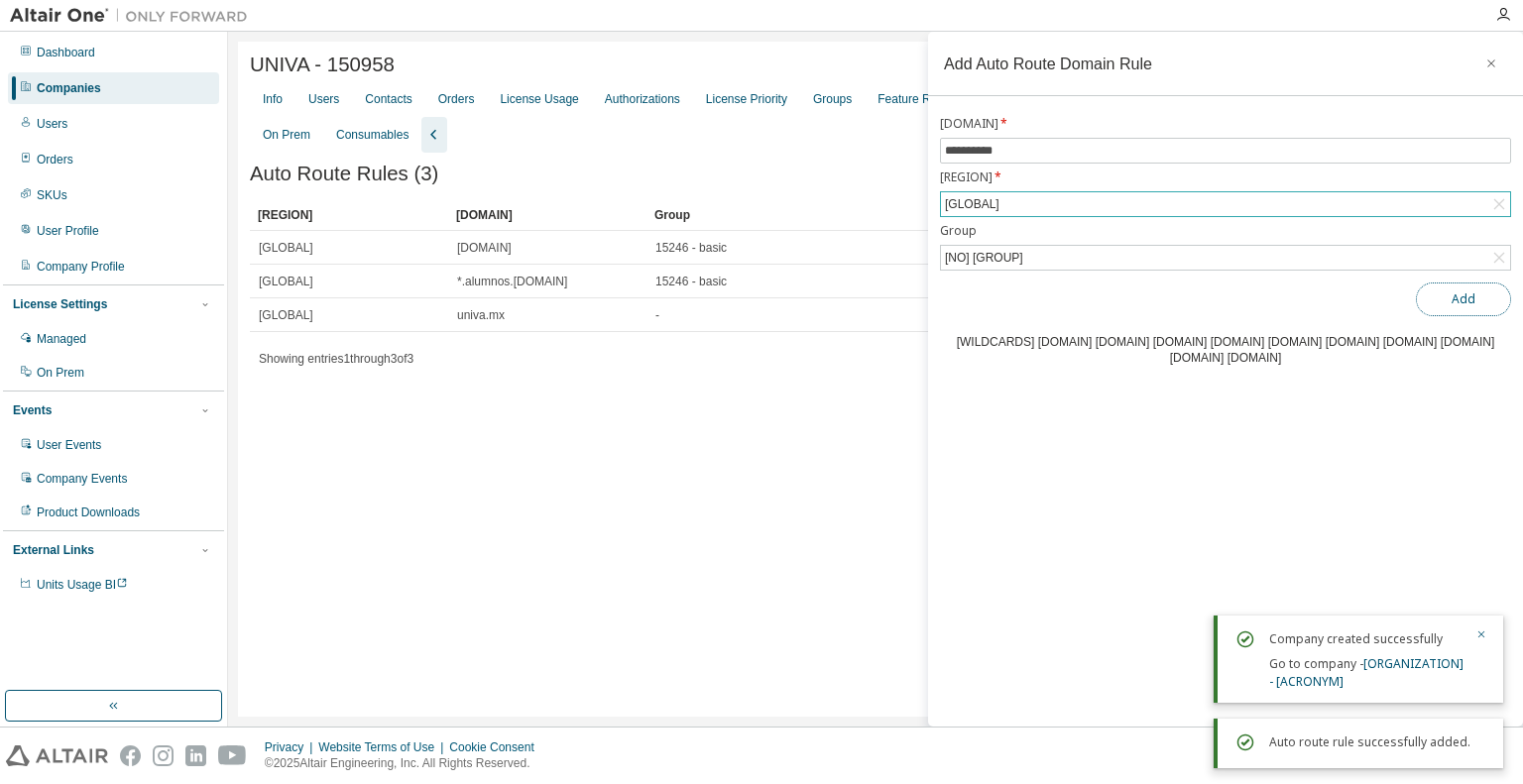 click on "Add" at bounding box center (1464, 299) 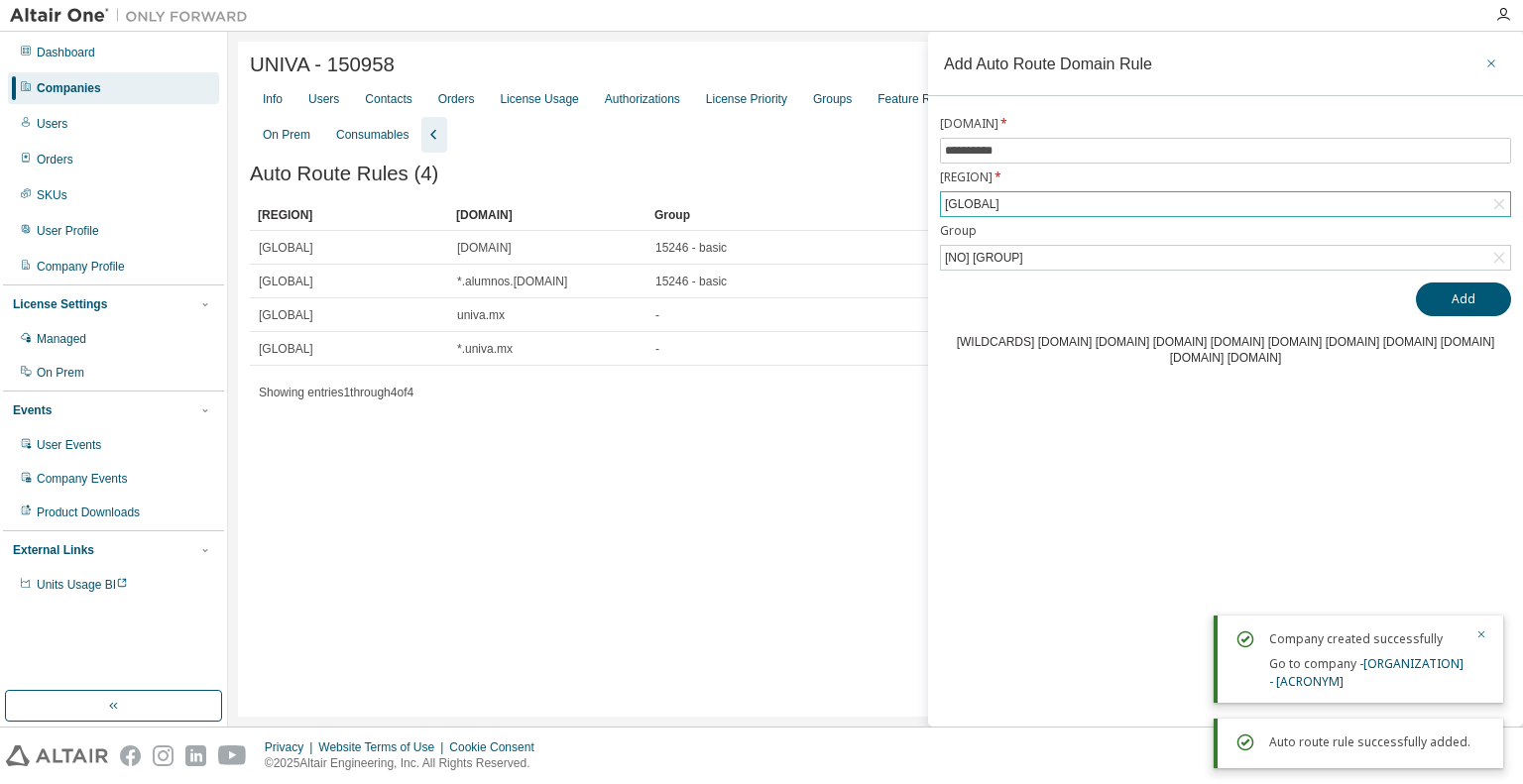 click at bounding box center (1491, 63) 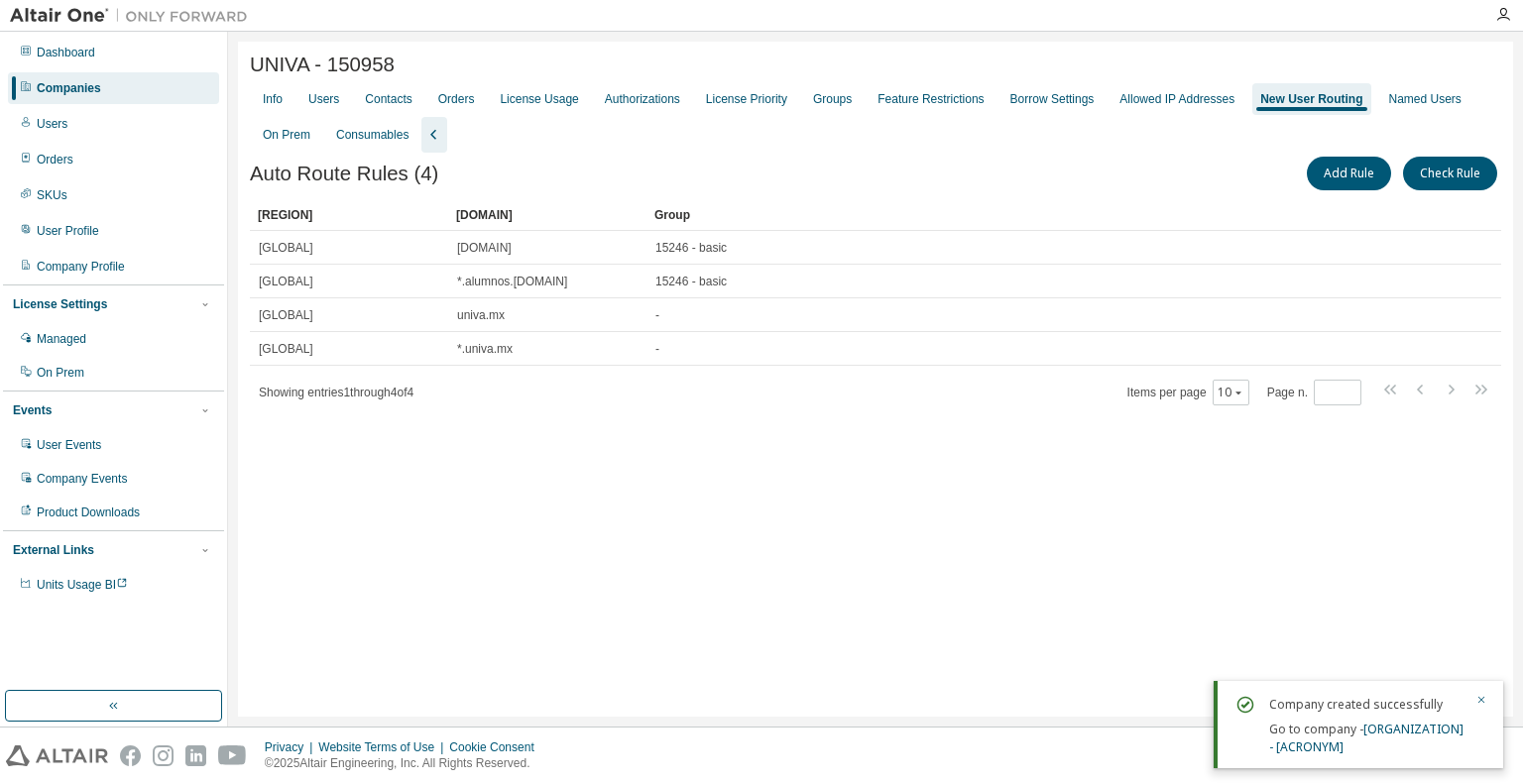 click on "Companies" at bounding box center [113, 88] 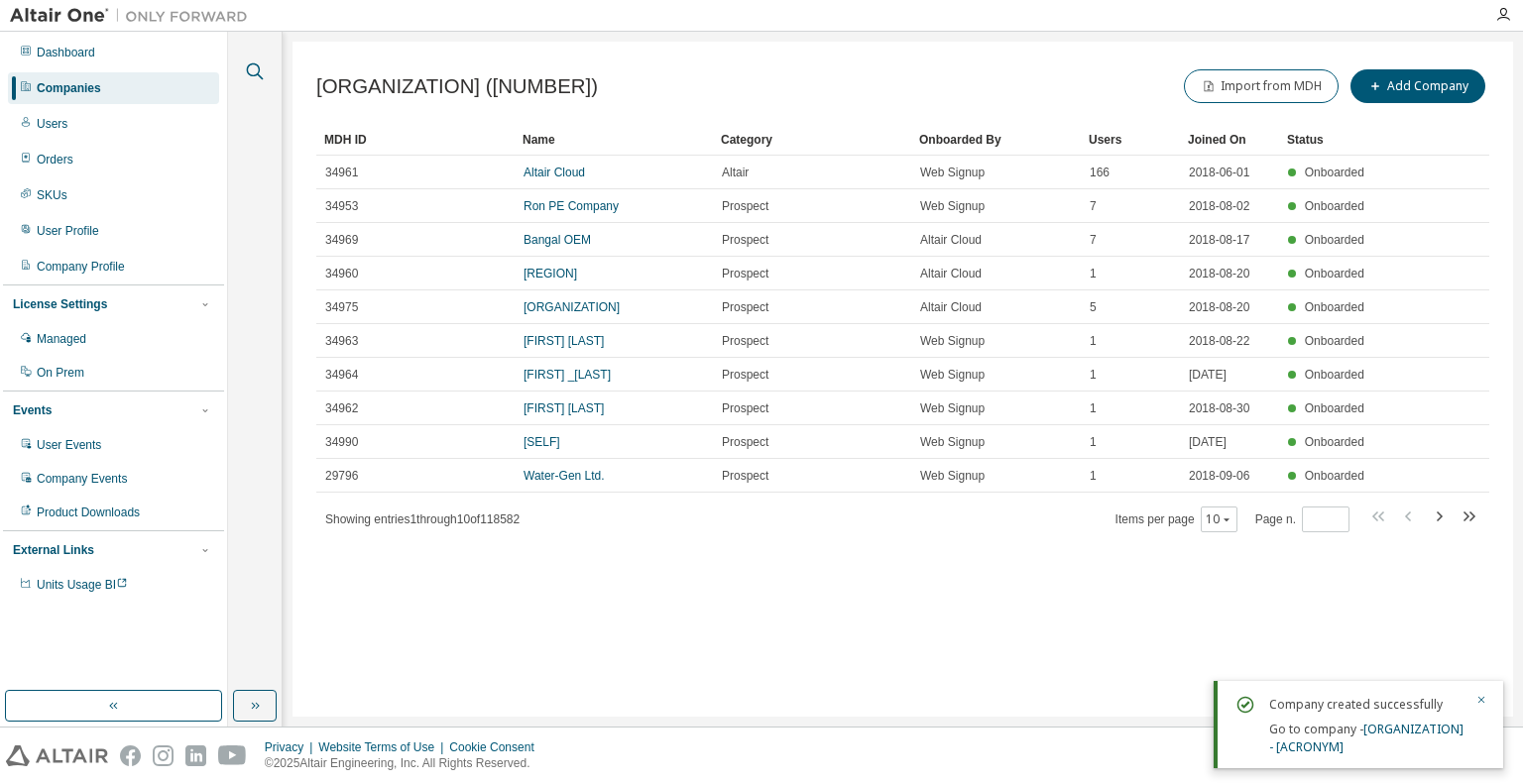 click 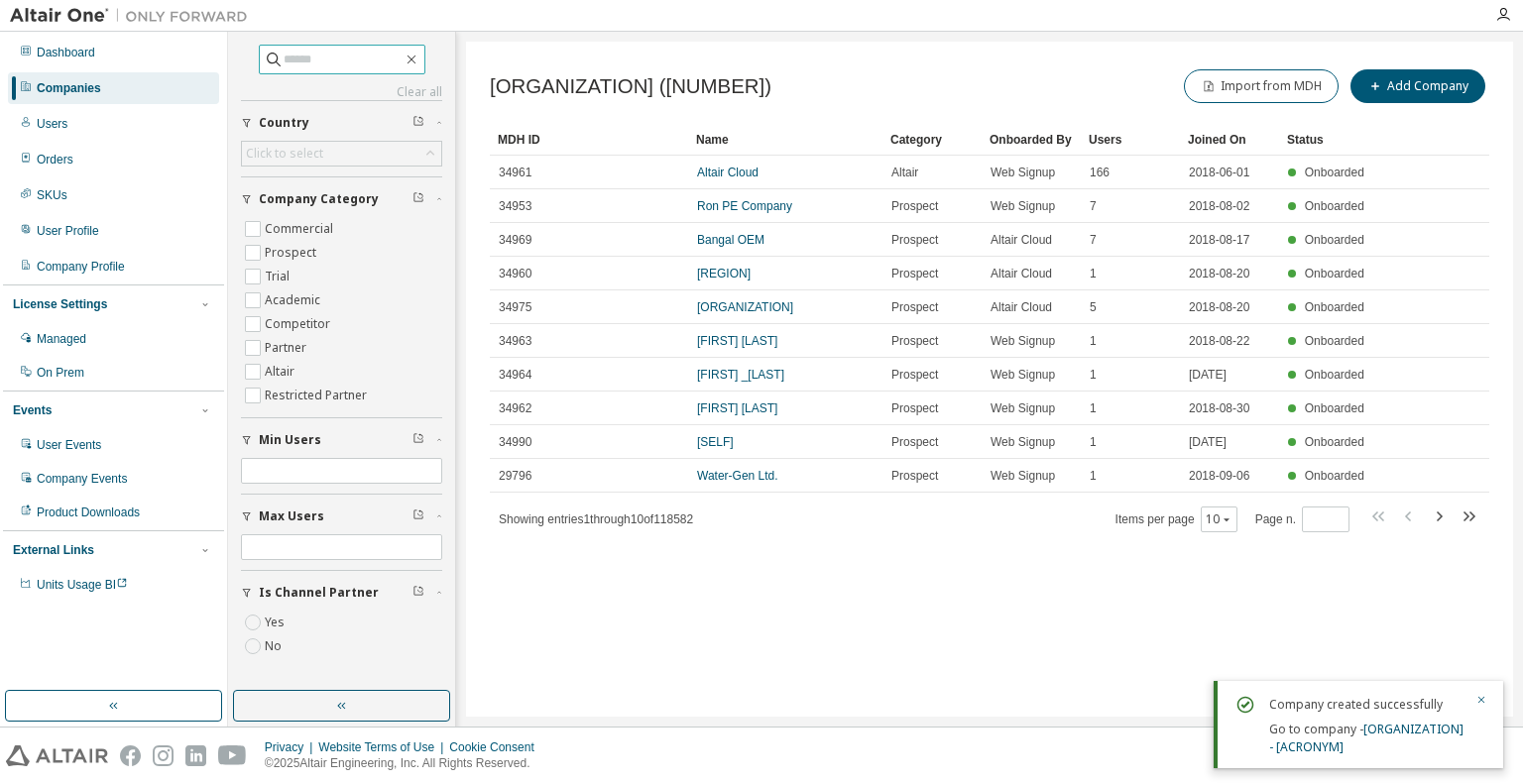 click at bounding box center [343, 59] 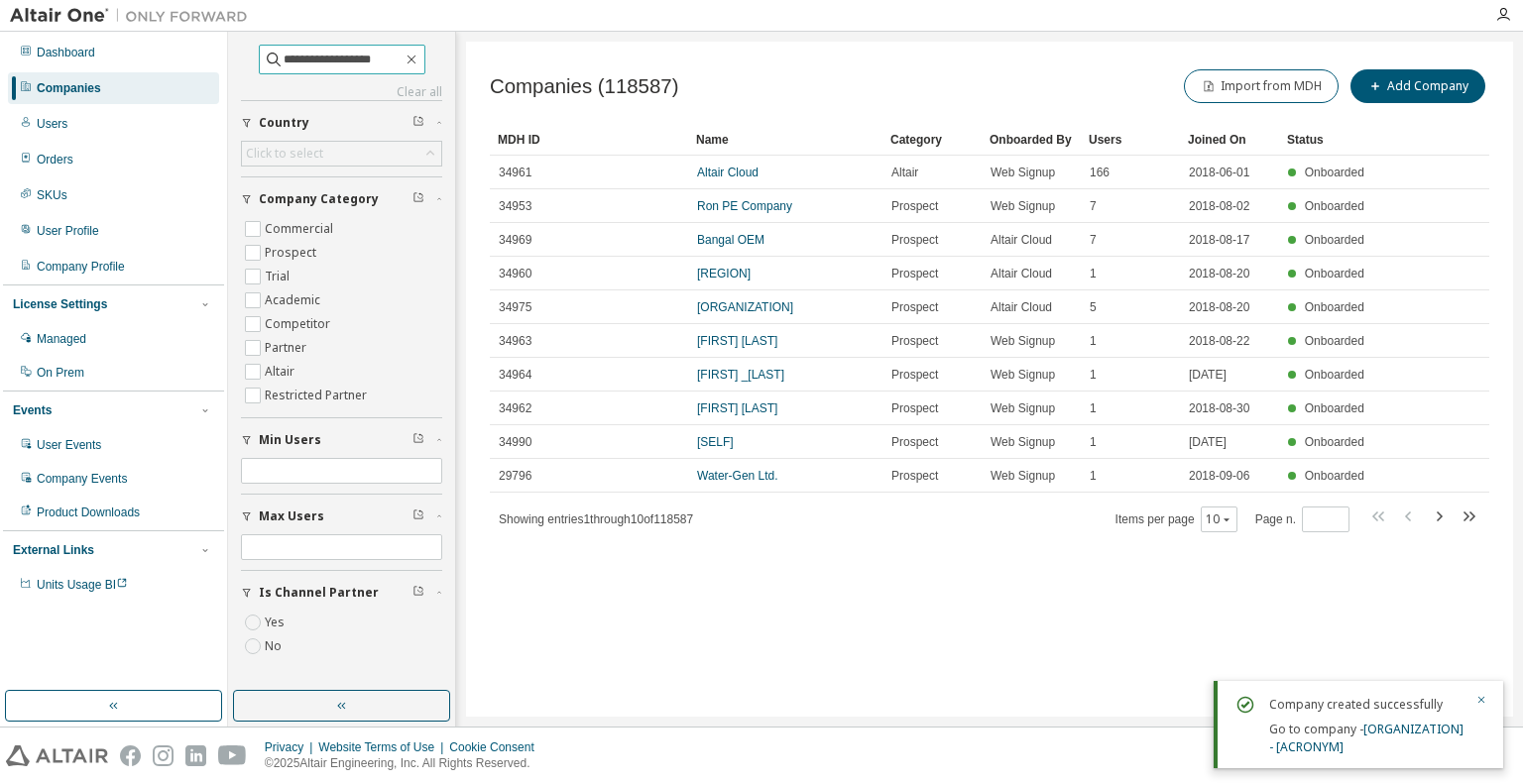 type on "**********" 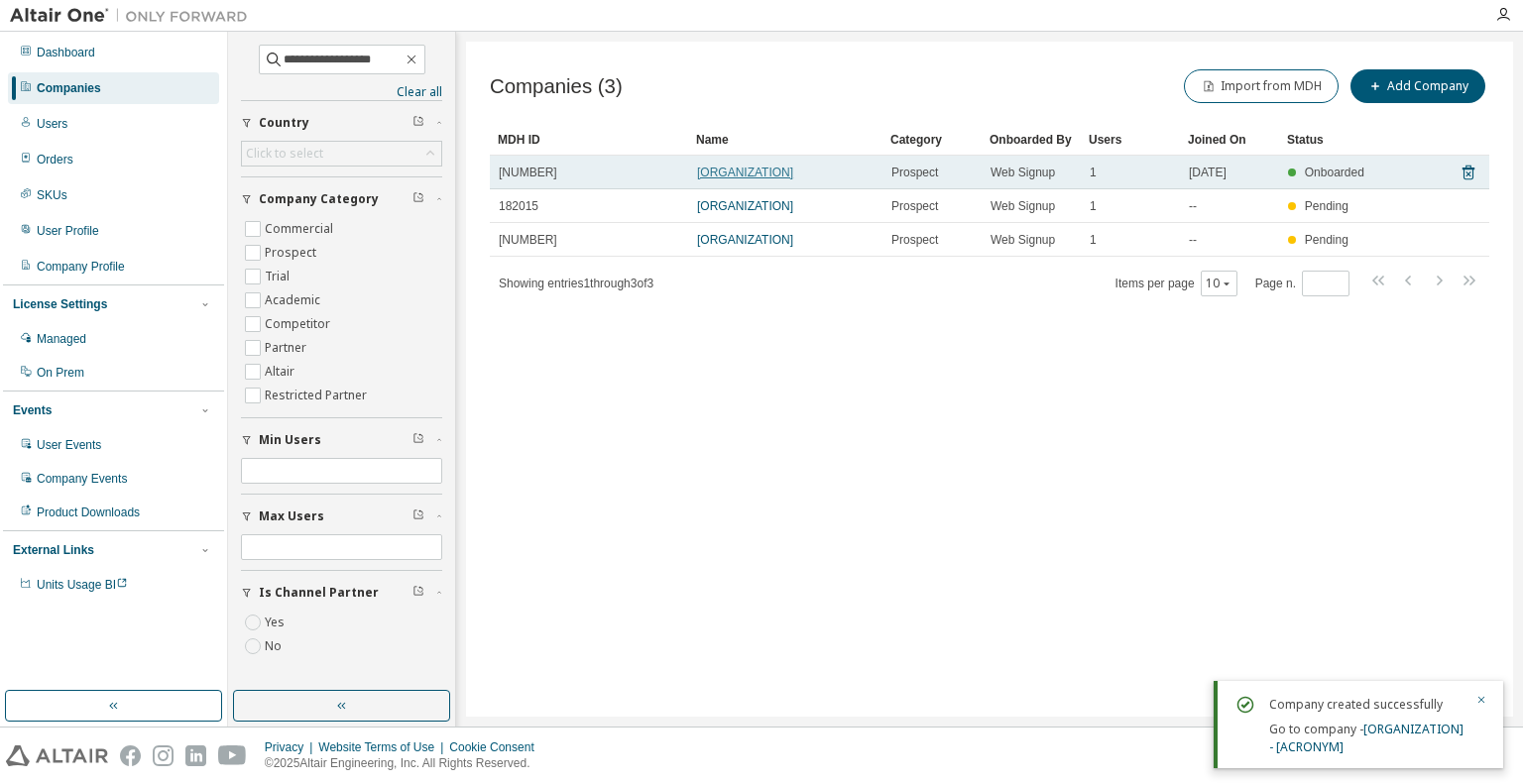 click on "[ORGANIZATION]" at bounding box center (745, 172) 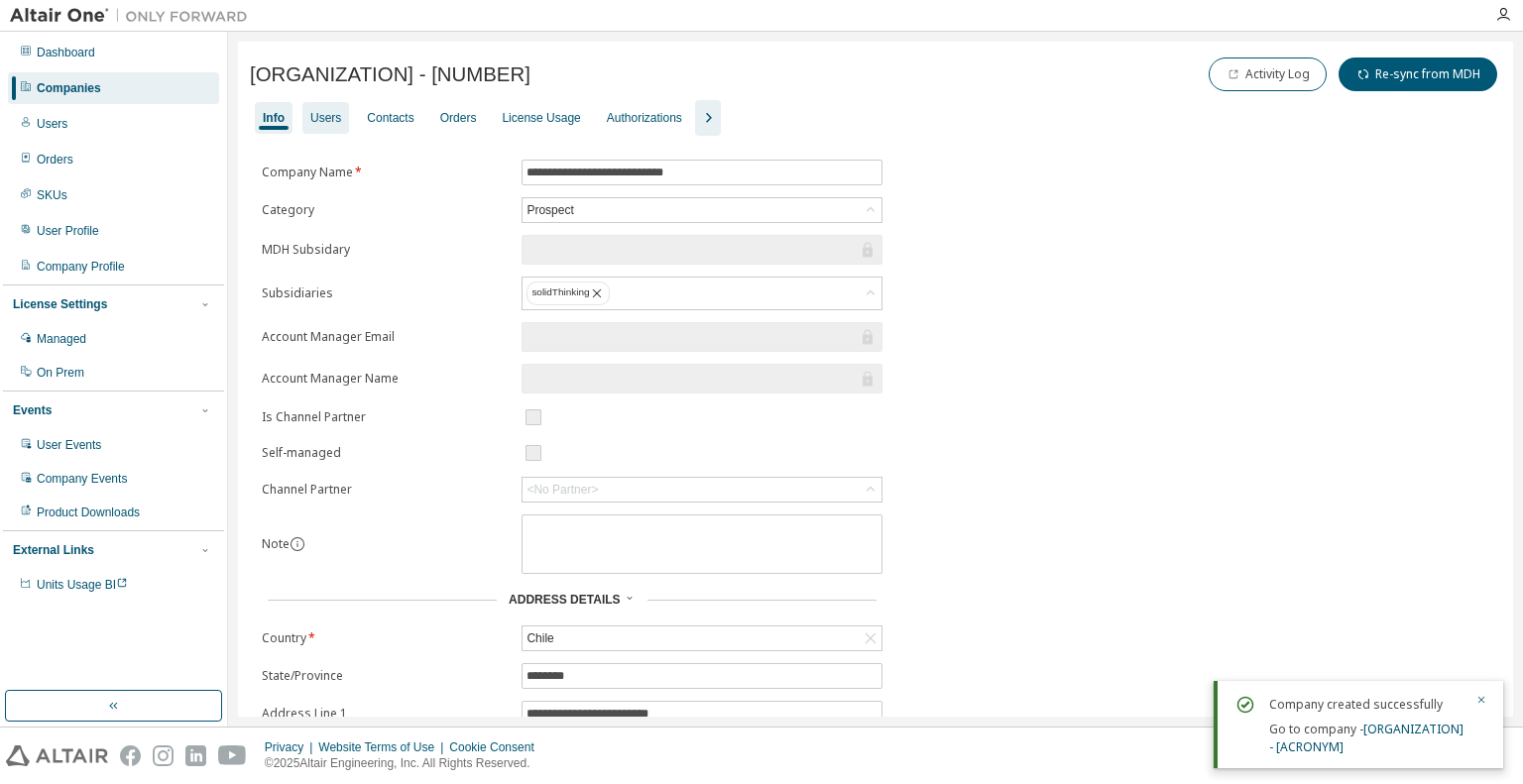 click on "Users" at bounding box center [325, 118] 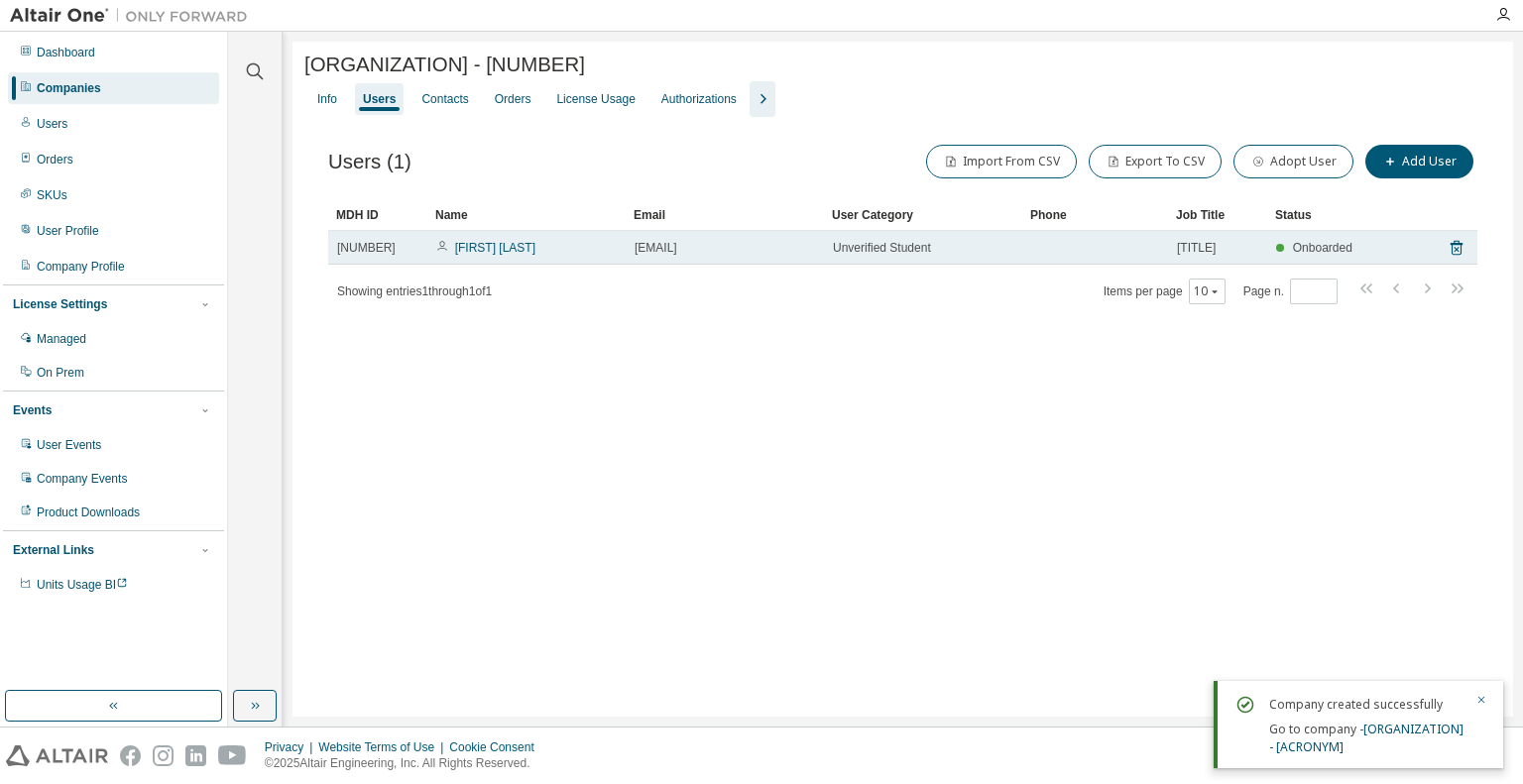 drag, startPoint x: 826, startPoint y: 263, endPoint x: 716, endPoint y: 264, distance: 110.0045 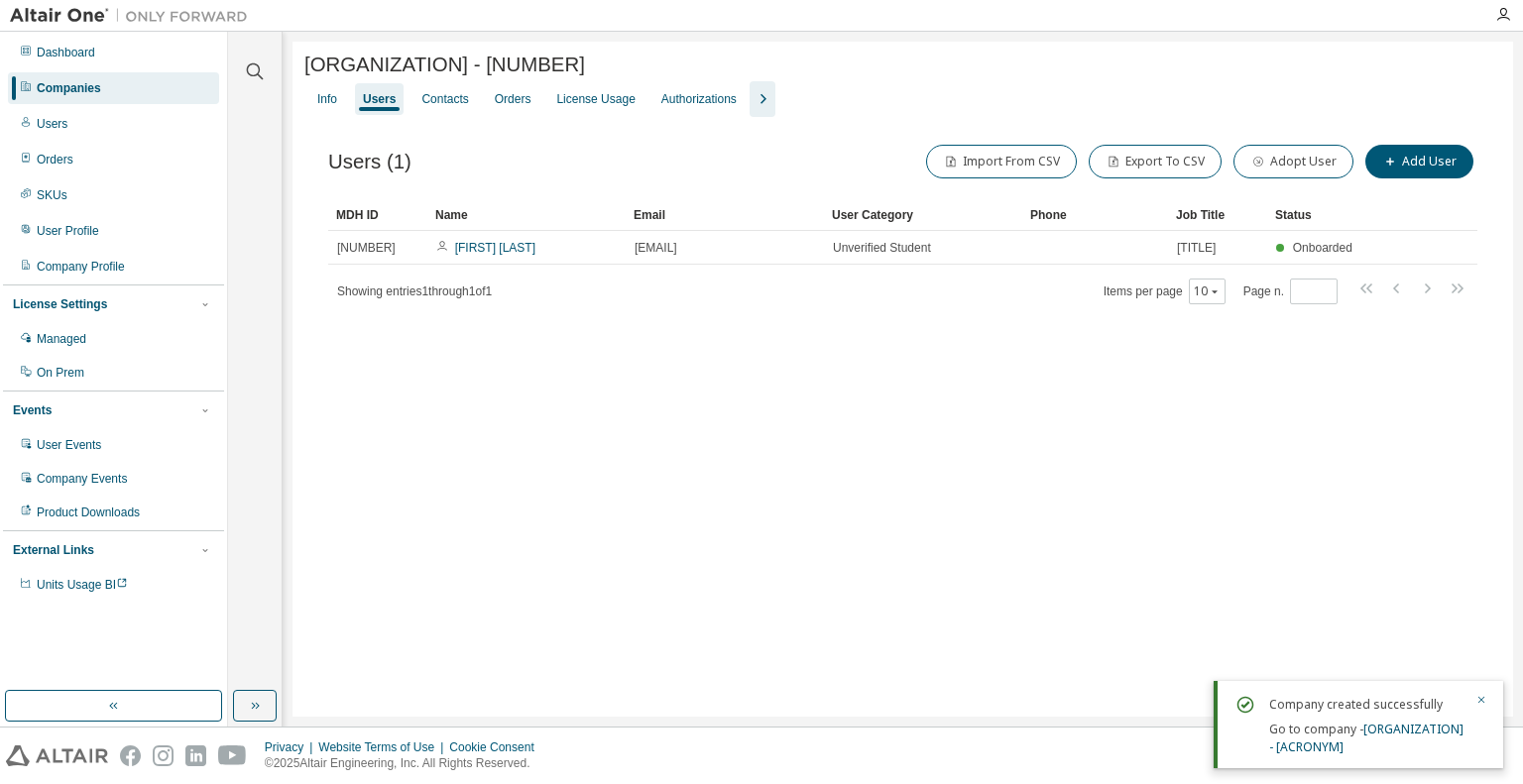 copy on "[DOMAIN]" 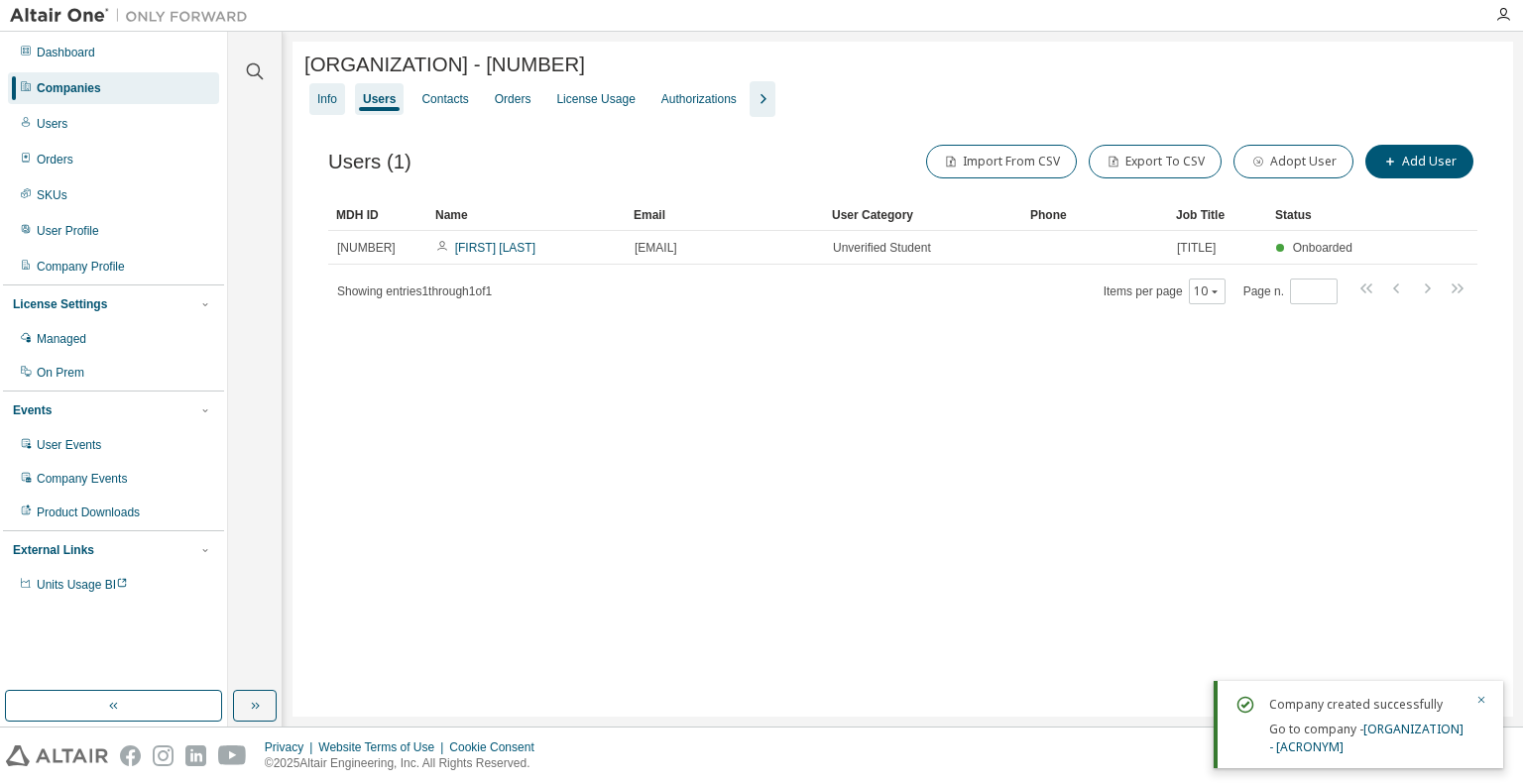 click on "Info" at bounding box center (327, 99) 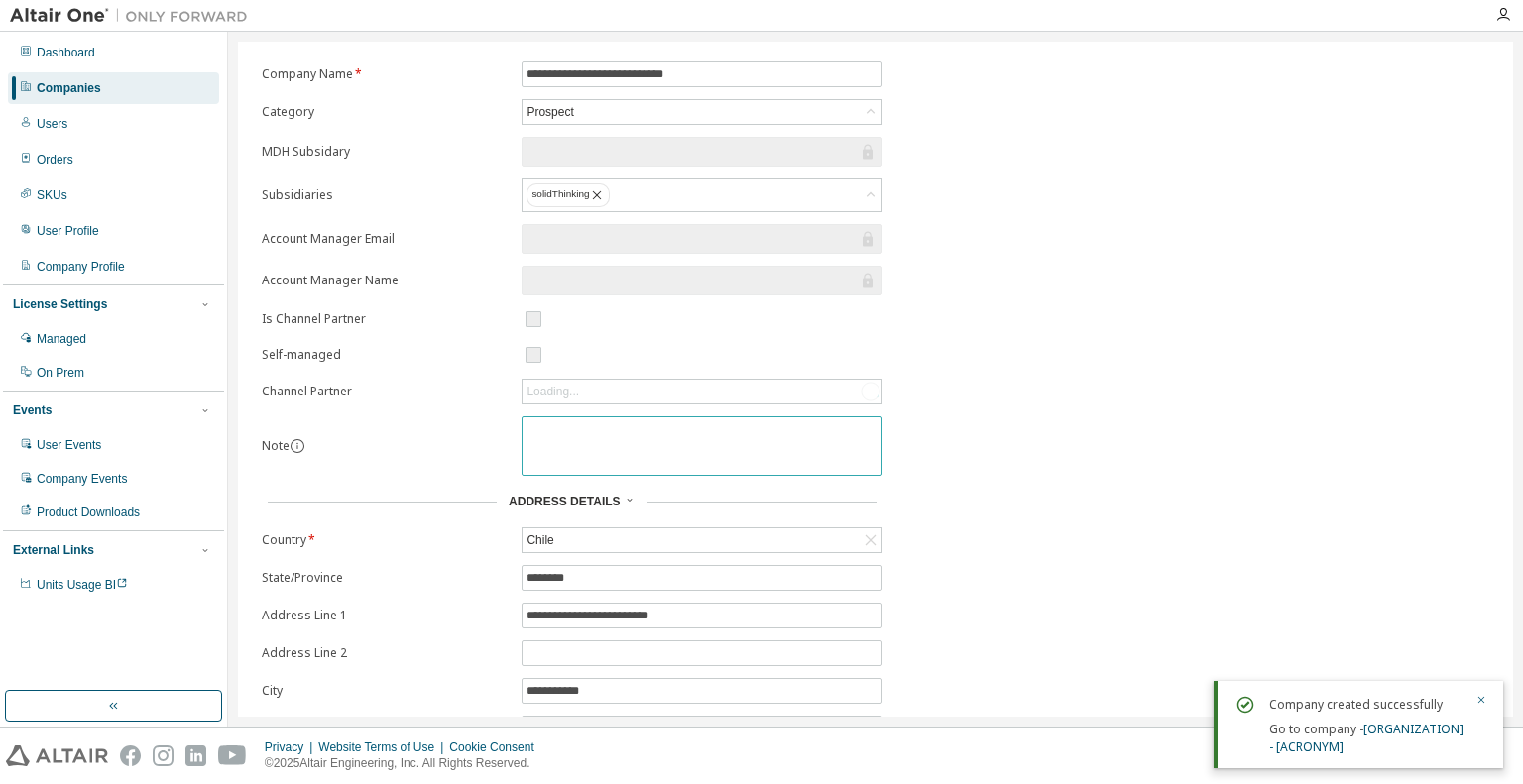 scroll, scrollTop: 99, scrollLeft: 0, axis: vertical 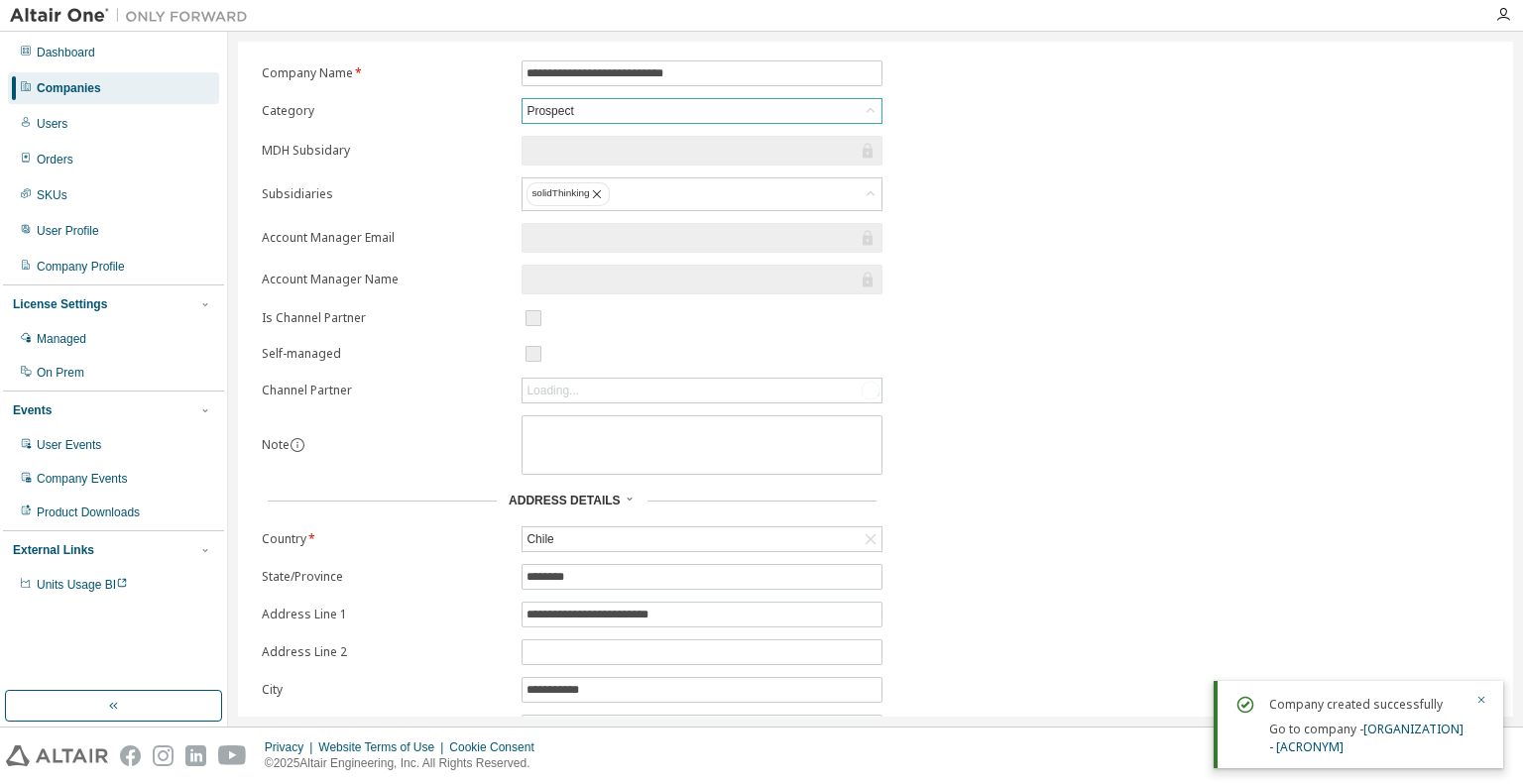 click on "Prospect" at bounding box center (549, 111) 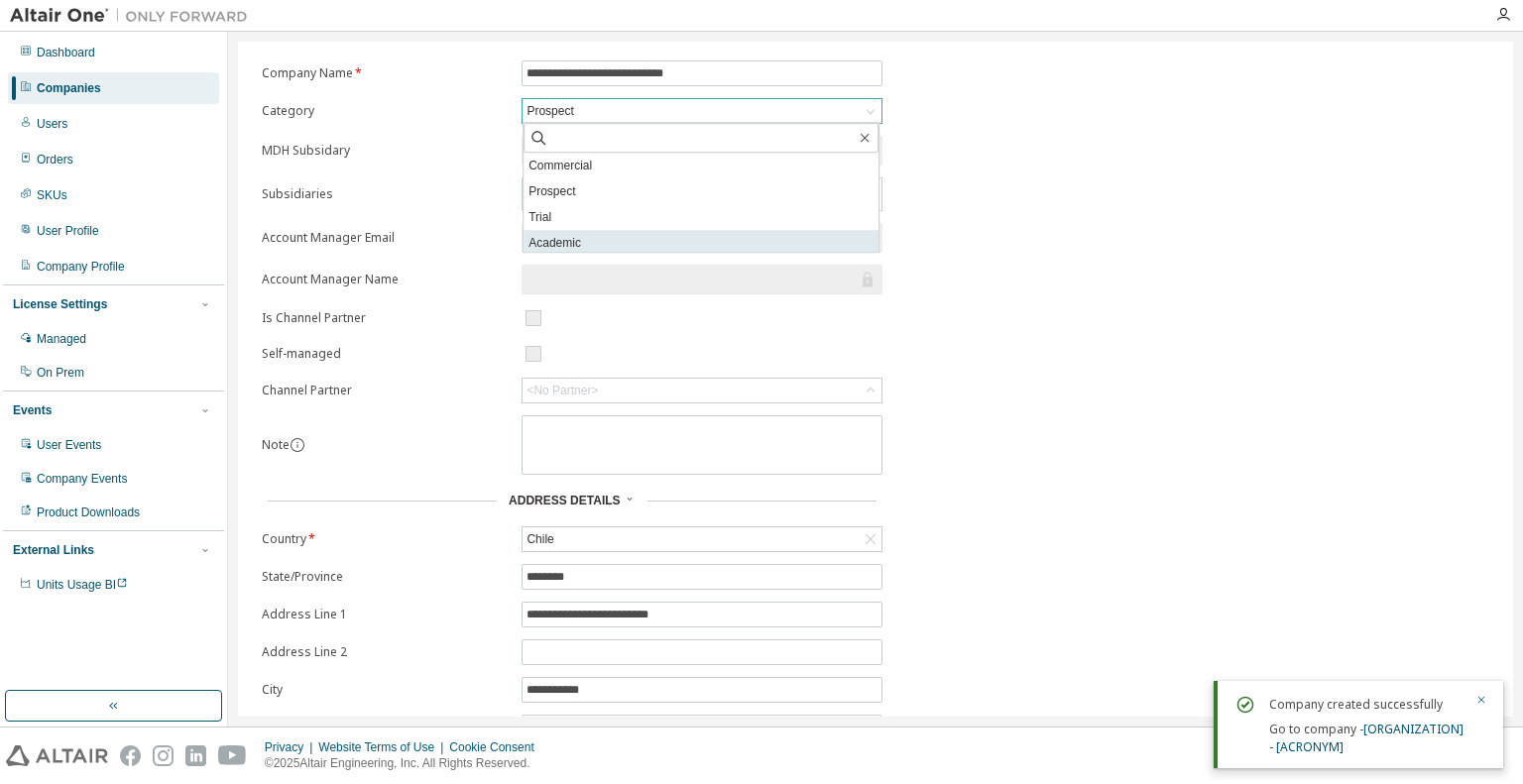 click on "Academic" at bounding box center [701, 243] 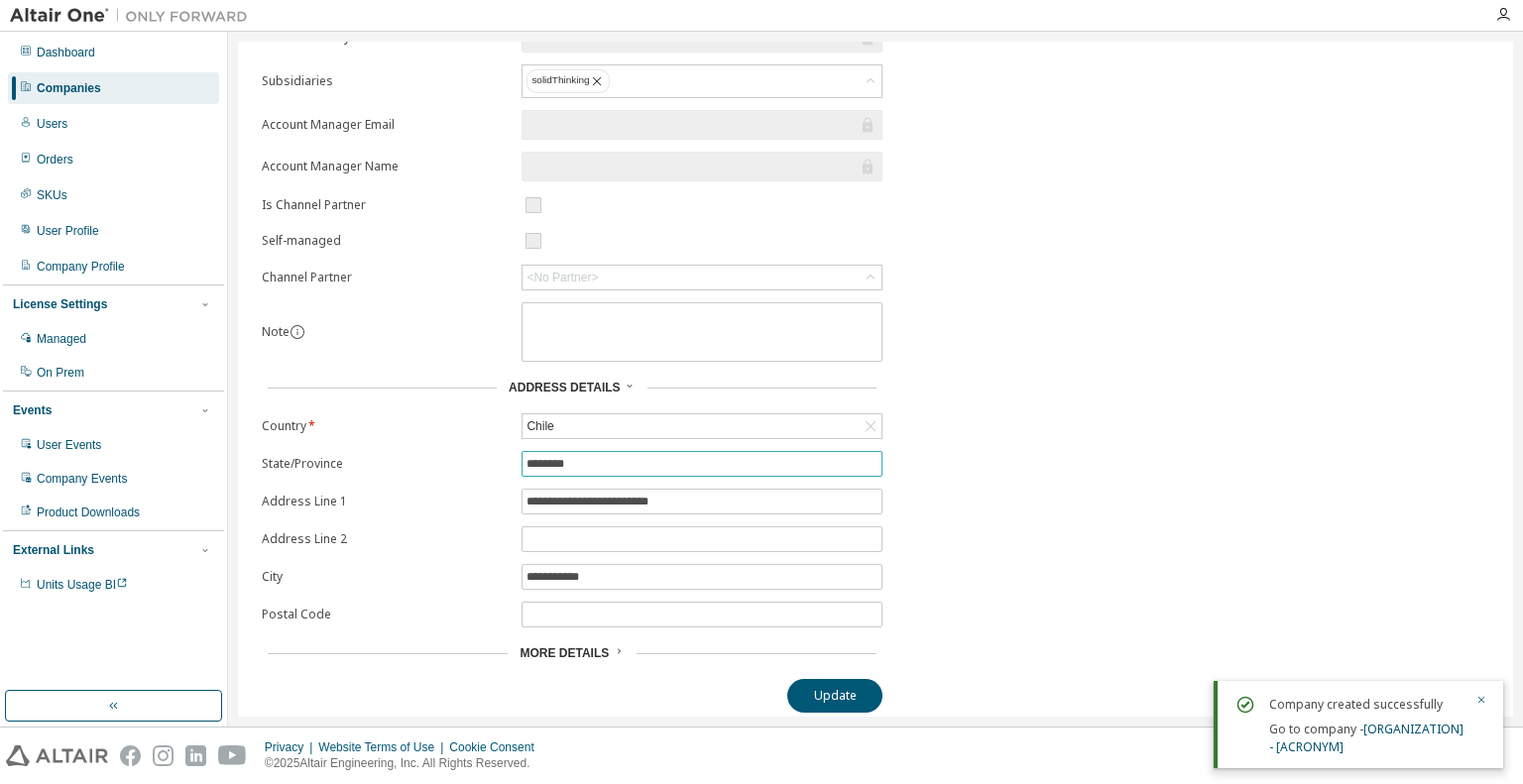 scroll, scrollTop: 213, scrollLeft: 0, axis: vertical 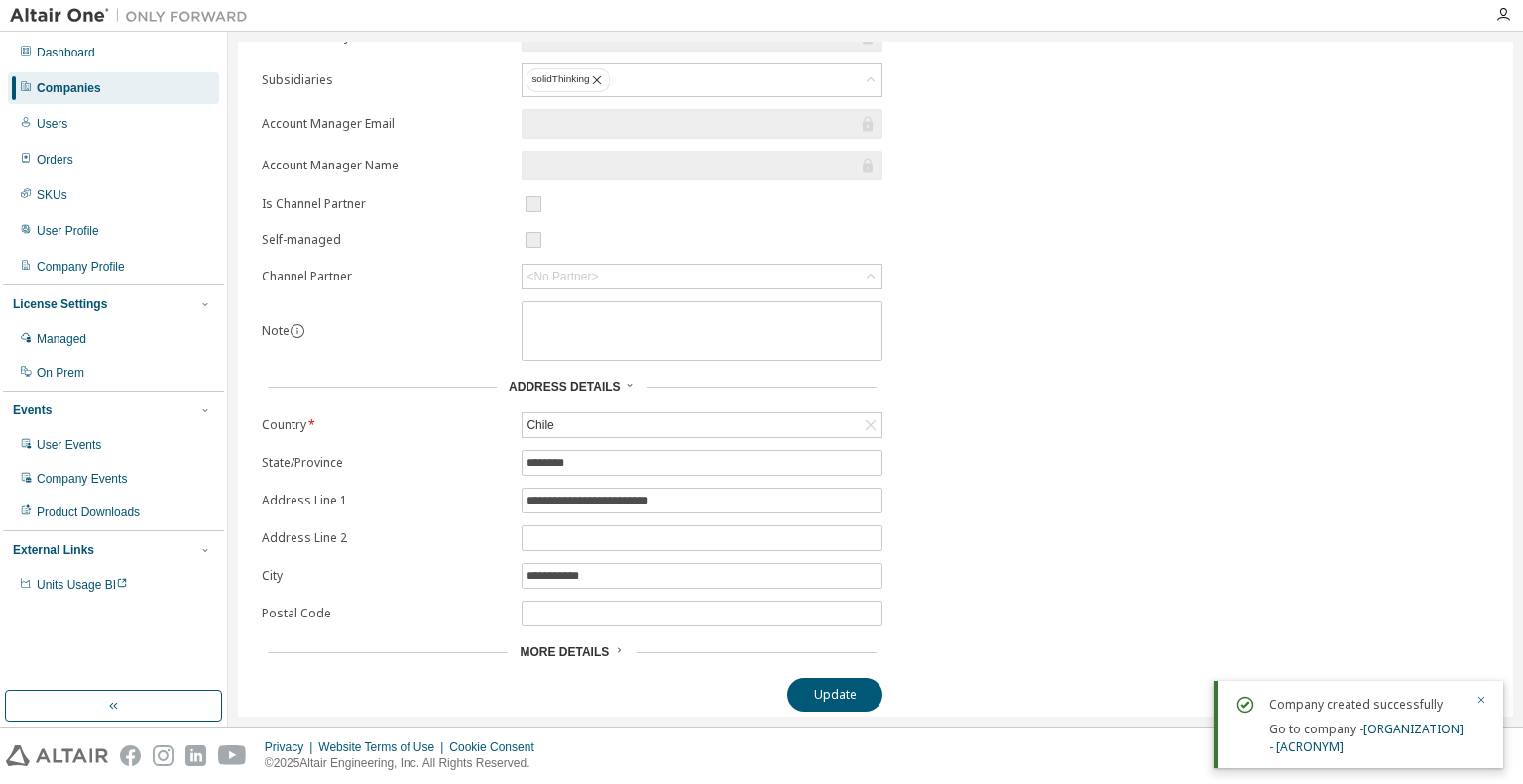 click on "[COMPANY] [NAME] [COUNTRY] [STATE] [ADDRESS] [ADDRESS] [CITY] [POSTAL] [CODE] [MORE] [DETAILS] [UPDATE]" at bounding box center [572, 329] 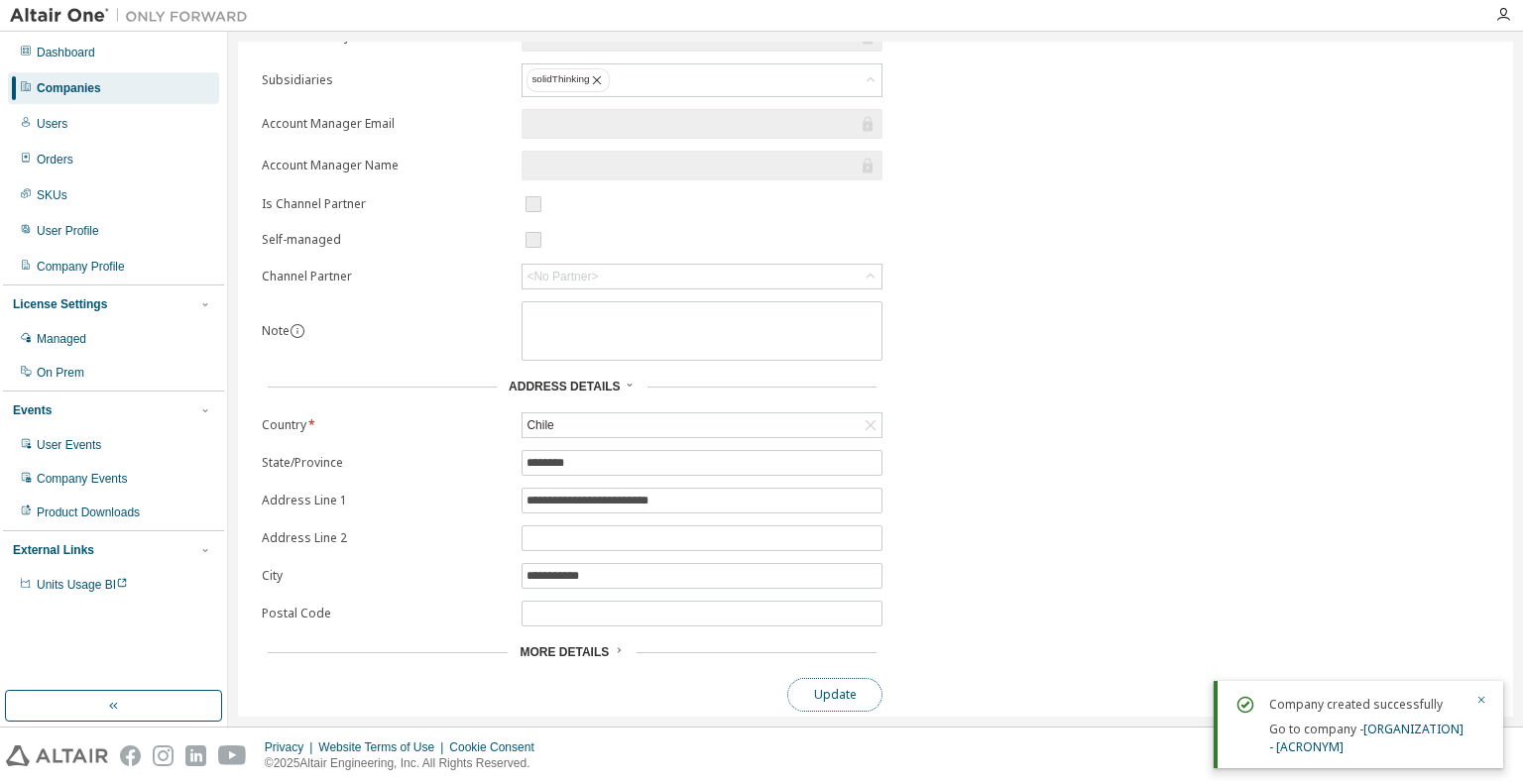 click on "Update" at bounding box center (835, 695) 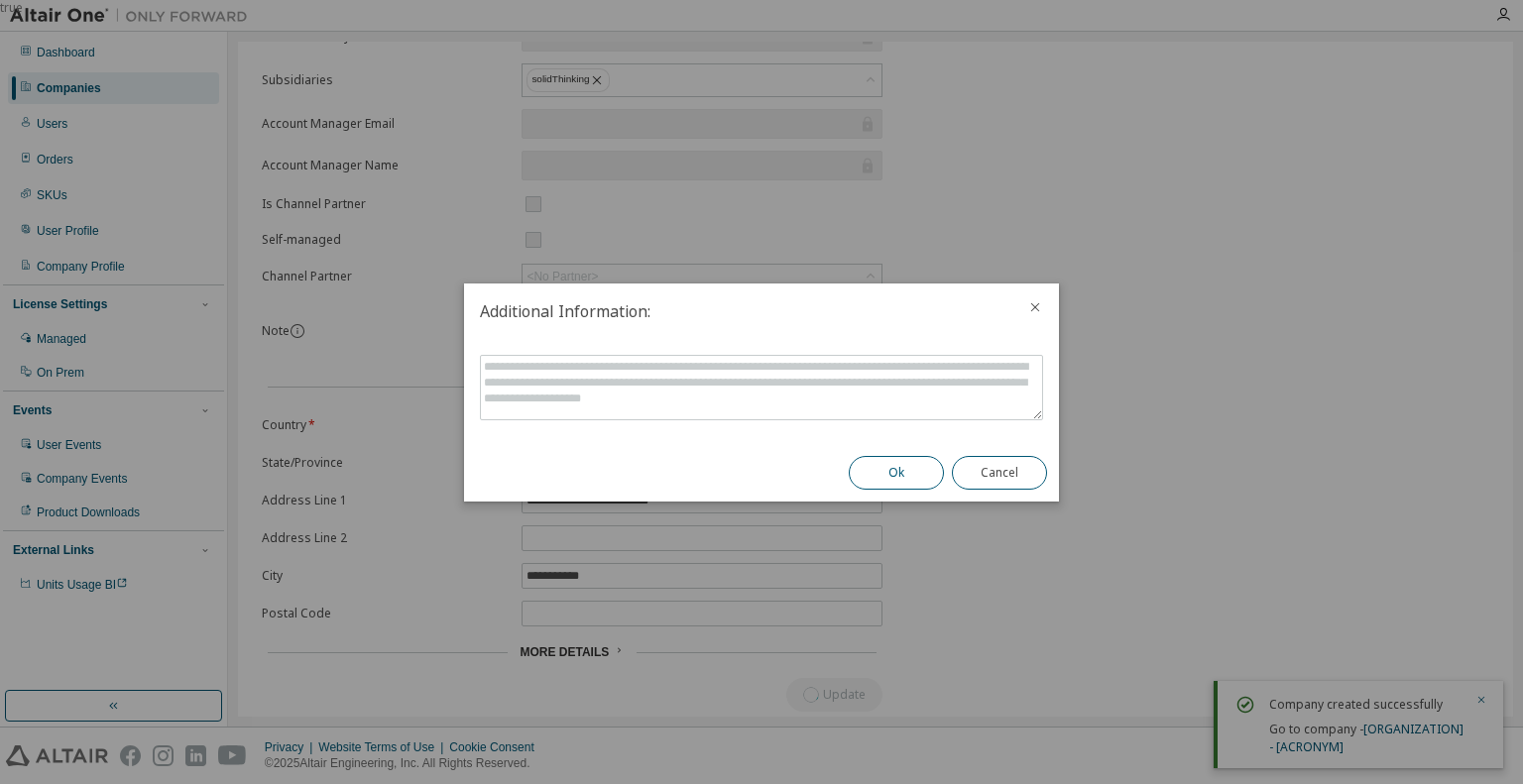 click on "Ok" at bounding box center (896, 473) 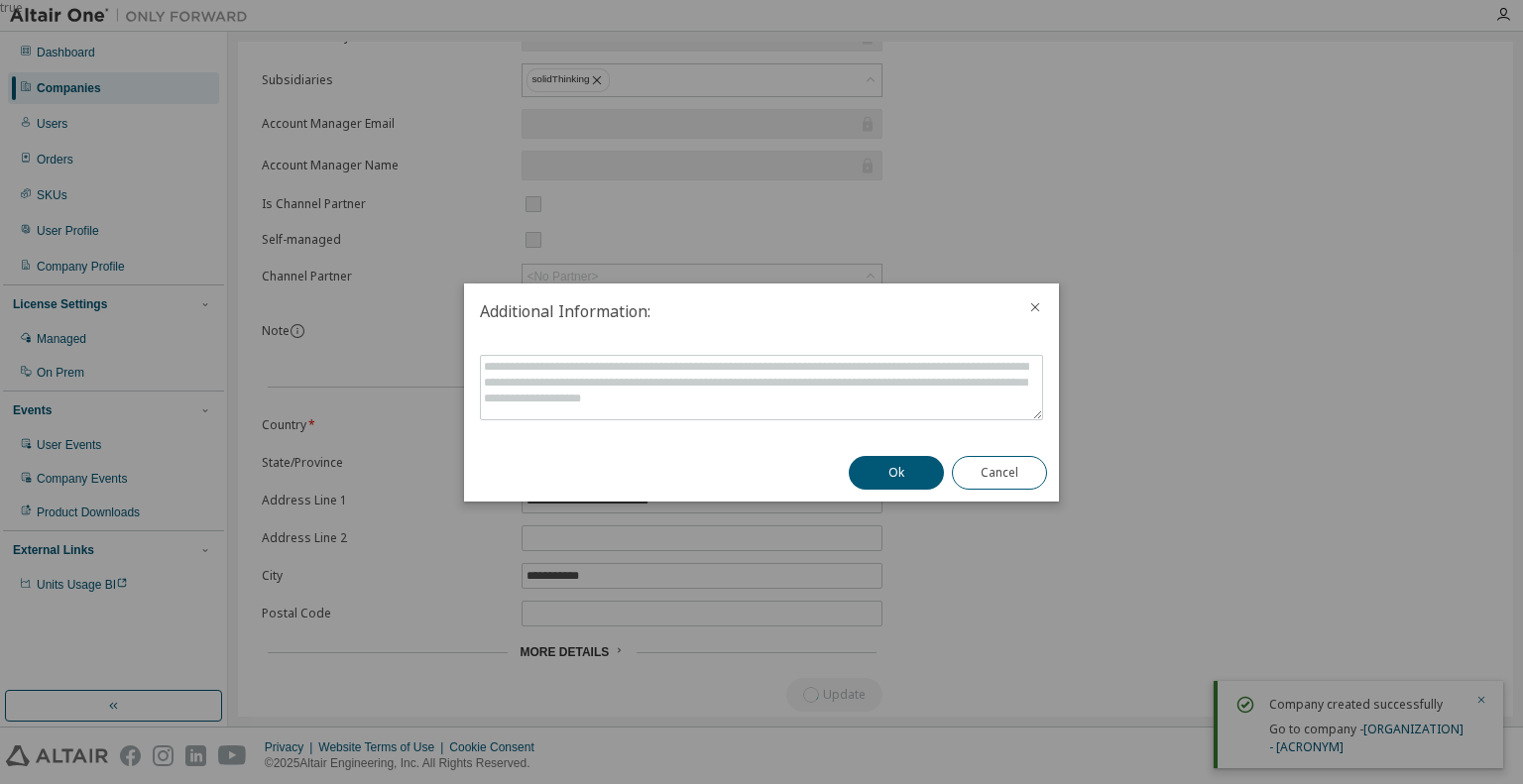 scroll, scrollTop: 0, scrollLeft: 0, axis: both 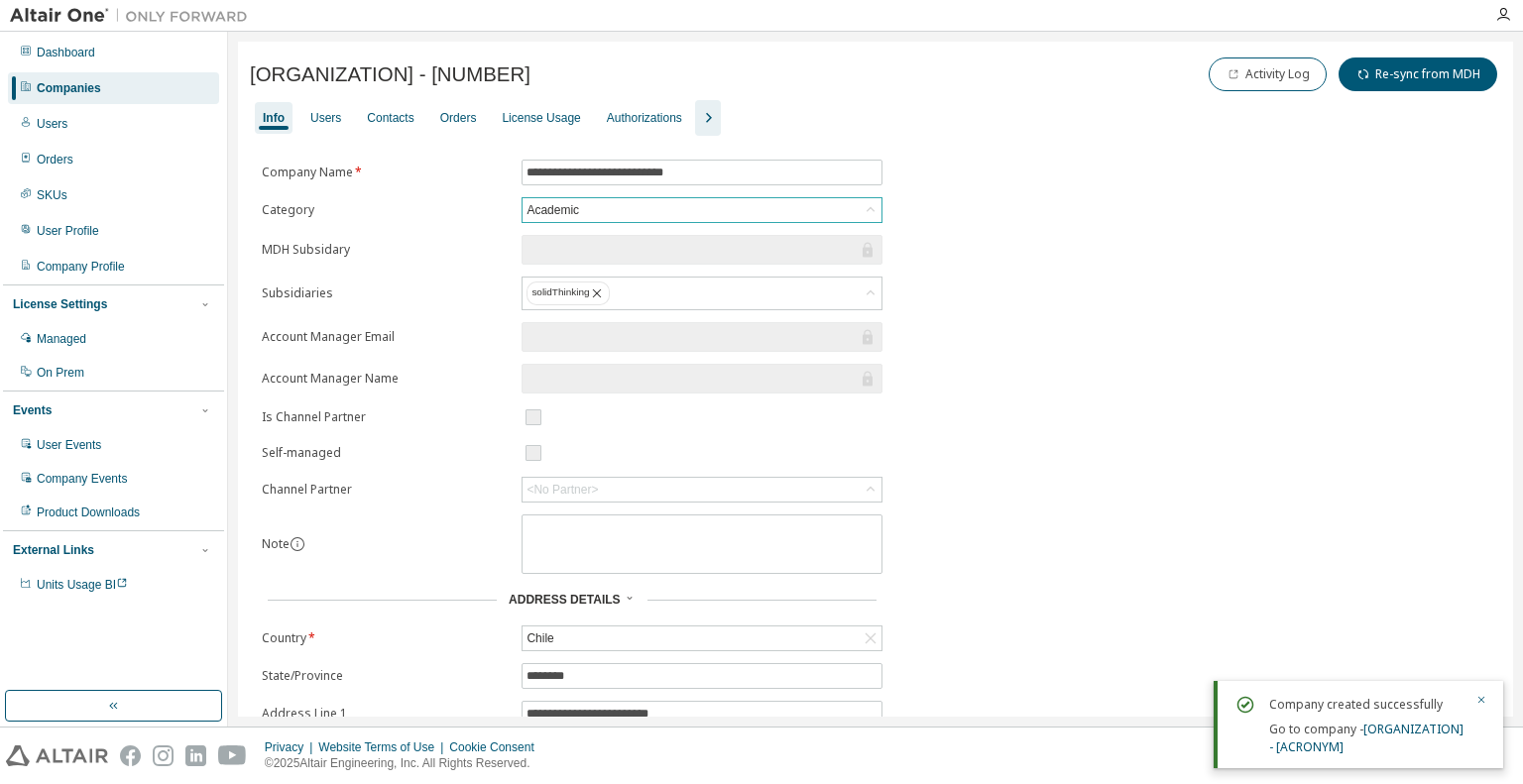 click 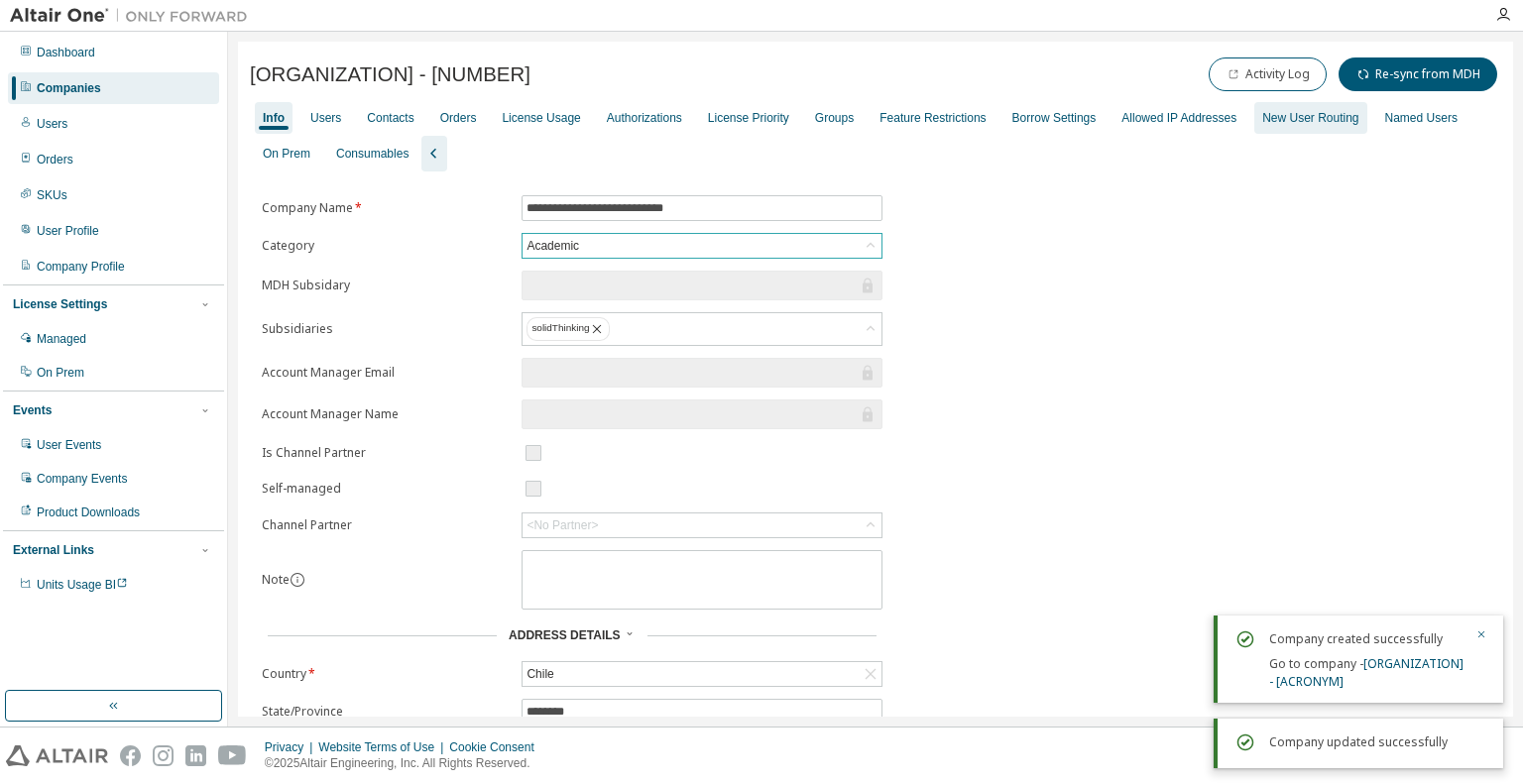 click on "New User Routing" at bounding box center (1310, 118) 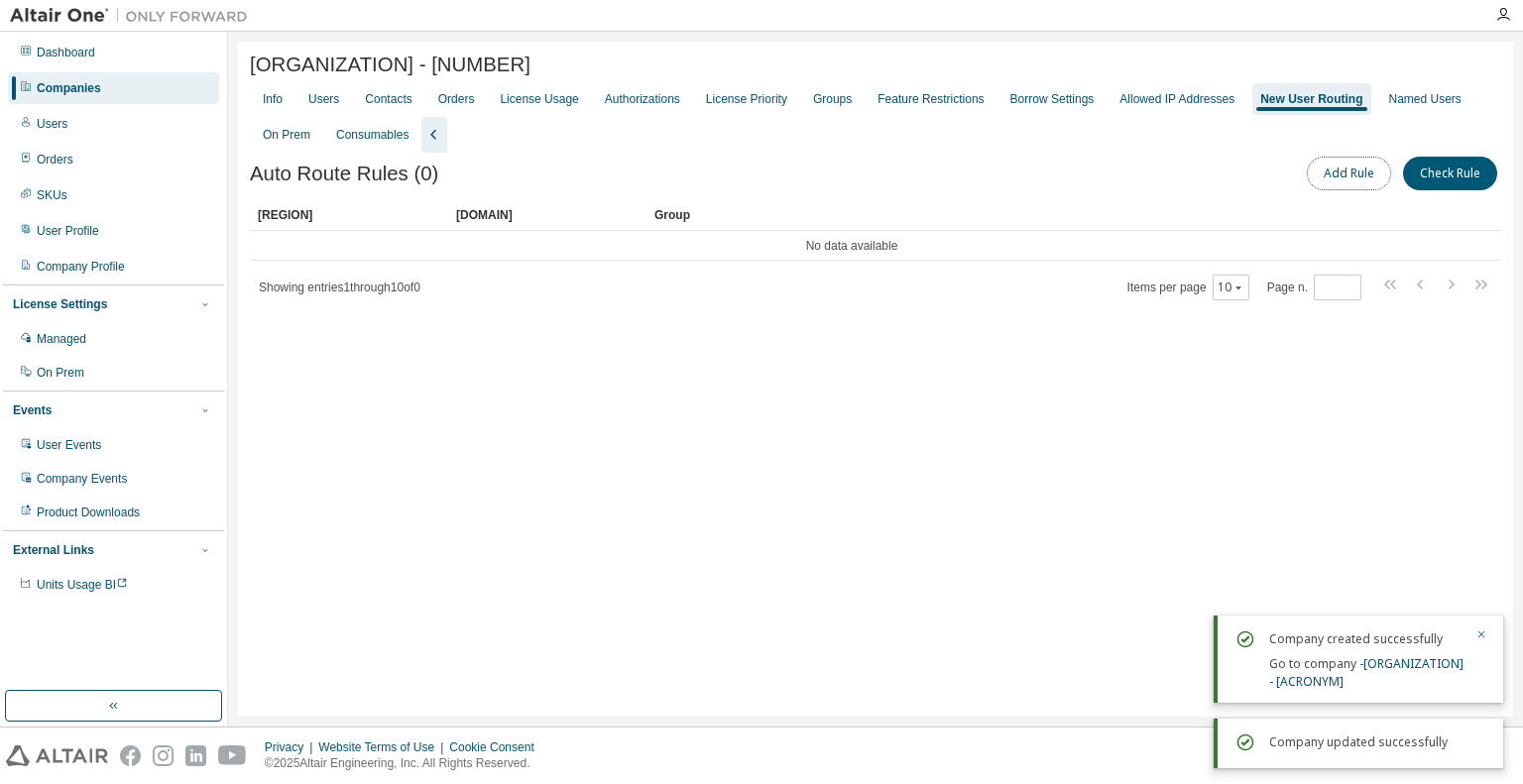 click on "Add Rule" at bounding box center (1348, 173) 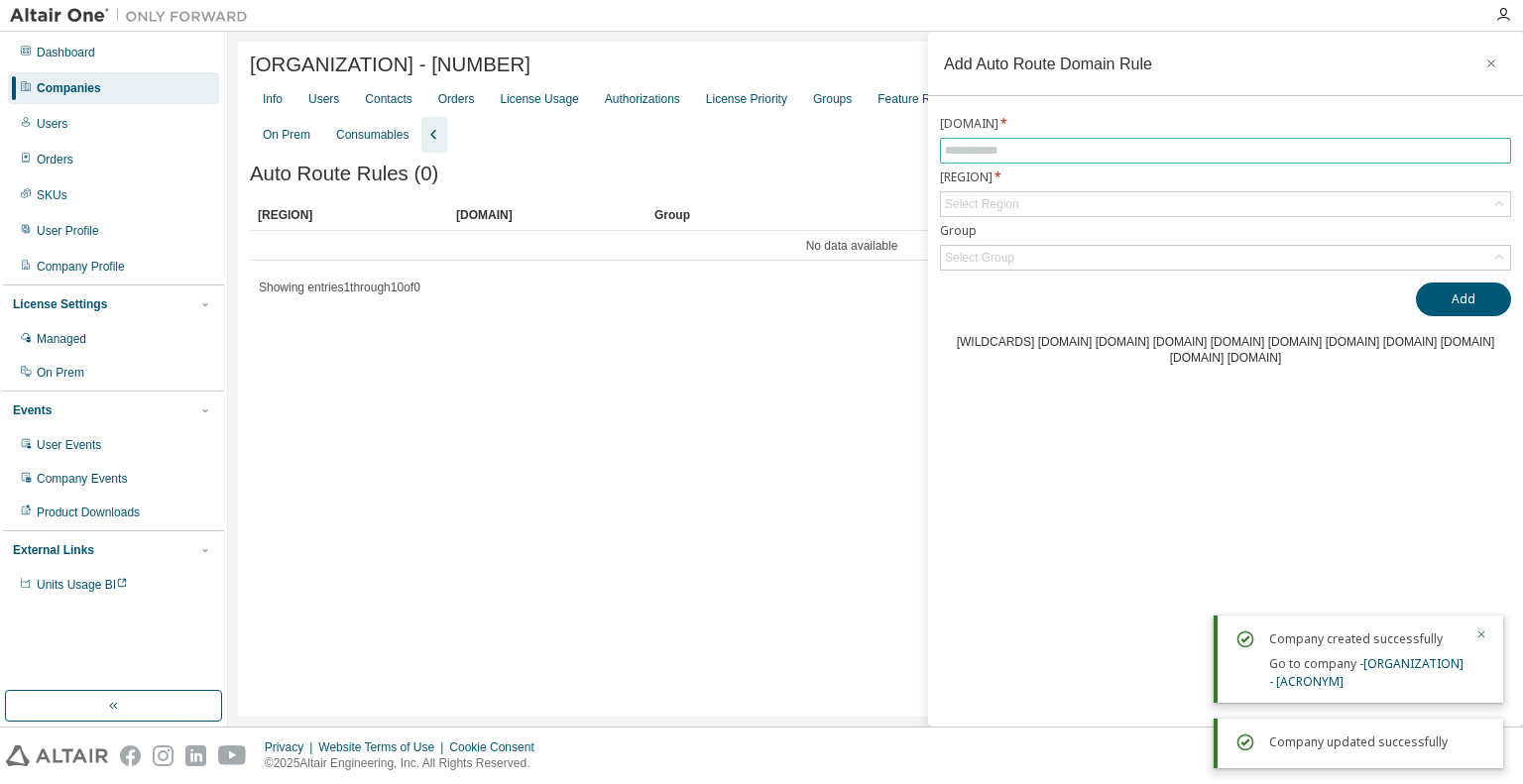 click at bounding box center [1226, 151] 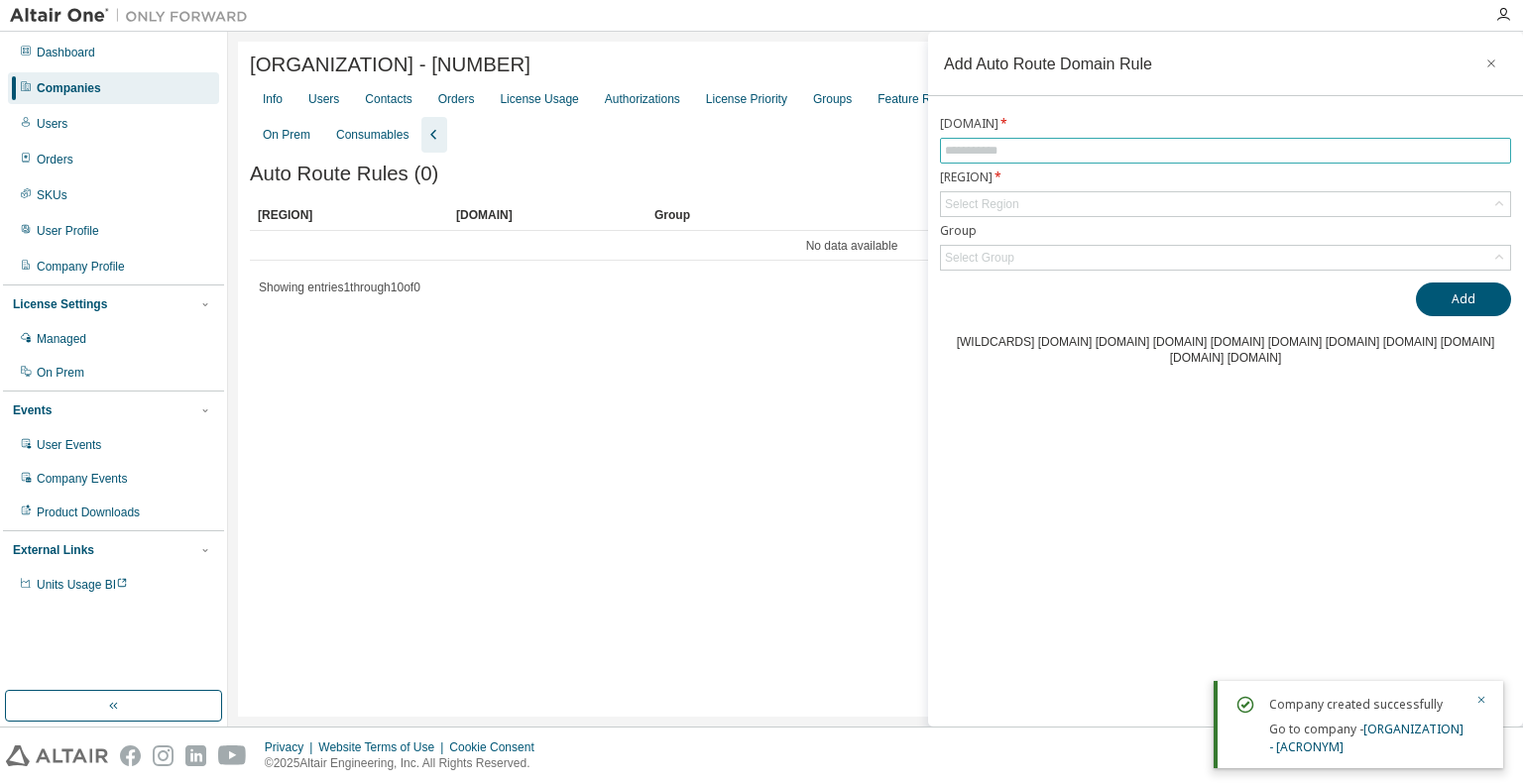 paste on "**********" 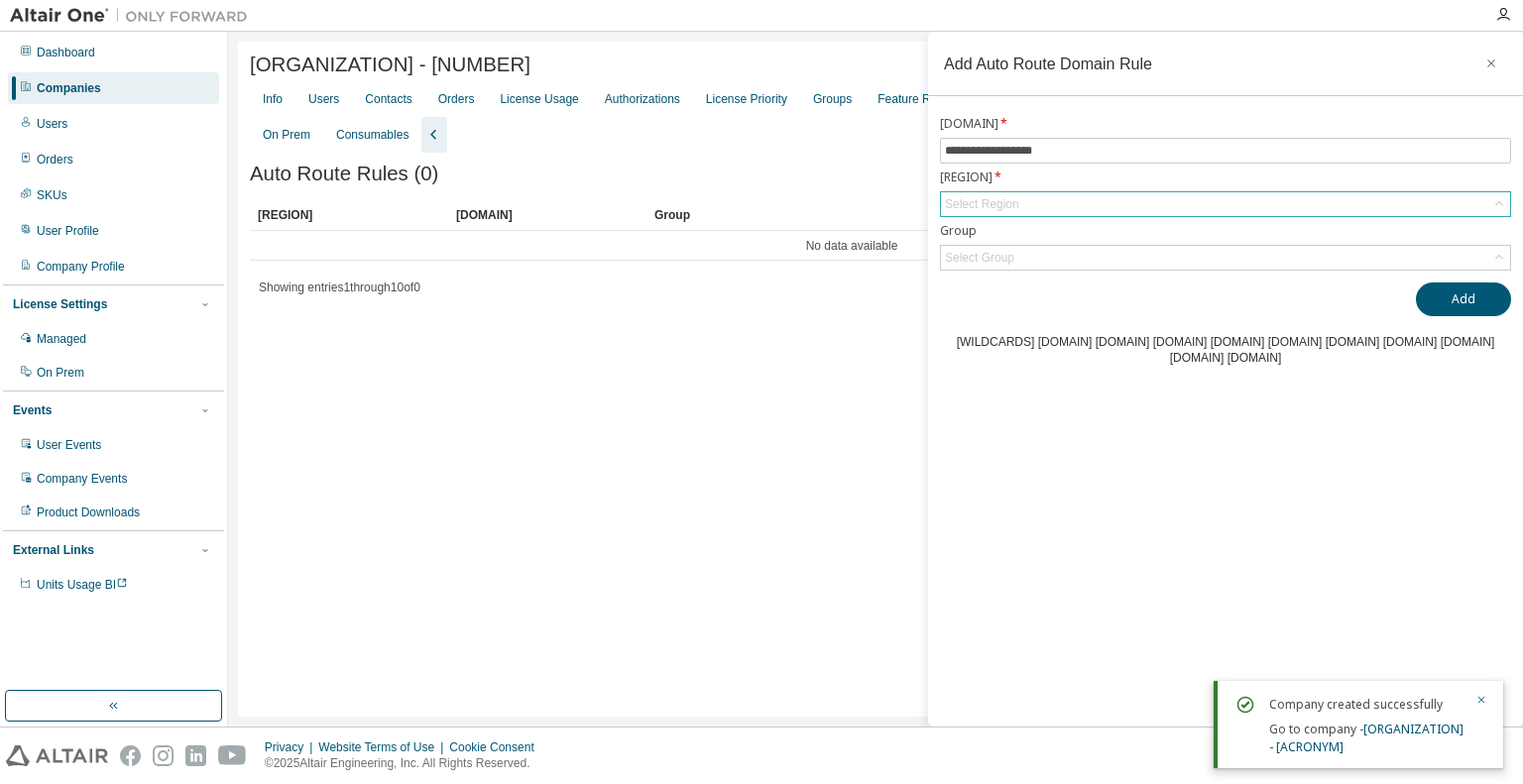 click on "Select Region" at bounding box center (982, 204) 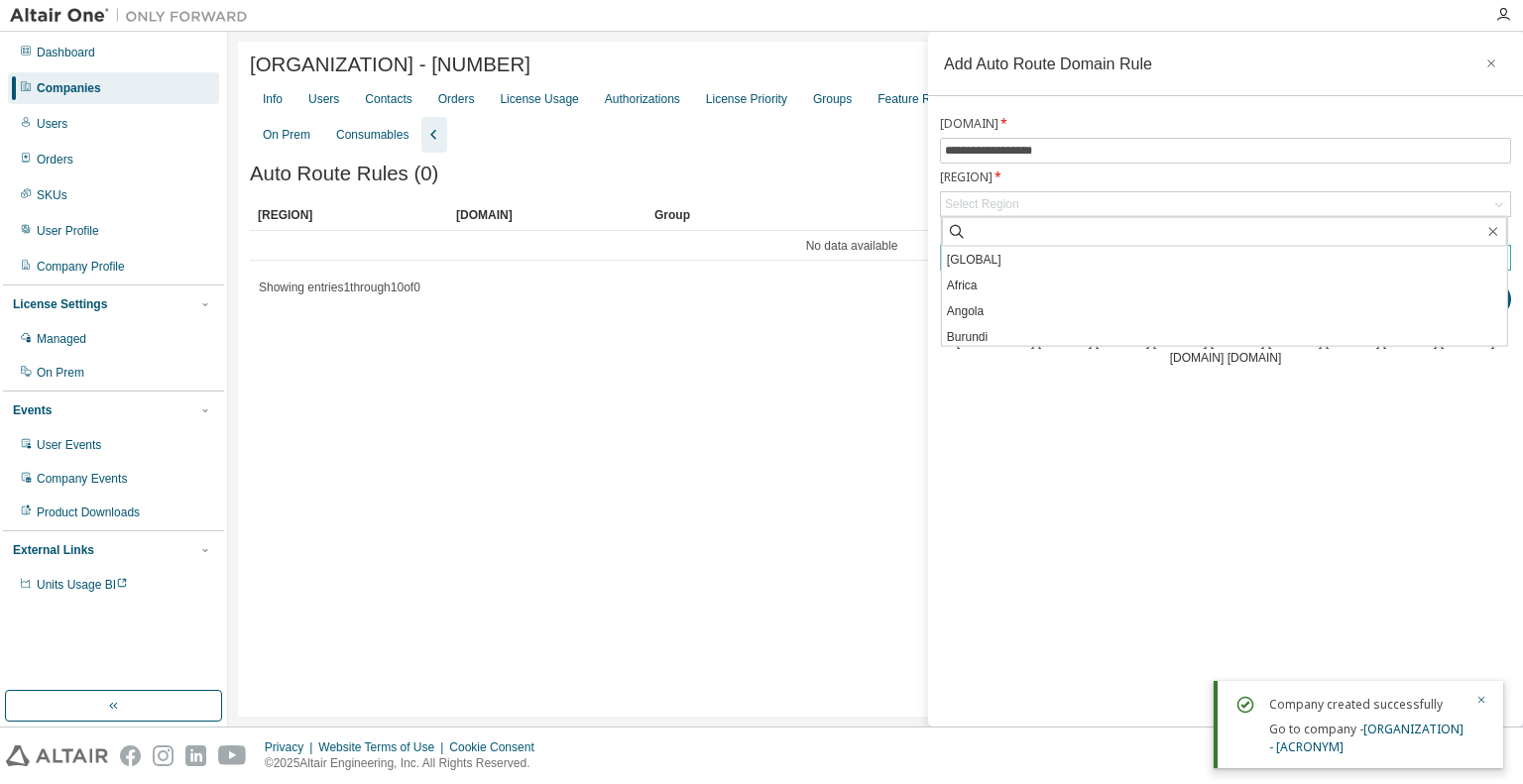 click on "[GLOBAL]" at bounding box center [1225, 260] 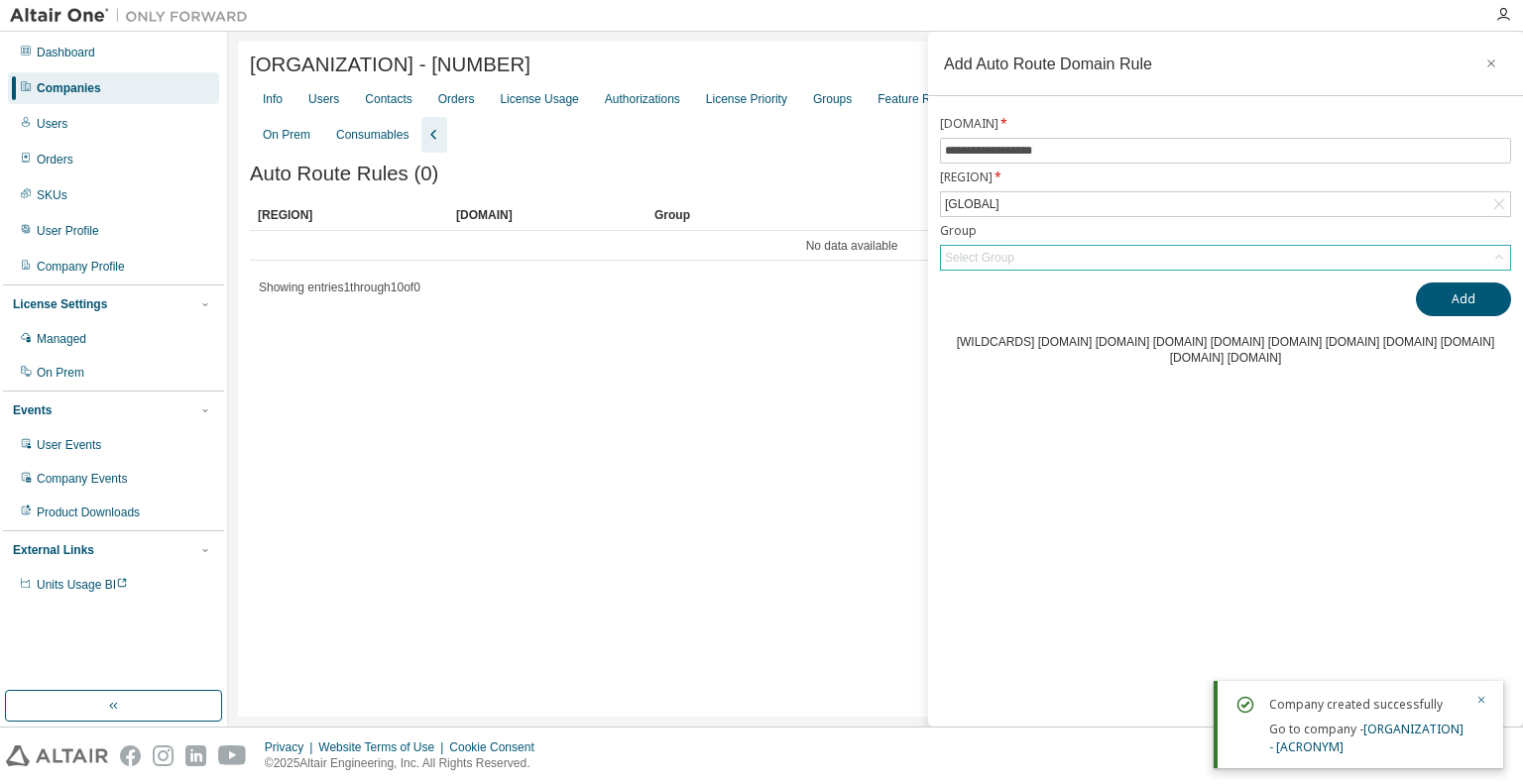 click on "Select Group" at bounding box center (1226, 258) 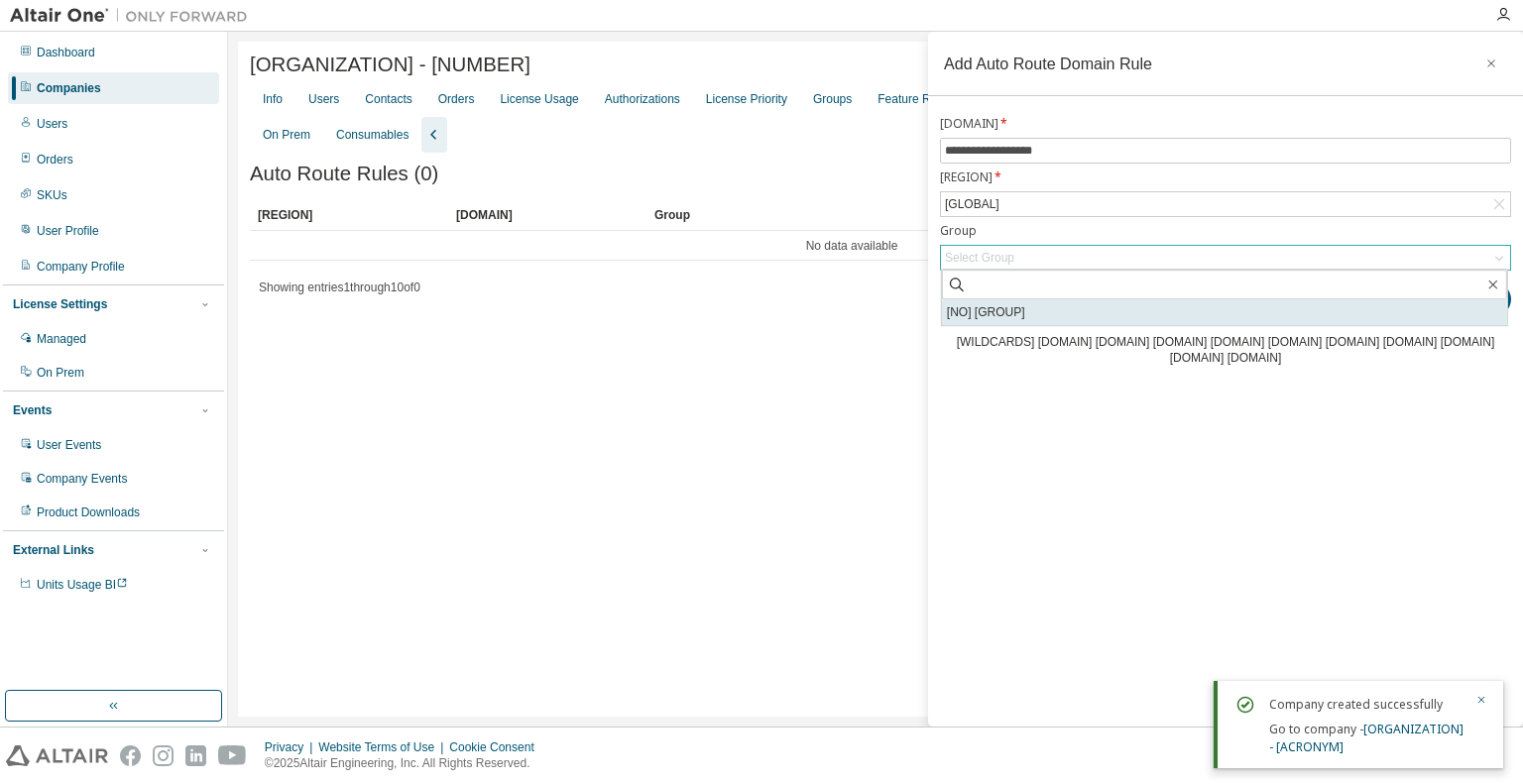click on "[NO] [GROUP]" at bounding box center (1225, 312) 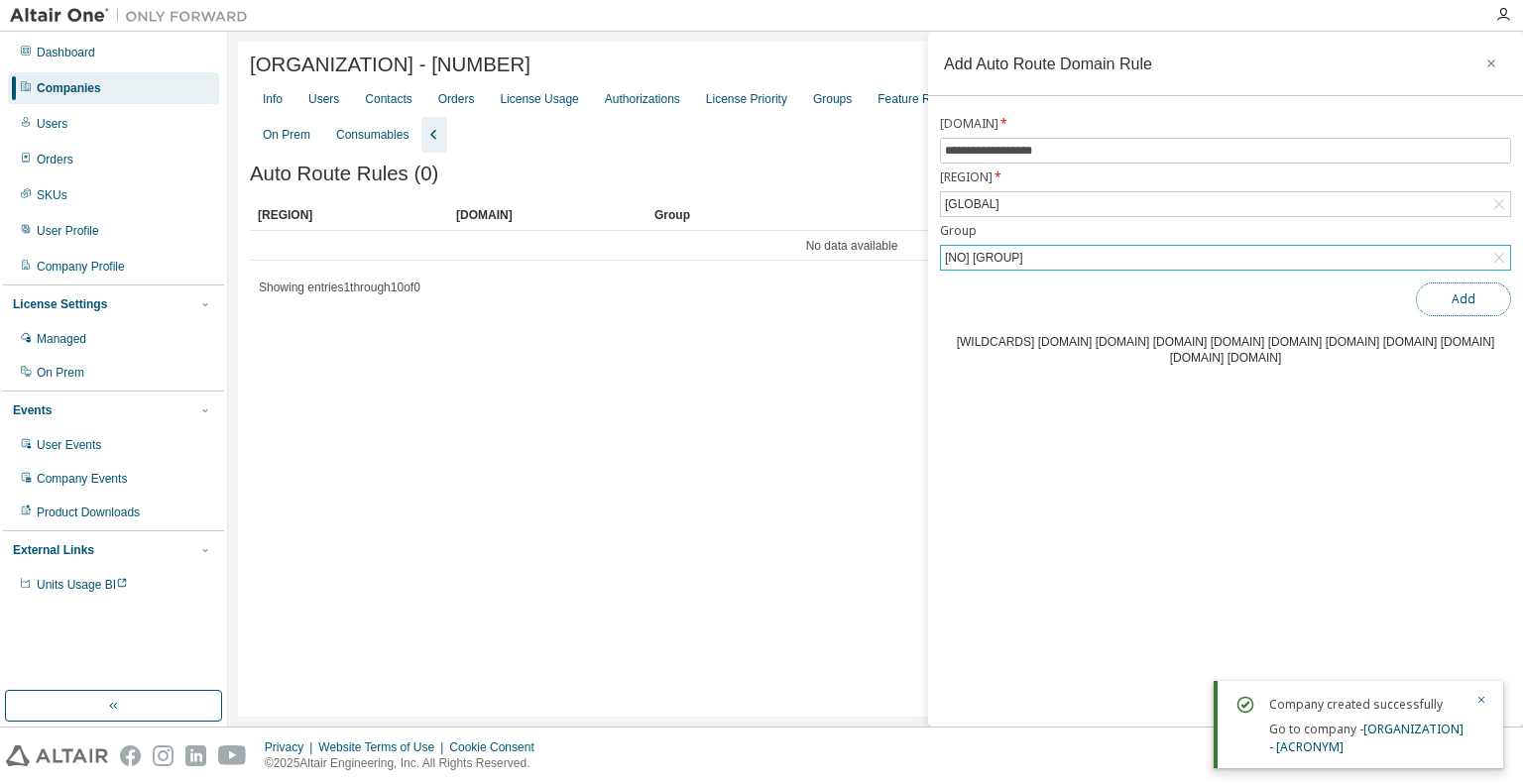 click on "Add" at bounding box center [1464, 299] 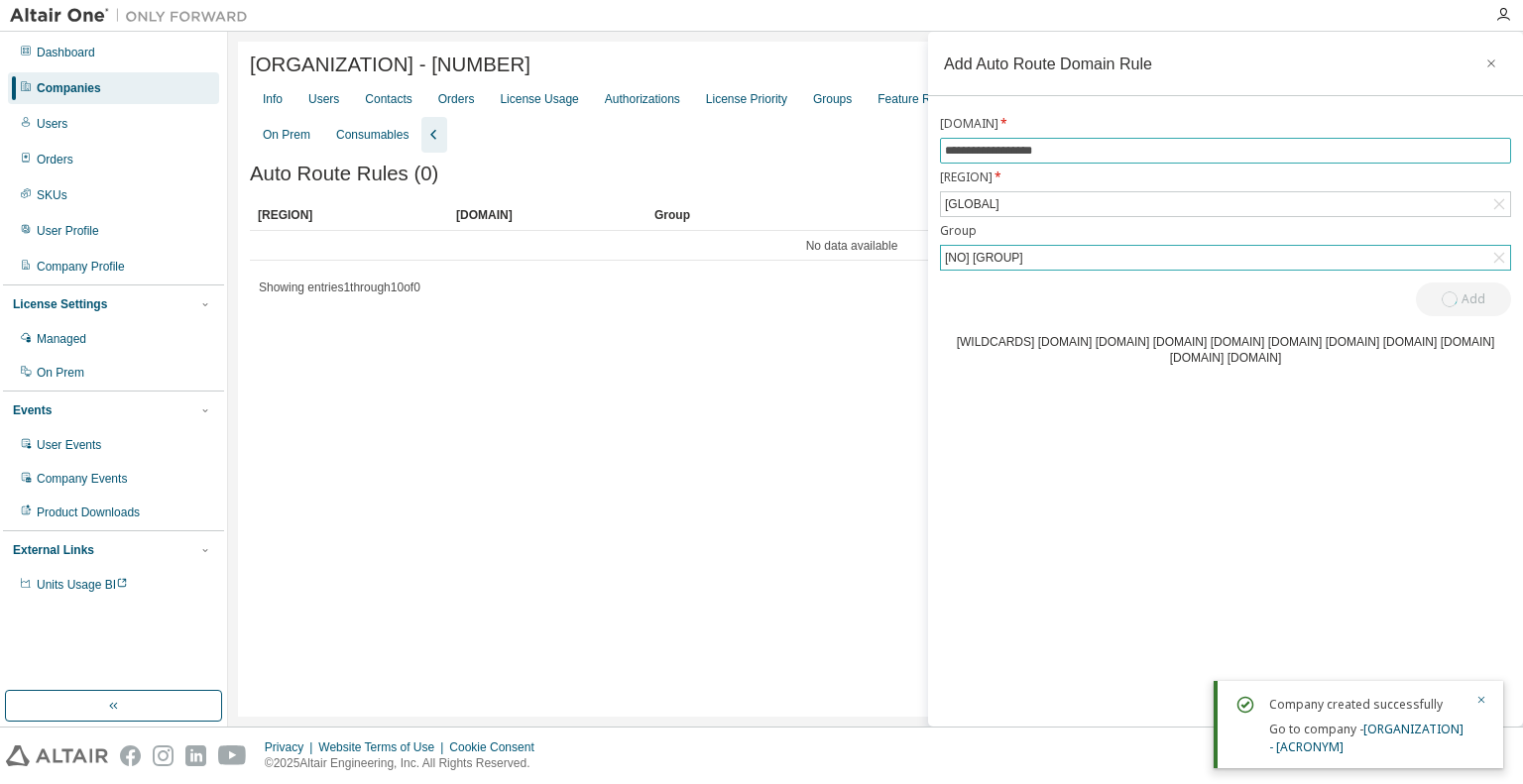 click on "**********" at bounding box center (1226, 151) 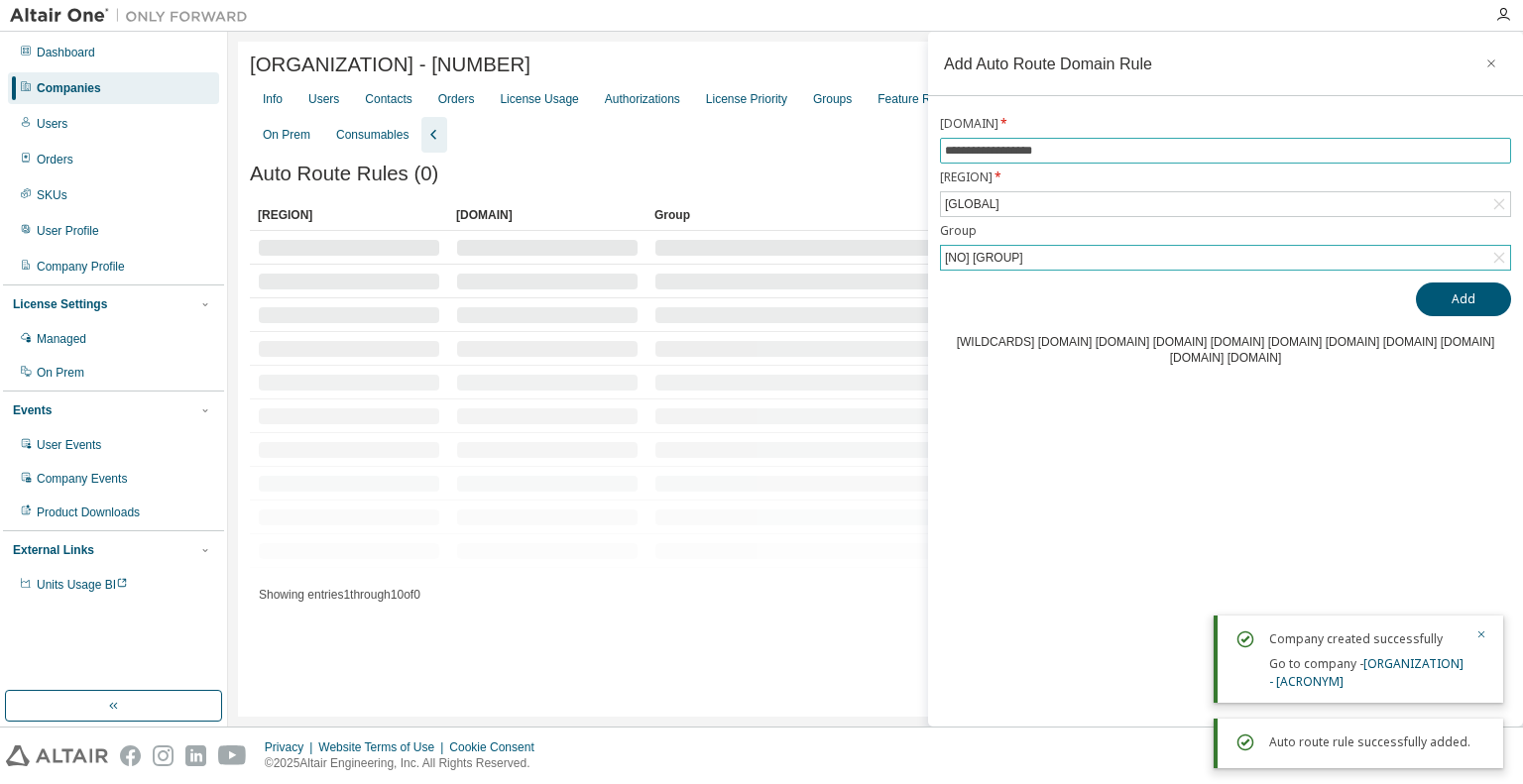 click on "**********" at bounding box center (1226, 151) 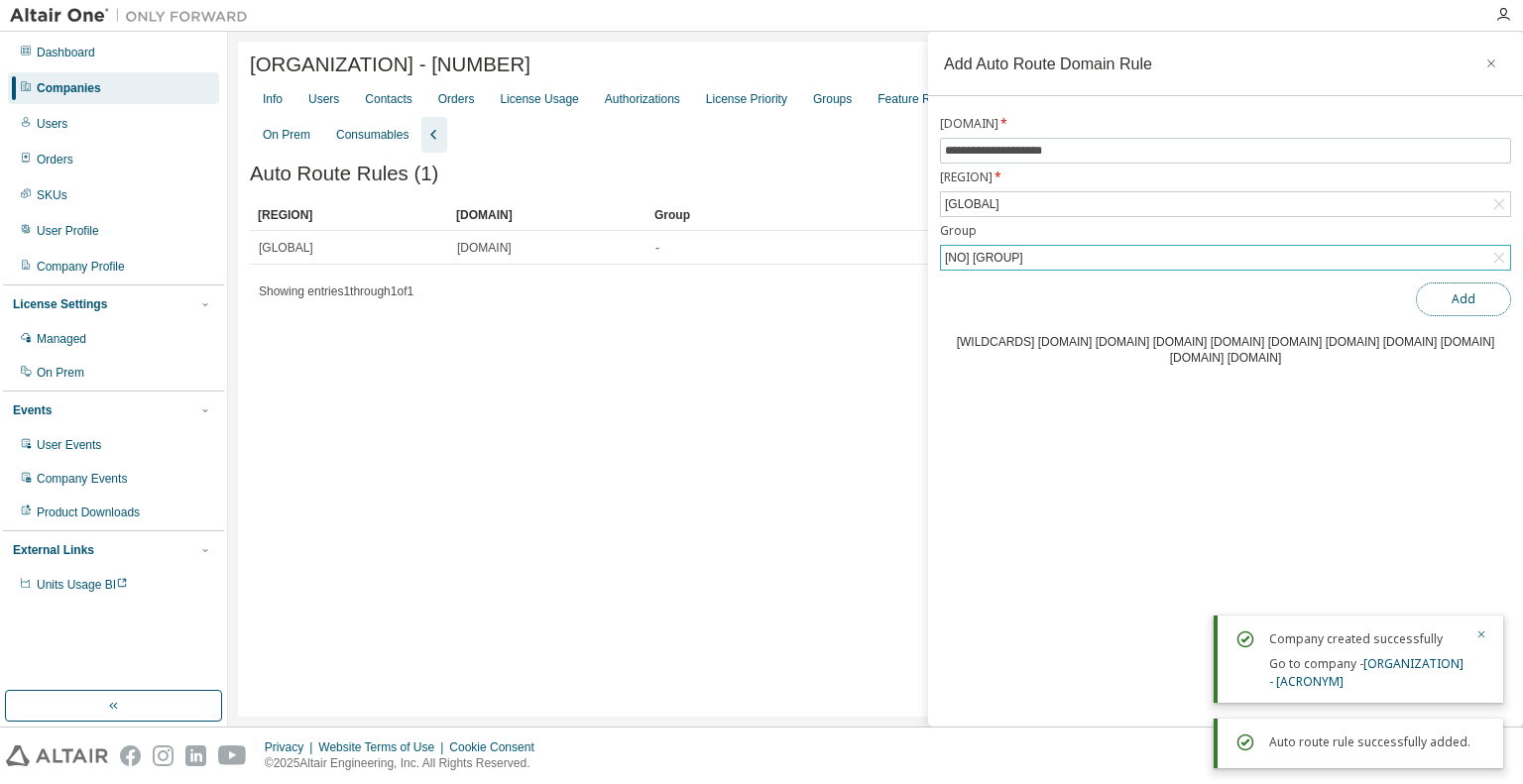 click on "Add" at bounding box center (1464, 299) 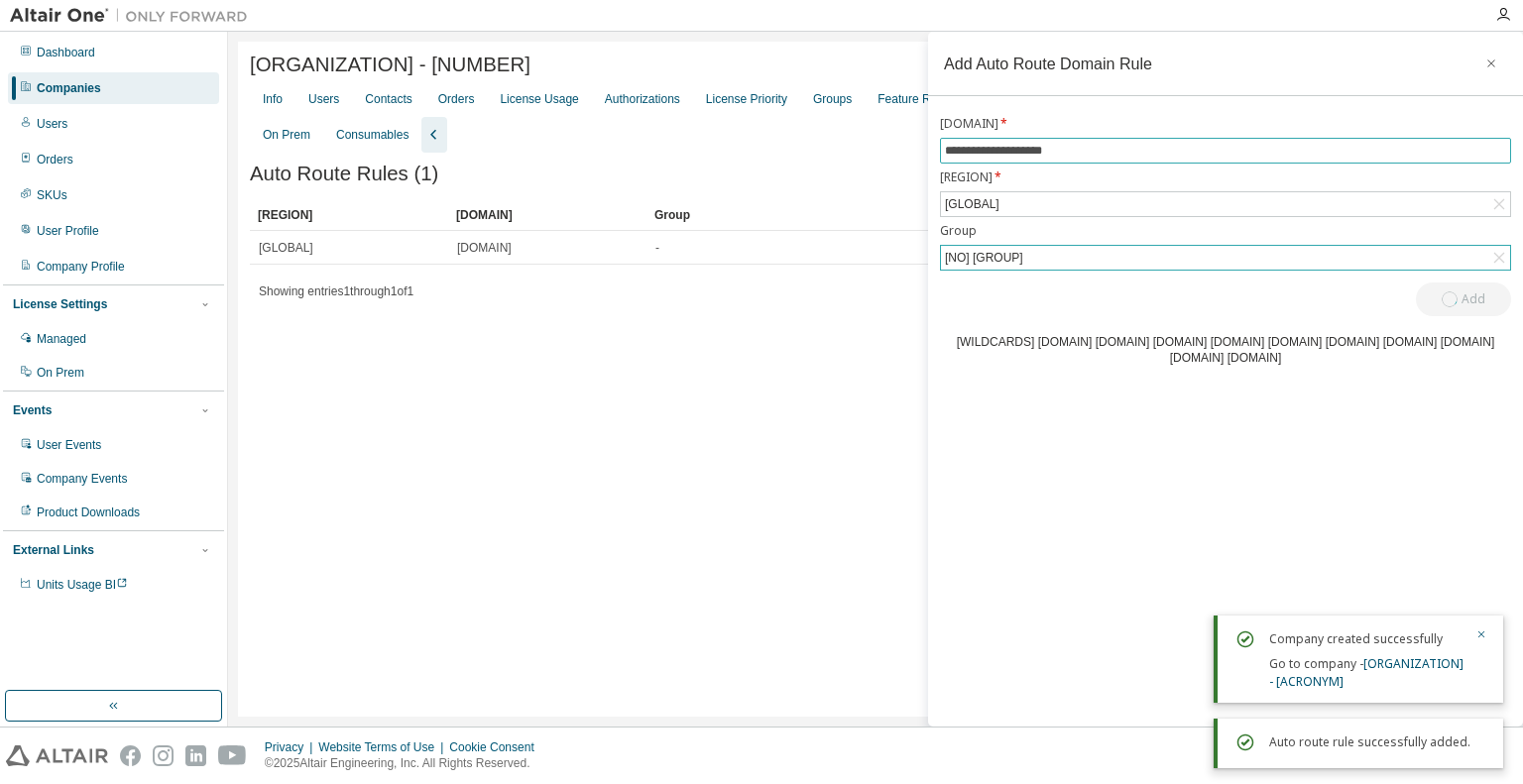 click on "**********" at bounding box center [1226, 151] 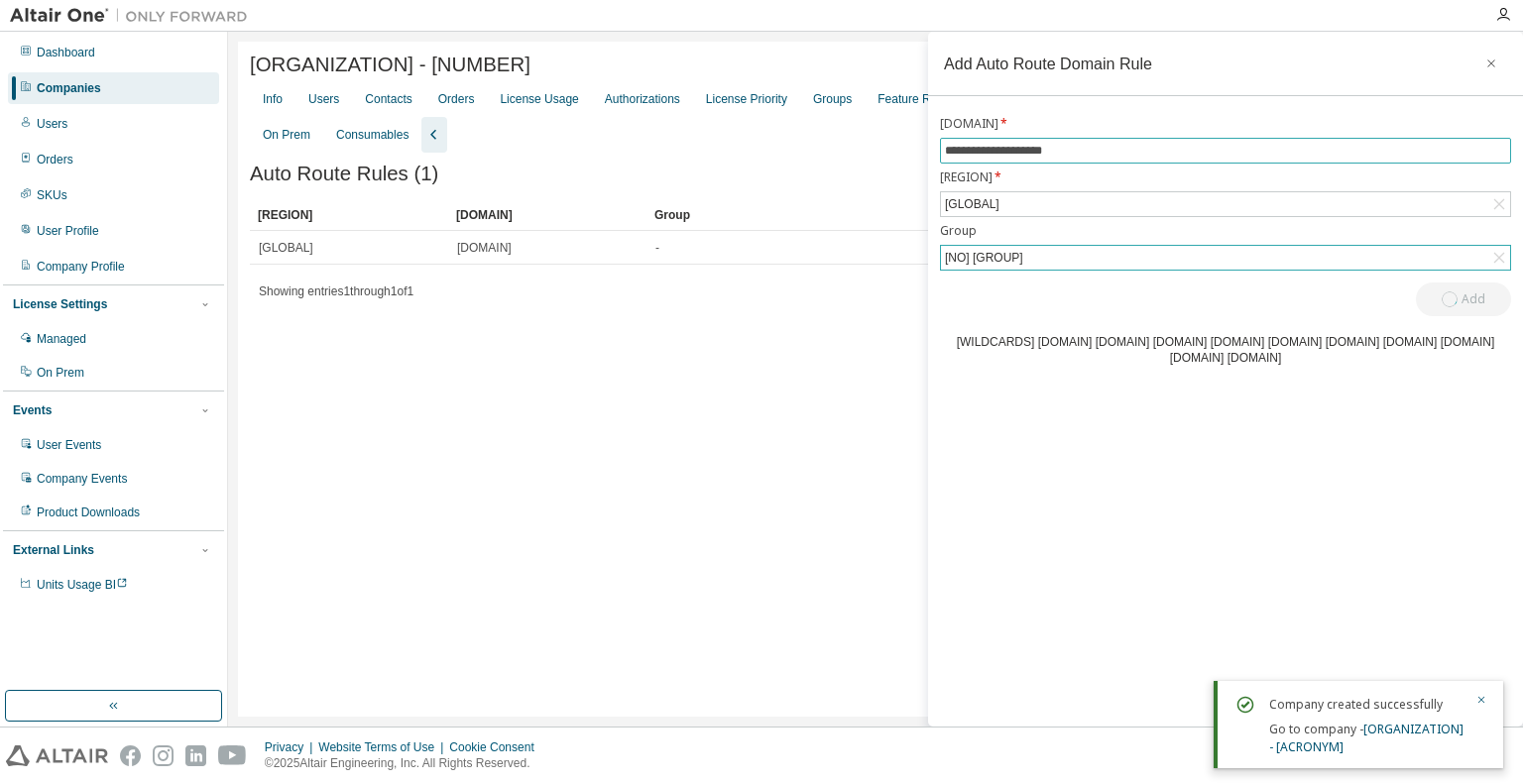 click on "**********" at bounding box center [1226, 151] 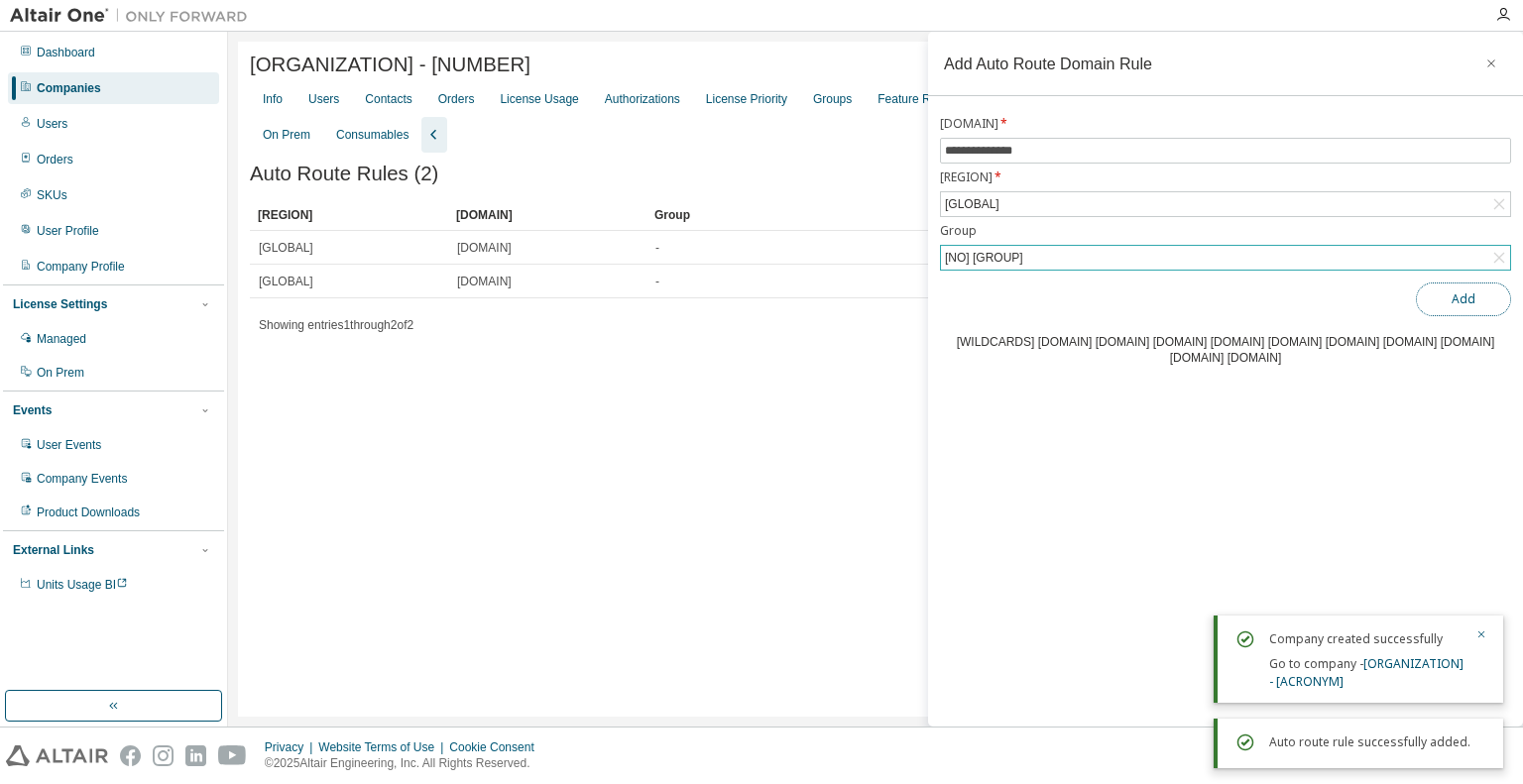 click on "Add" at bounding box center [1464, 299] 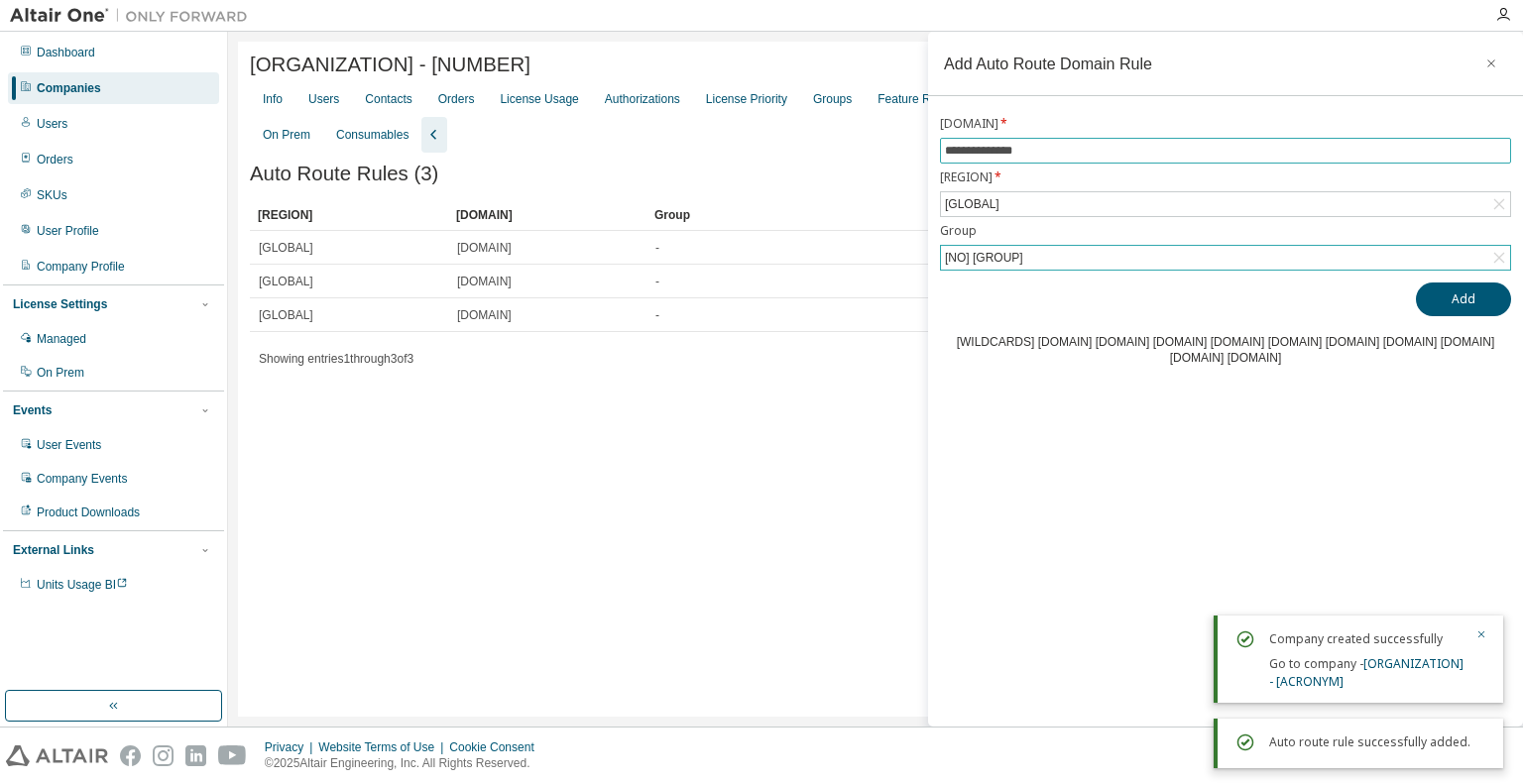 drag, startPoint x: 950, startPoint y: 154, endPoint x: 931, endPoint y: 150, distance: 19.416488 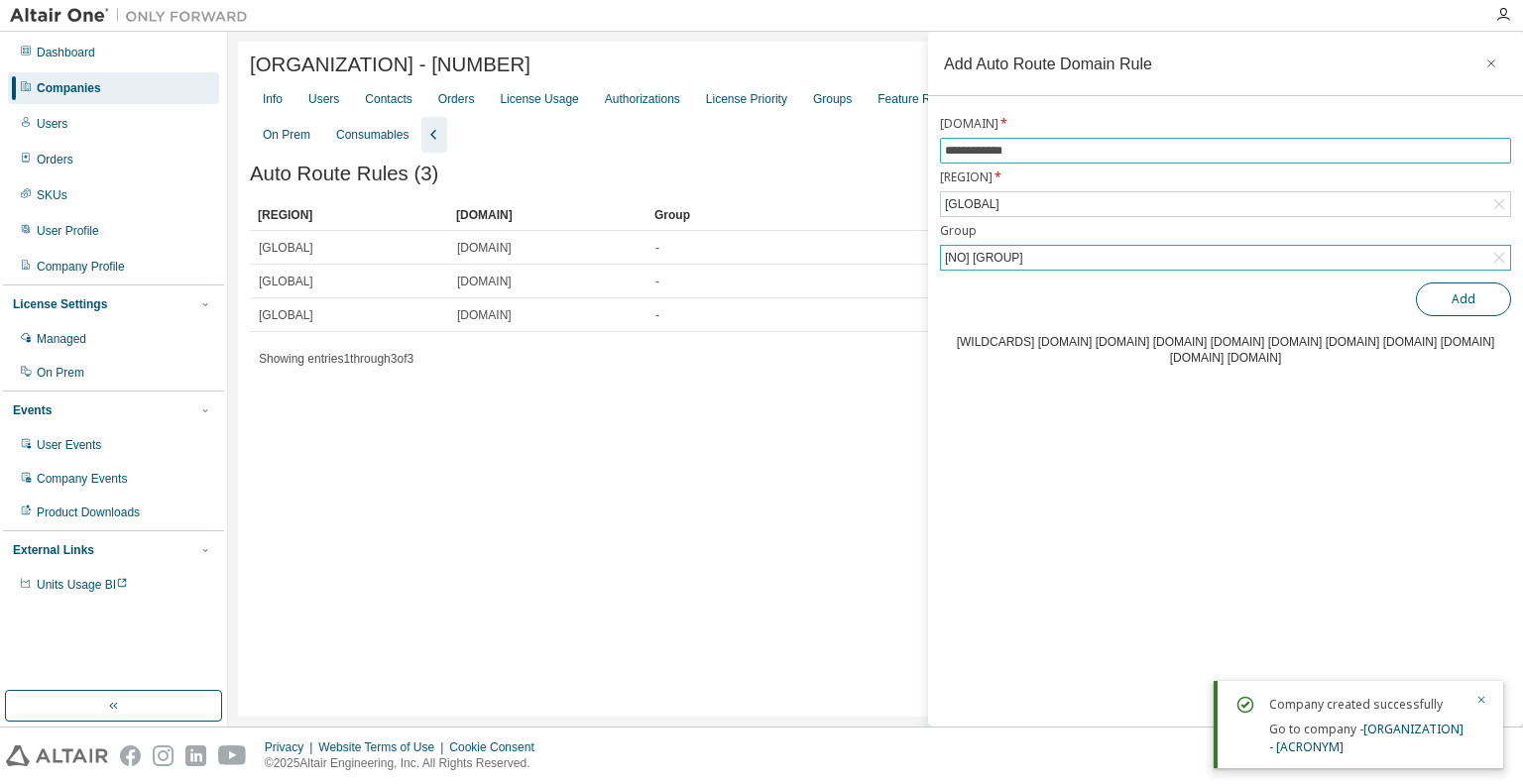 type on "**********" 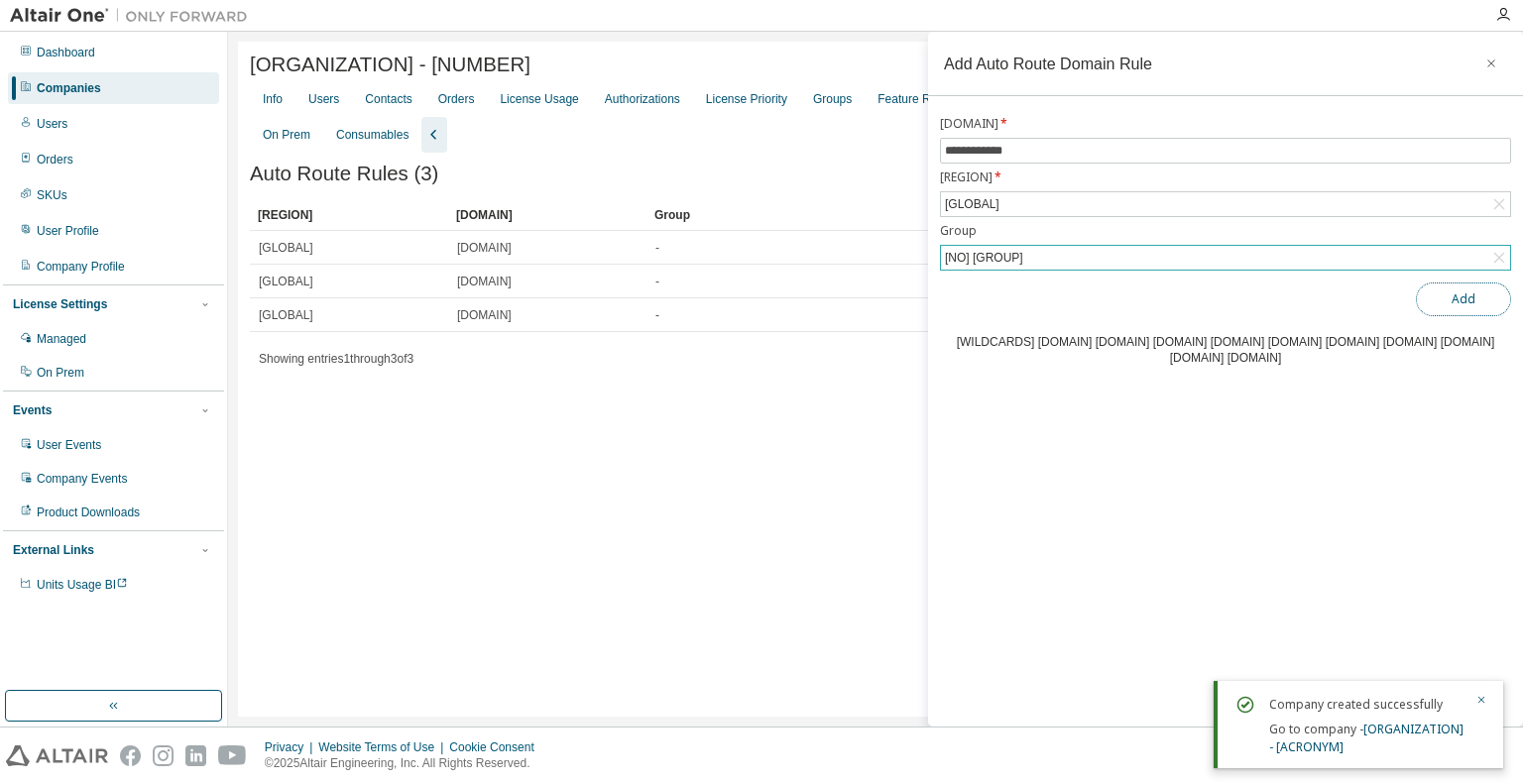 click on "Add" at bounding box center [1464, 299] 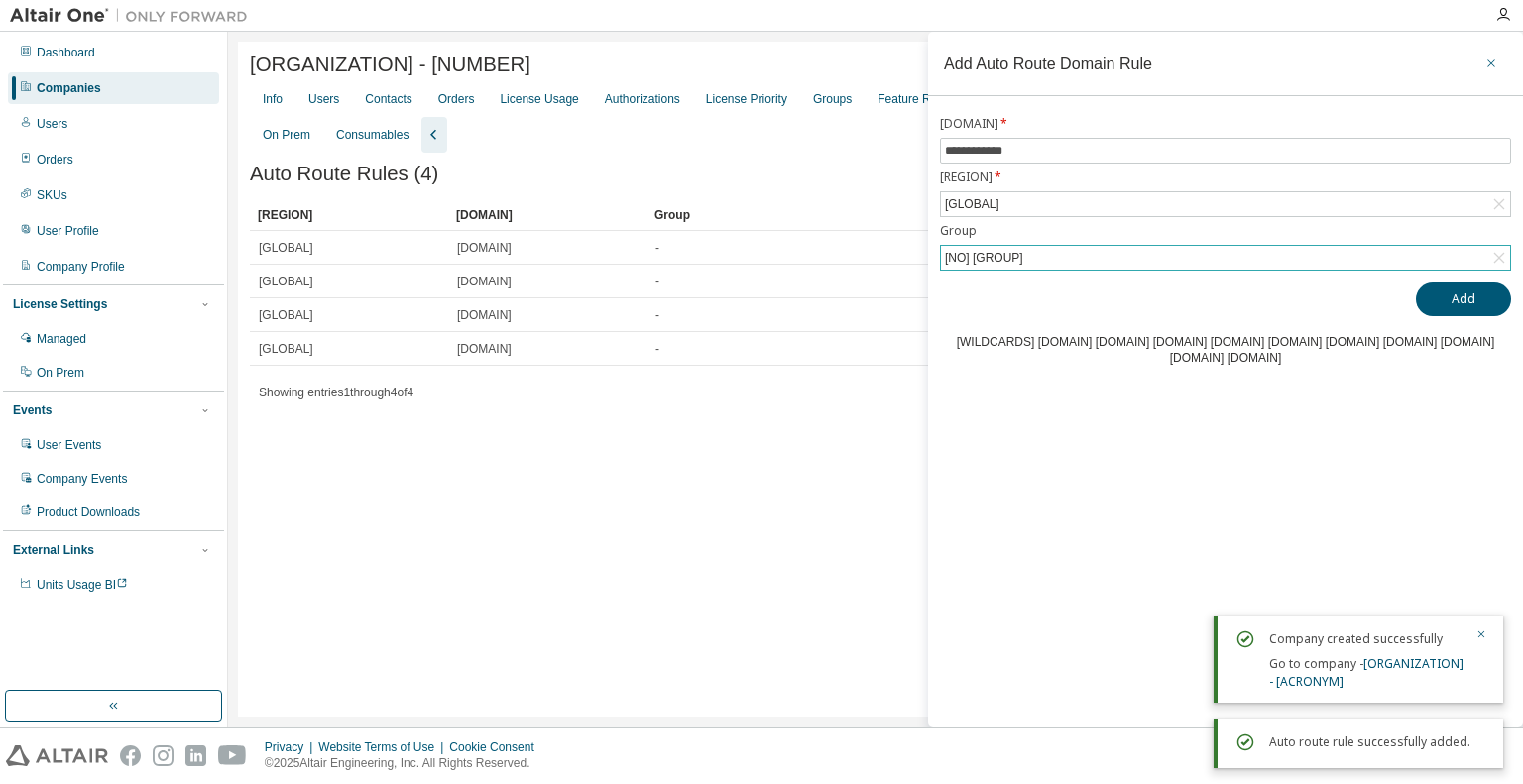 click 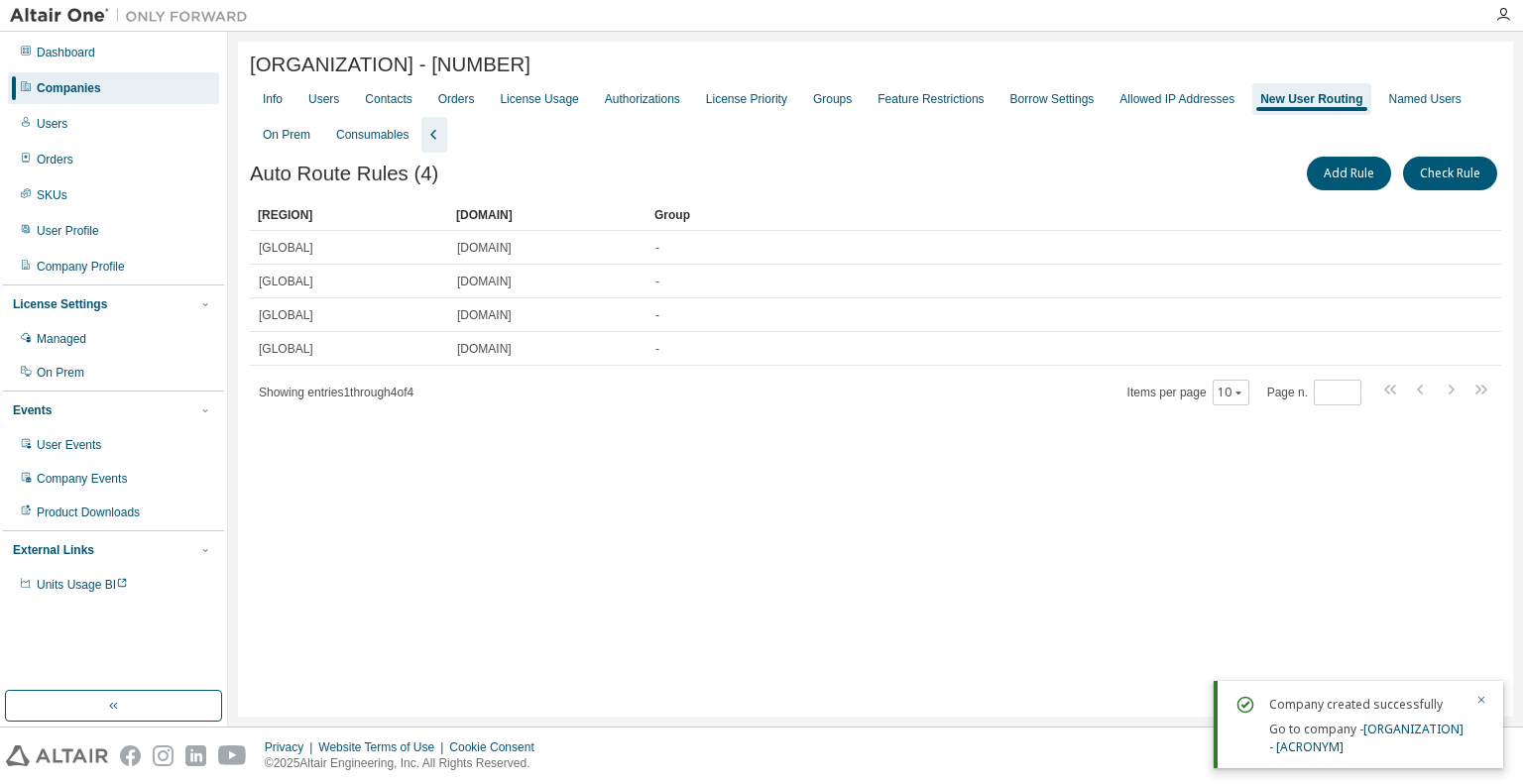 click on "Companies" at bounding box center [113, 88] 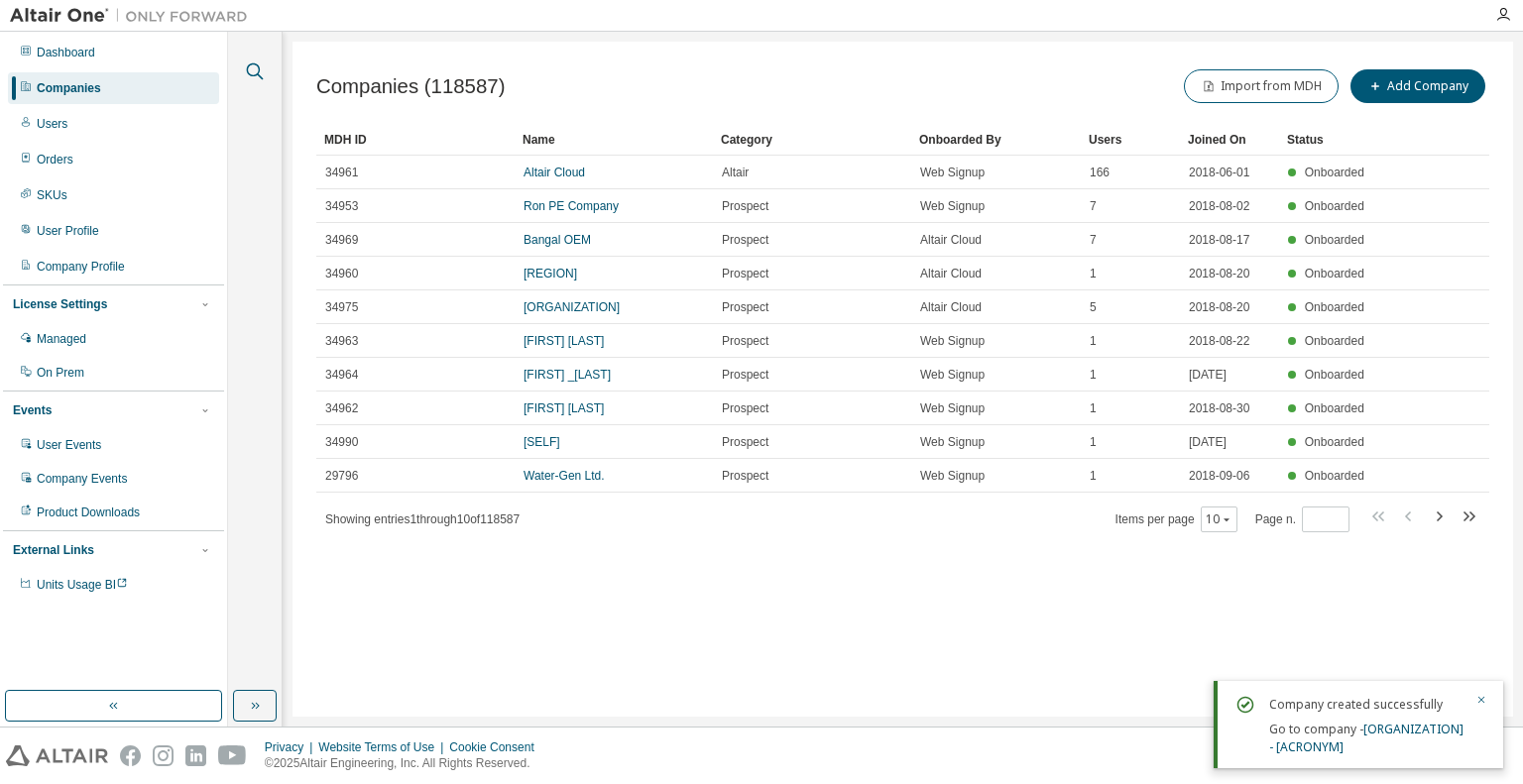 click 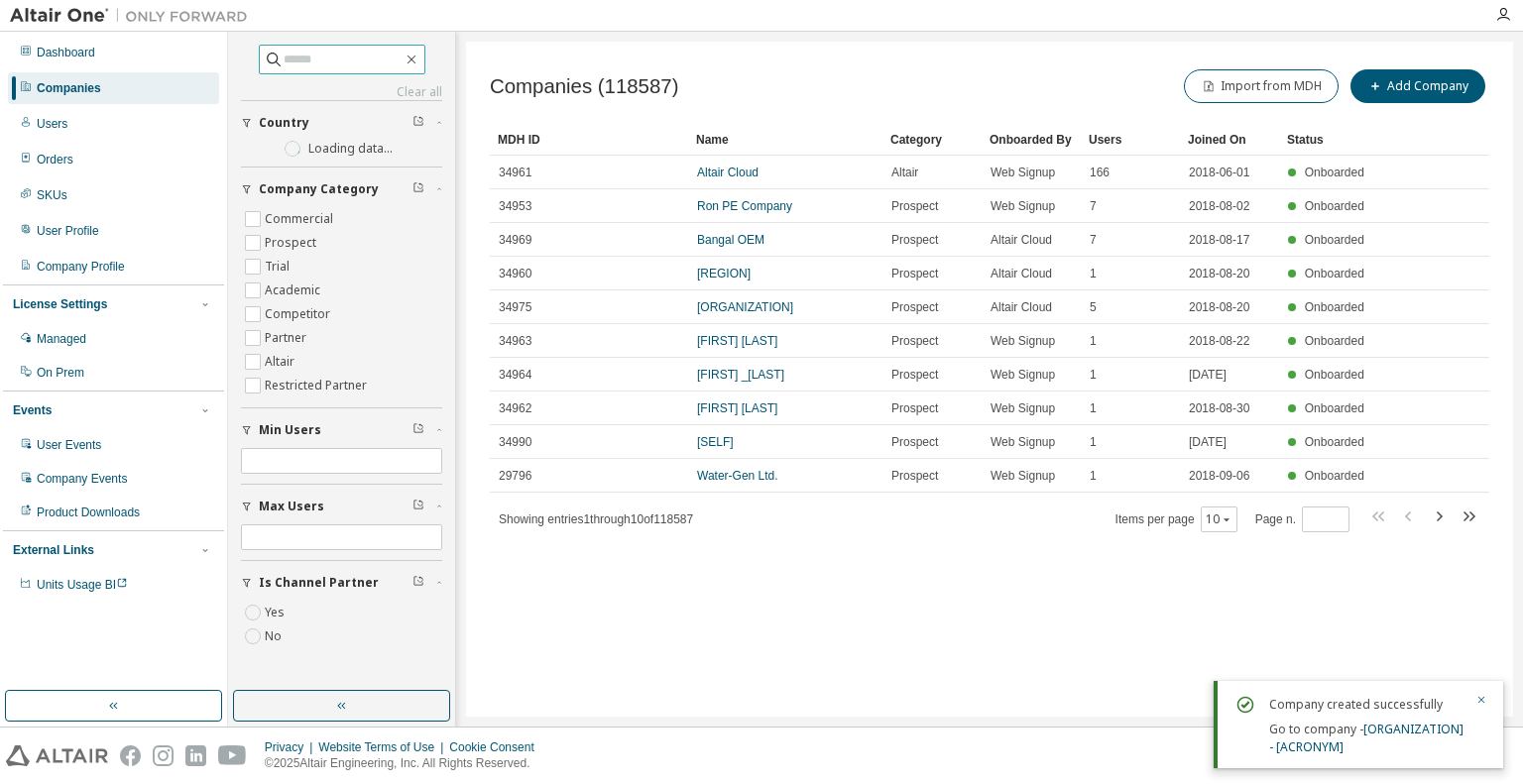 click at bounding box center [342, 59] 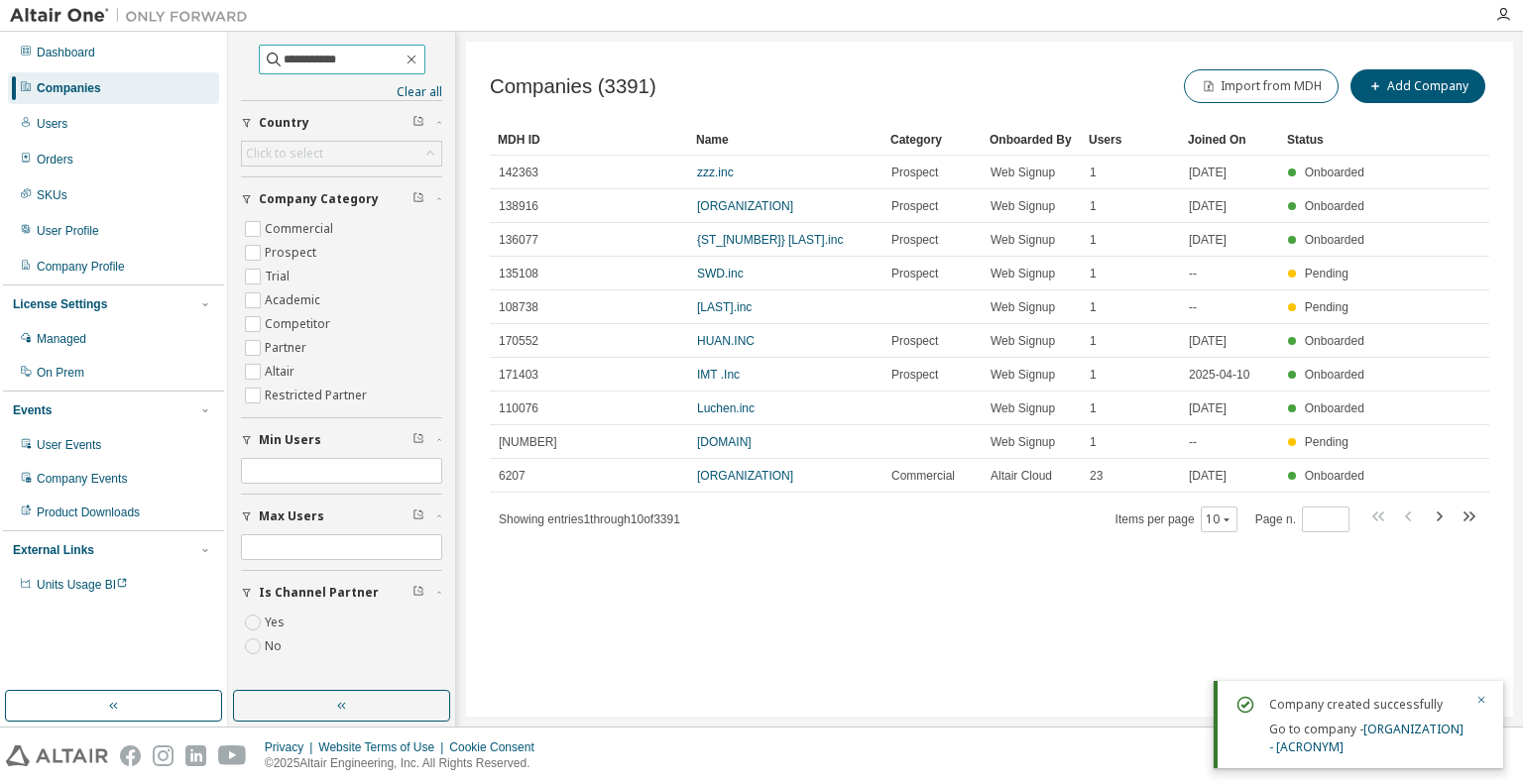 type on "**********" 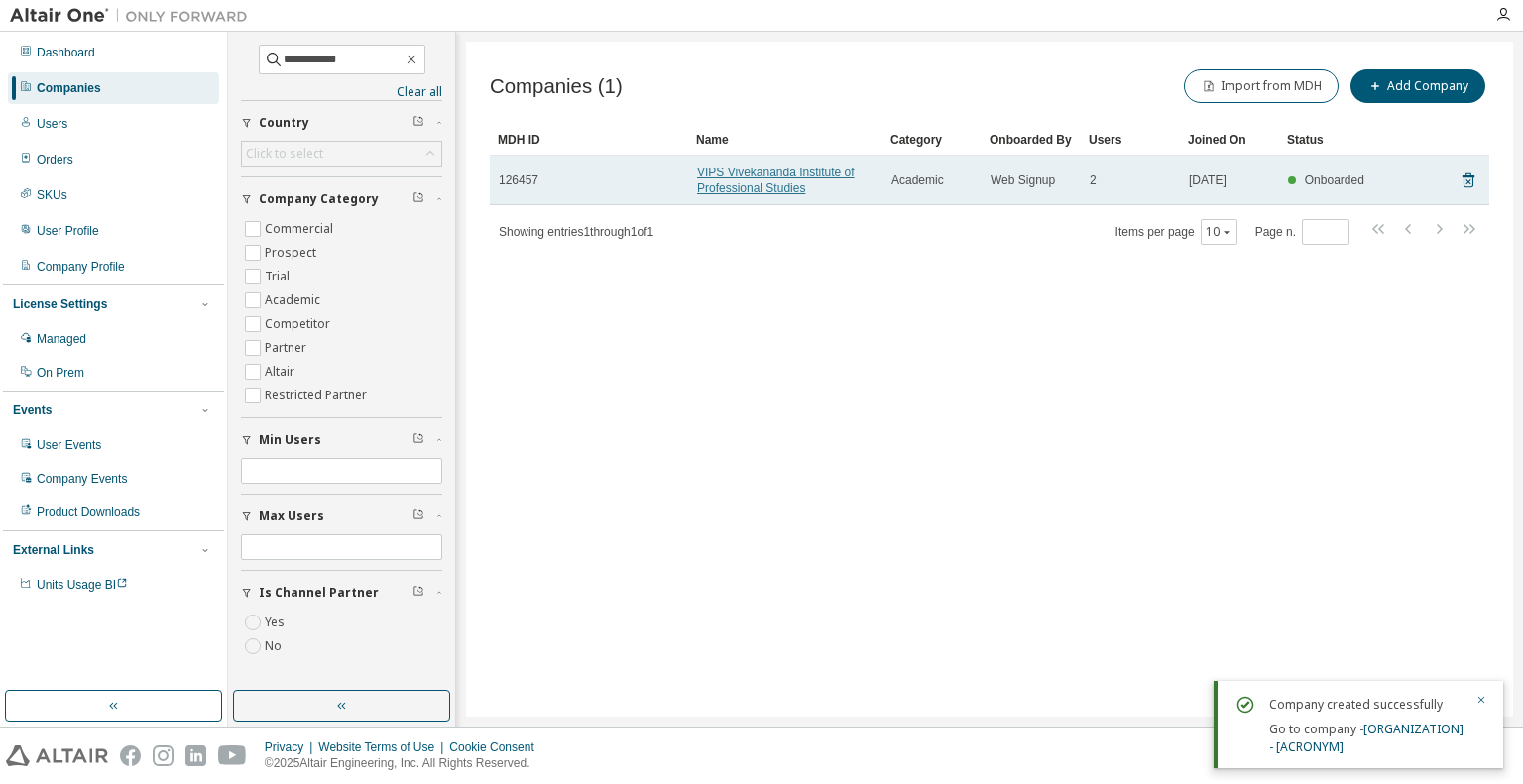 click on "VIPS  Vivekananda Institute of Professional Studies" at bounding box center [775, 180] 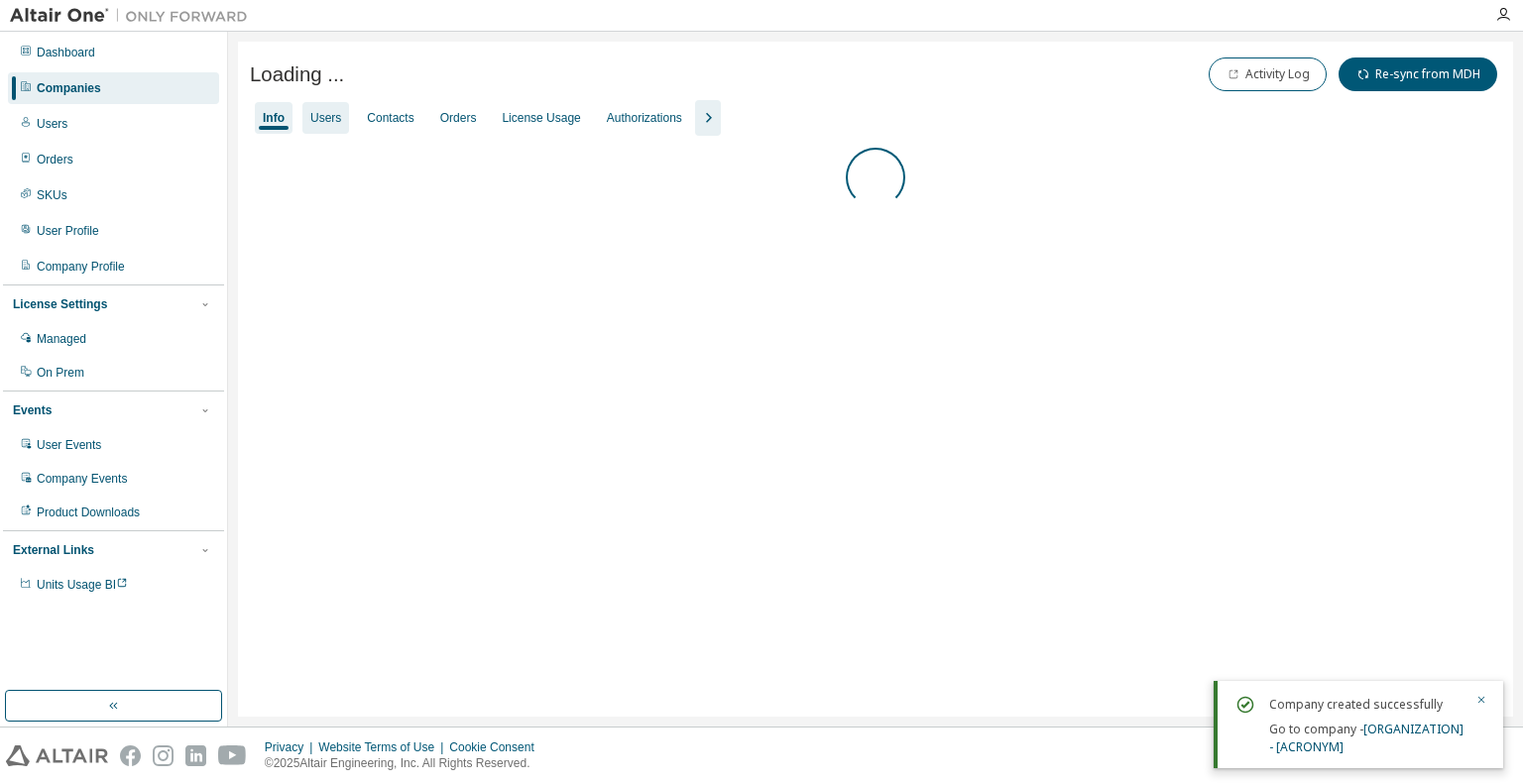 click on "Users" at bounding box center (325, 118) 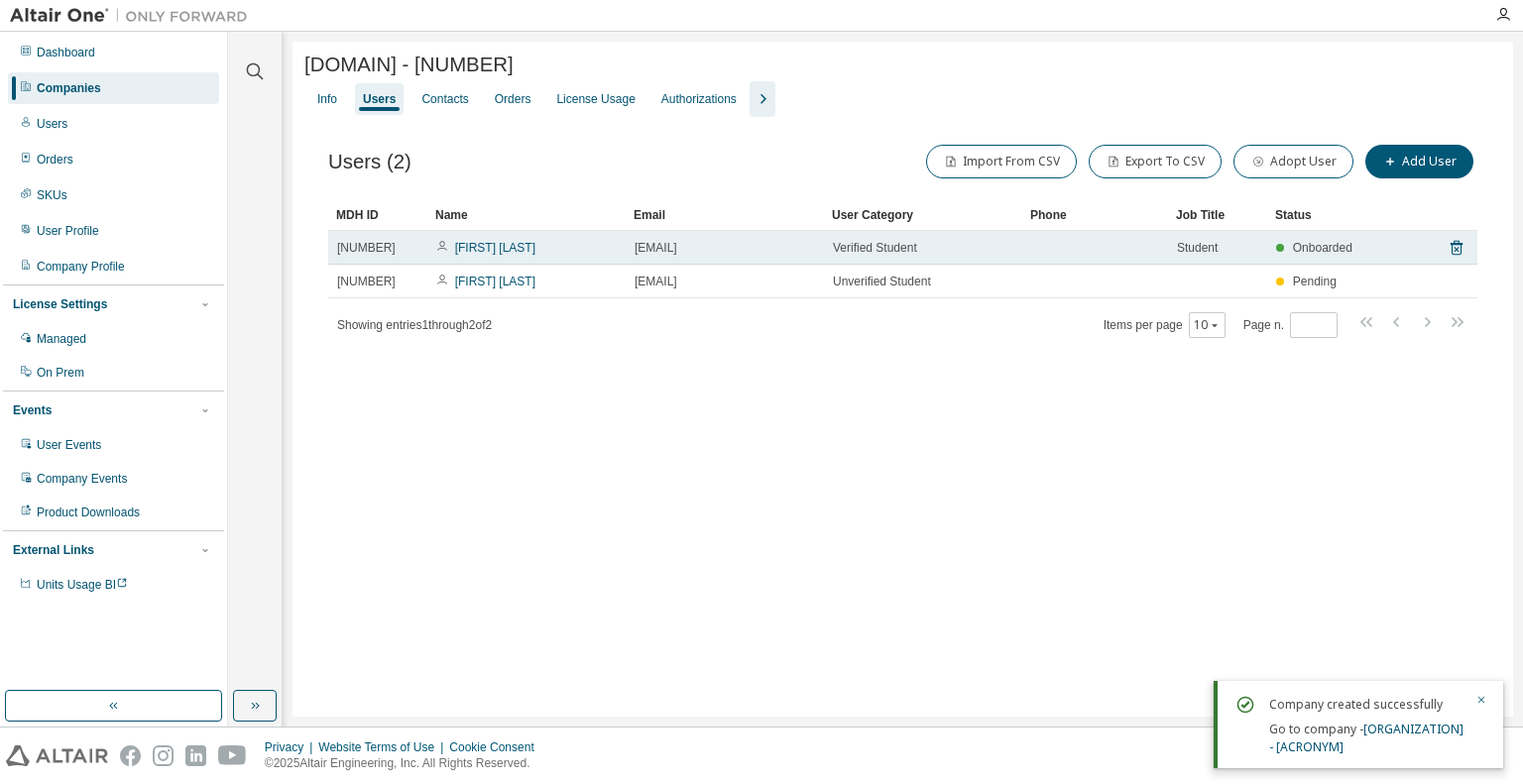drag, startPoint x: 785, startPoint y: 253, endPoint x: 737, endPoint y: 255, distance: 48.0416 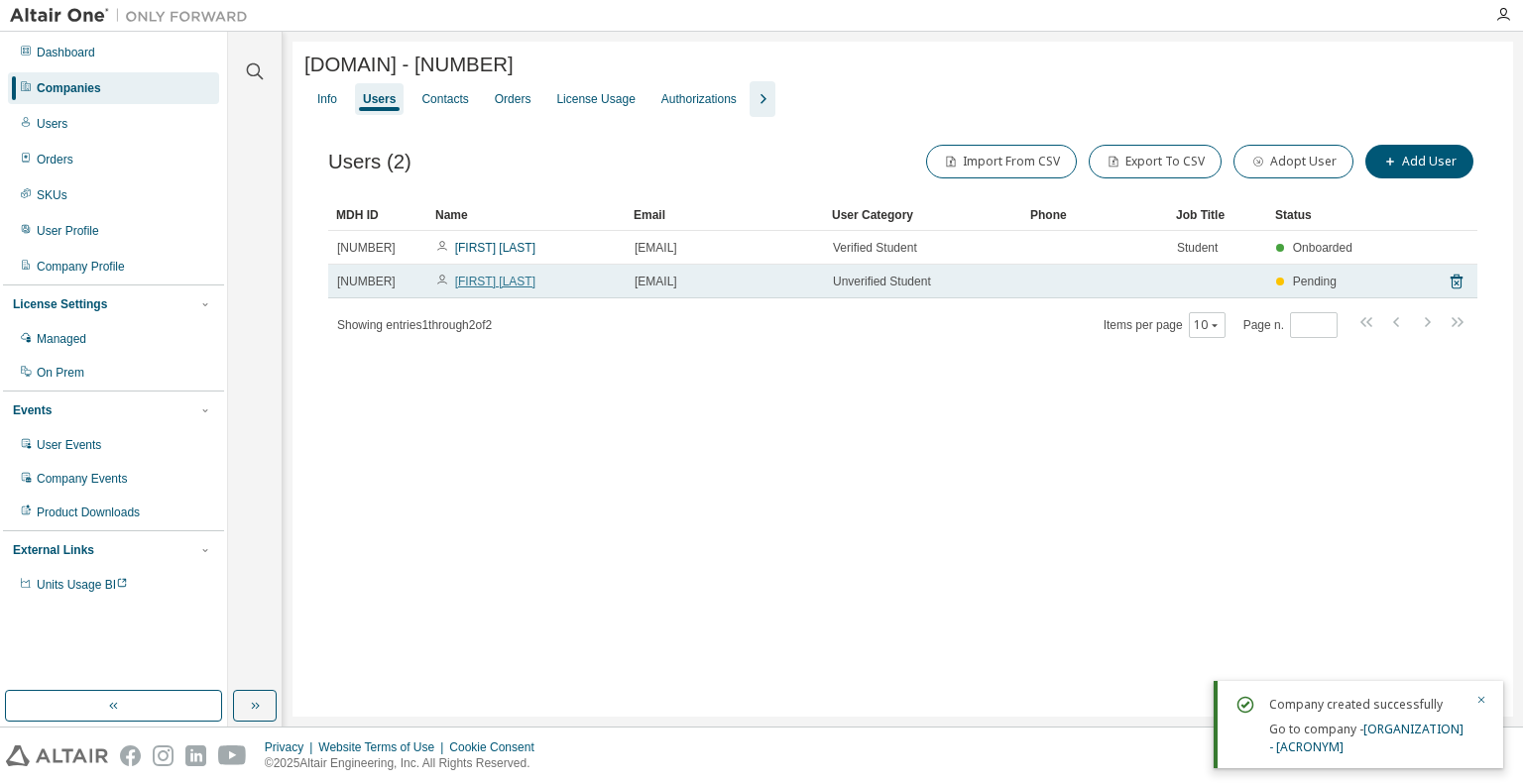 click on "[FIRST] [LAST]" at bounding box center [495, 281] 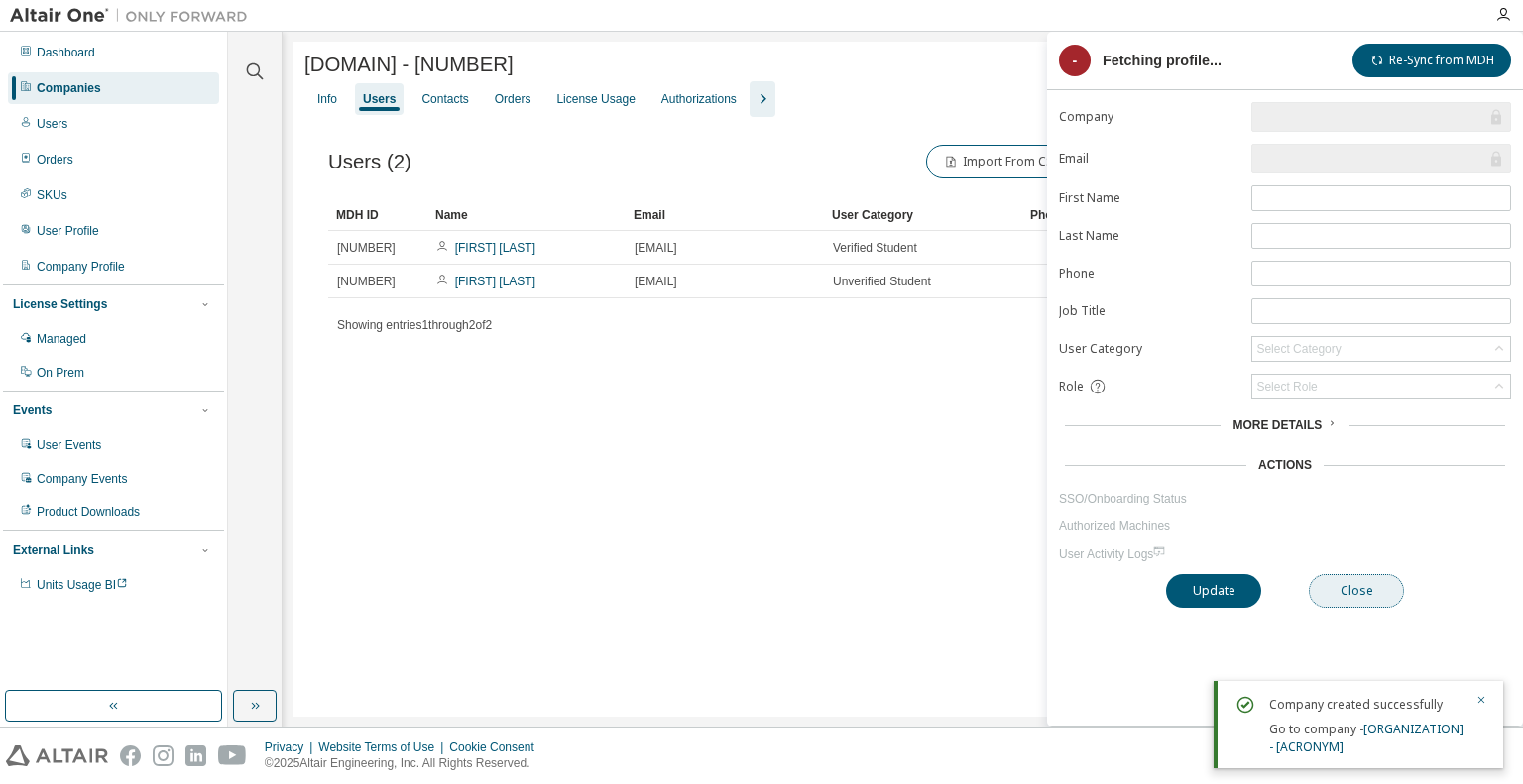 click on "Close" at bounding box center [1356, 591] 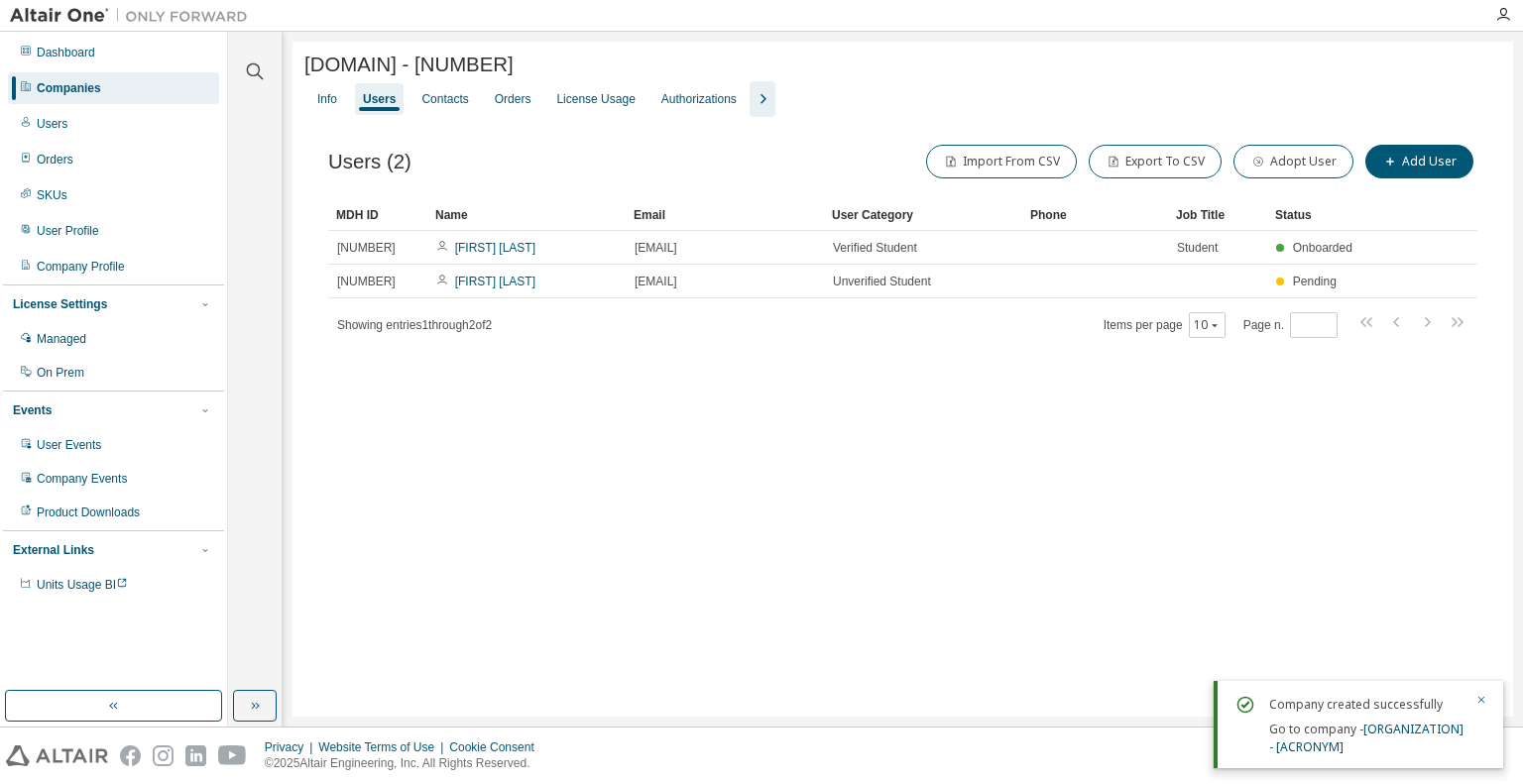 click 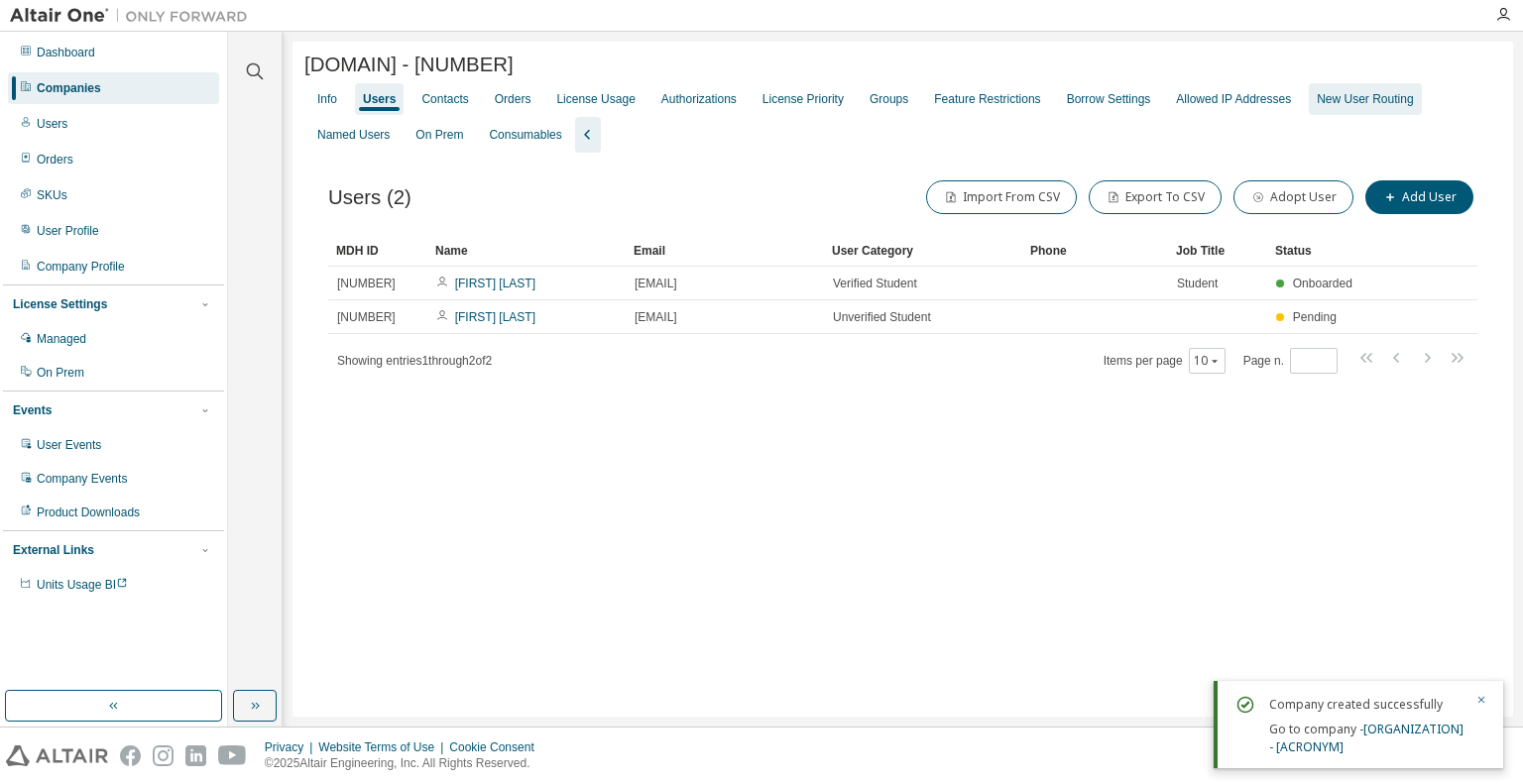 click on "New User Routing" at bounding box center [1364, 99] 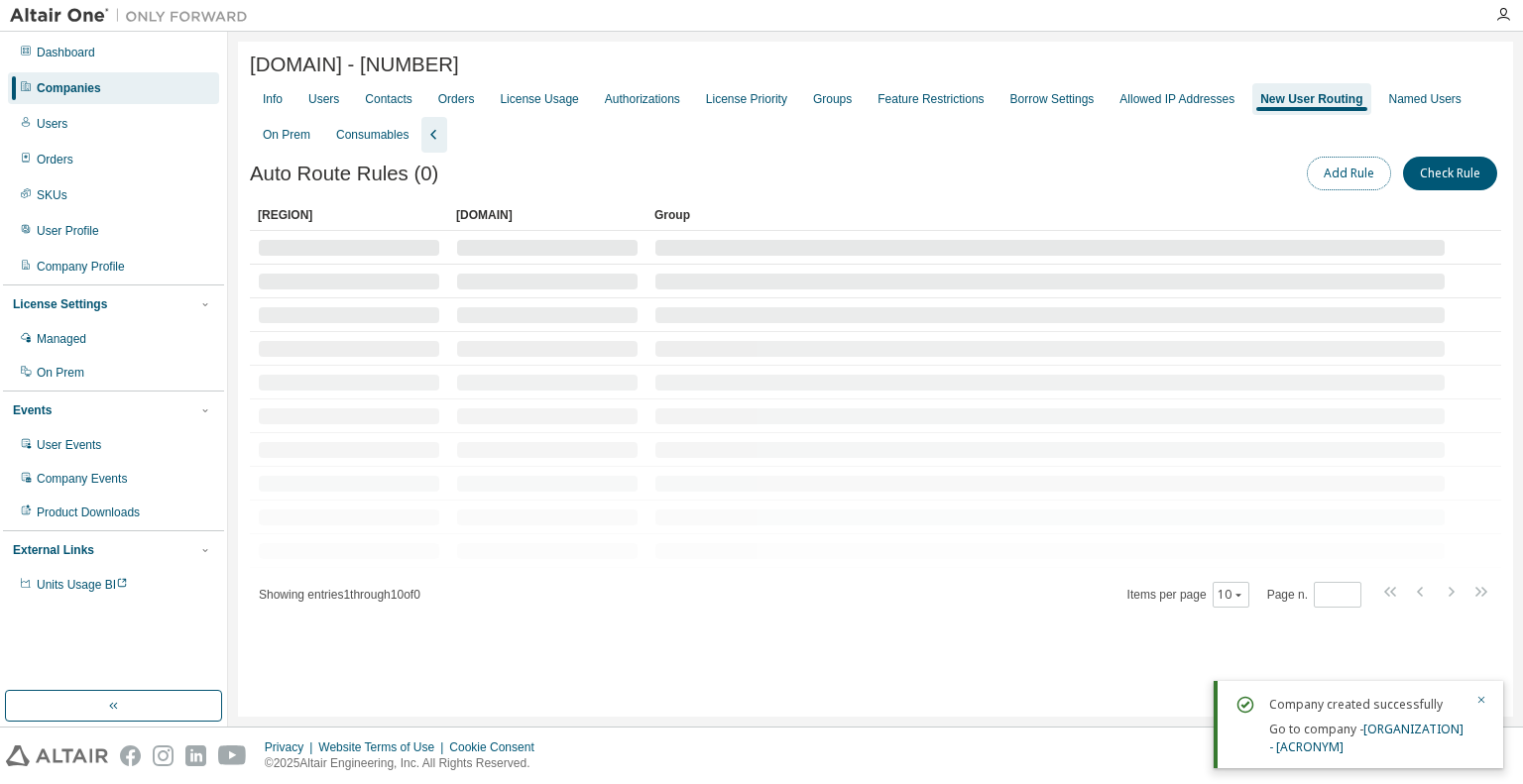 click on "Add Rule" at bounding box center (1348, 173) 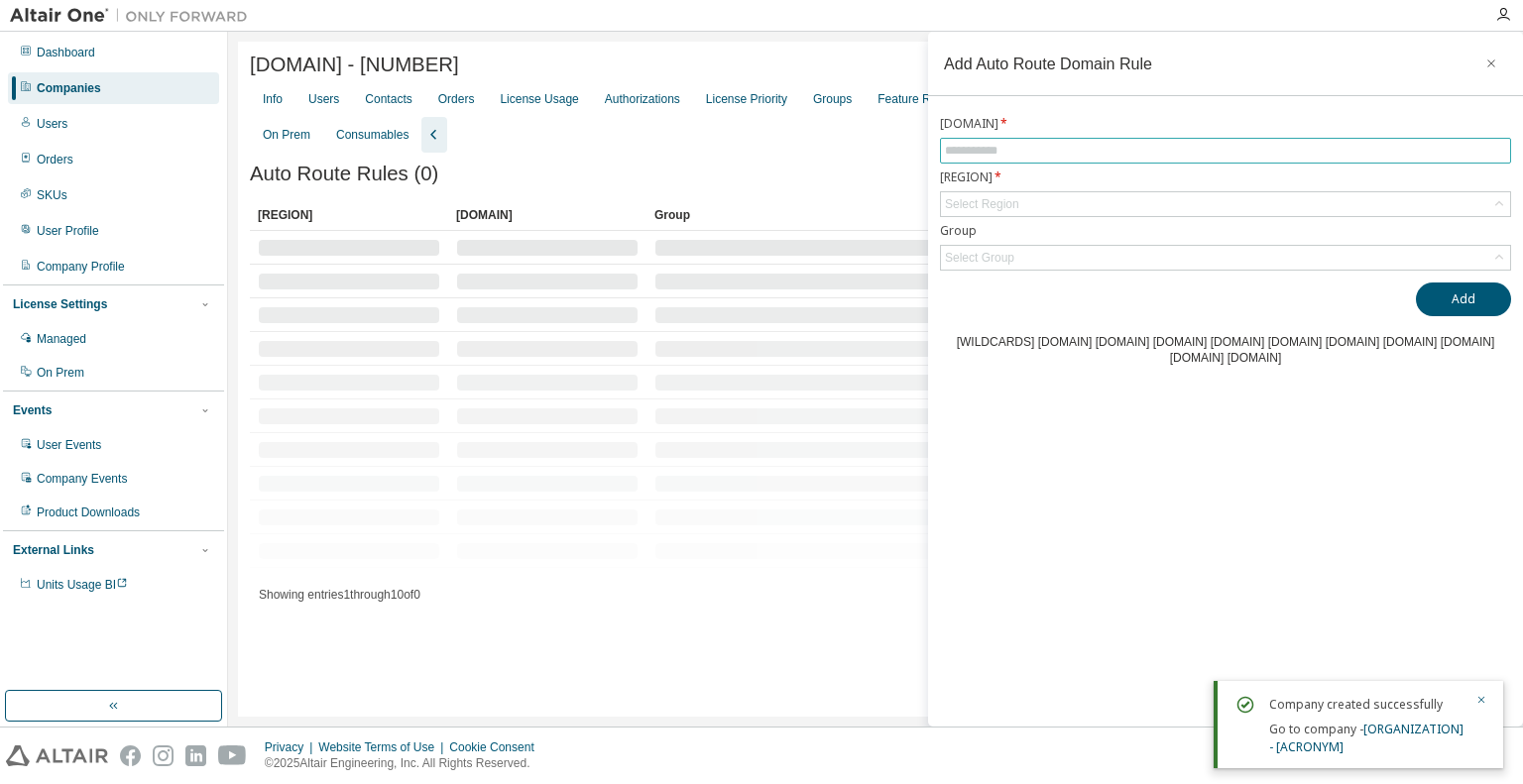 click at bounding box center [1226, 151] 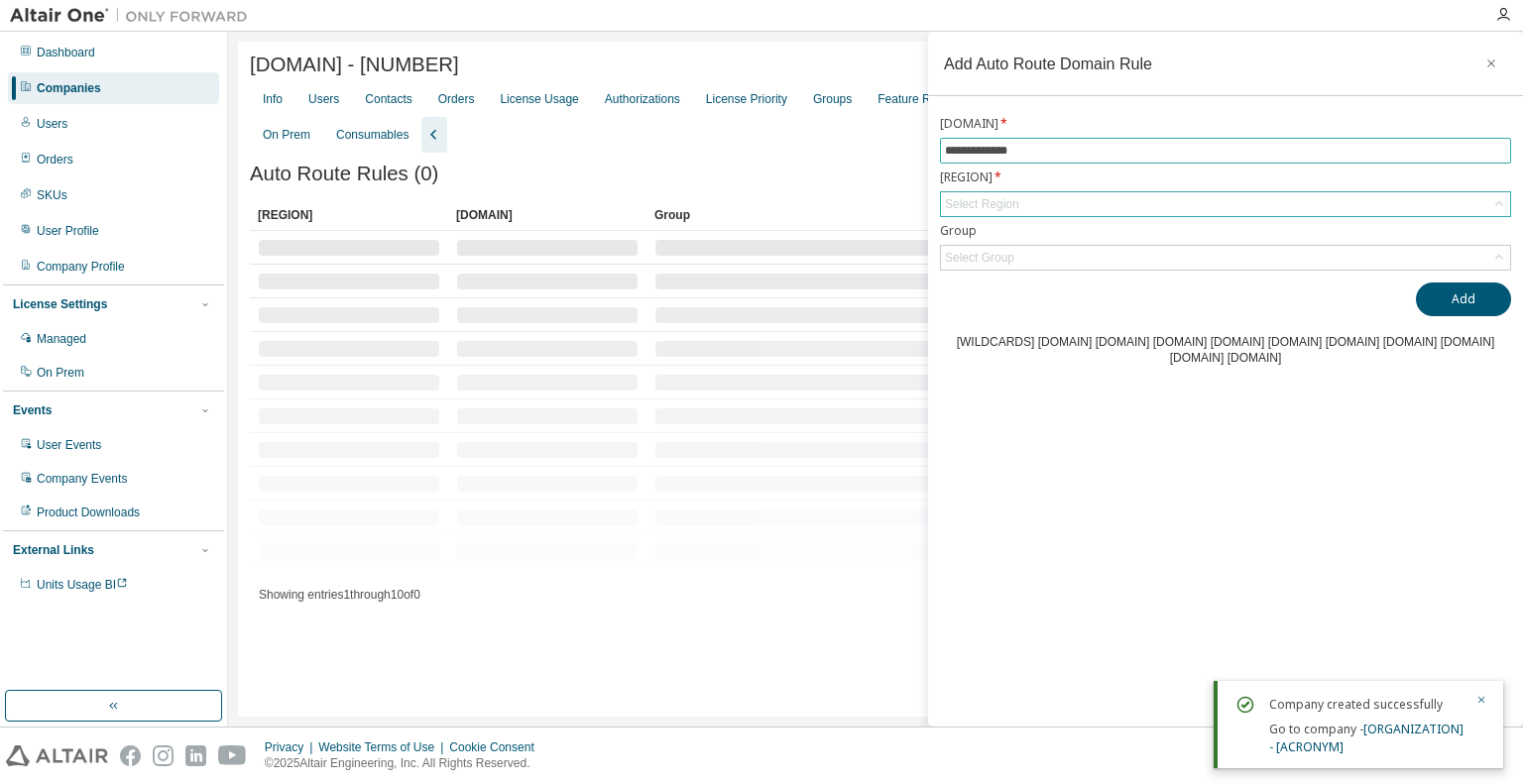 type on "**********" 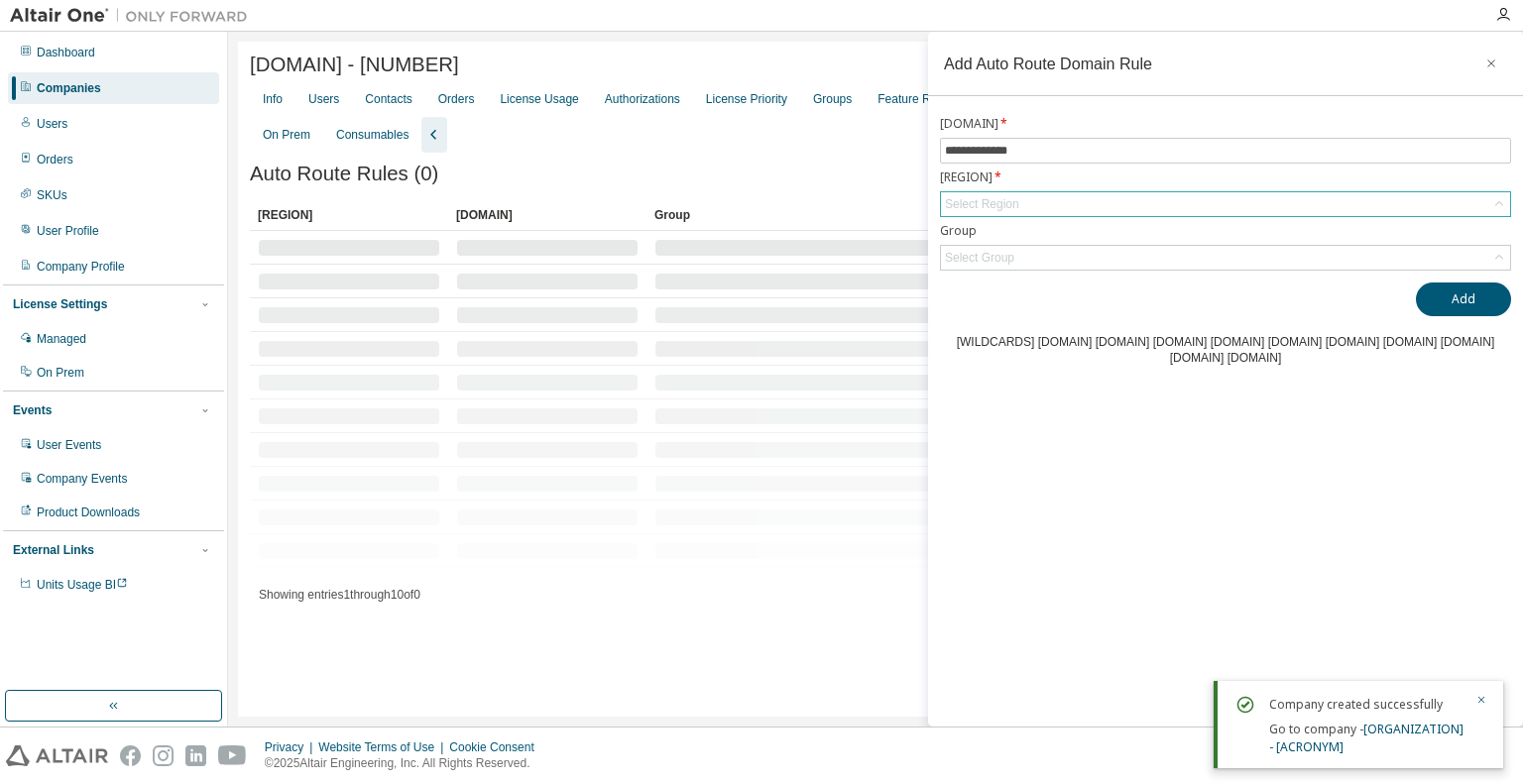 click on "Select Region" at bounding box center [982, 204] 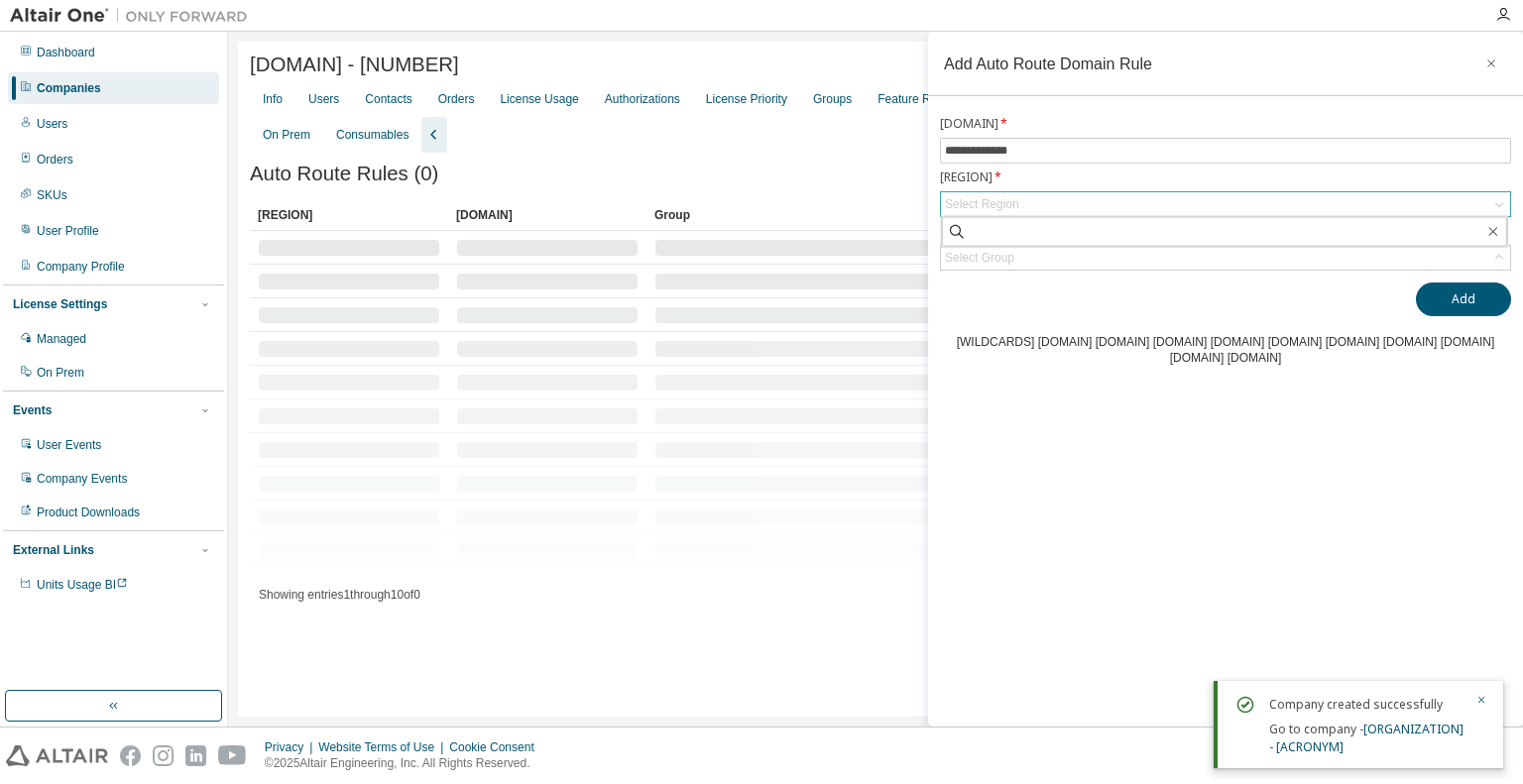click on "Select Region" at bounding box center [982, 204] 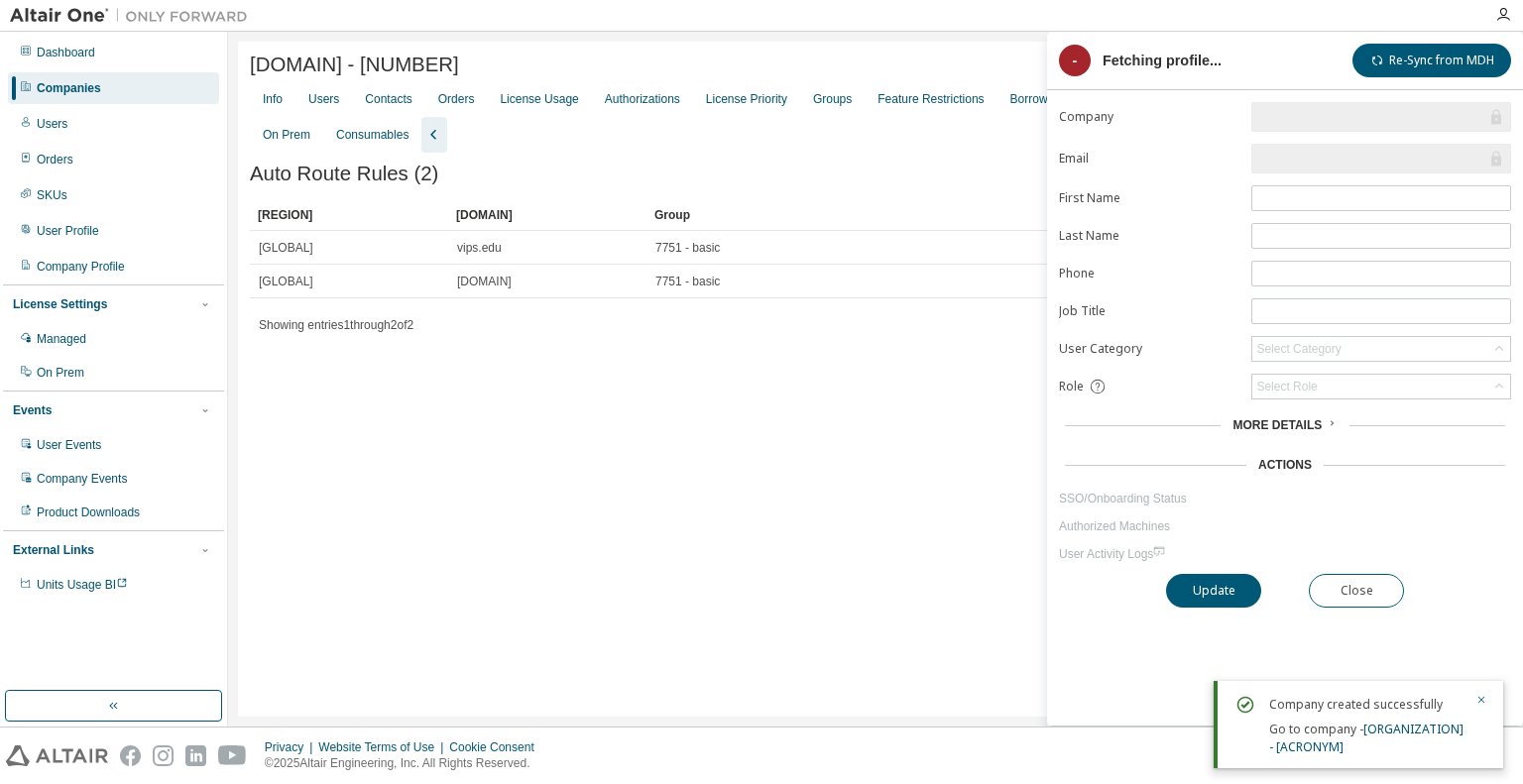 click on "Add Rule Check Rule" at bounding box center [1188, 173] 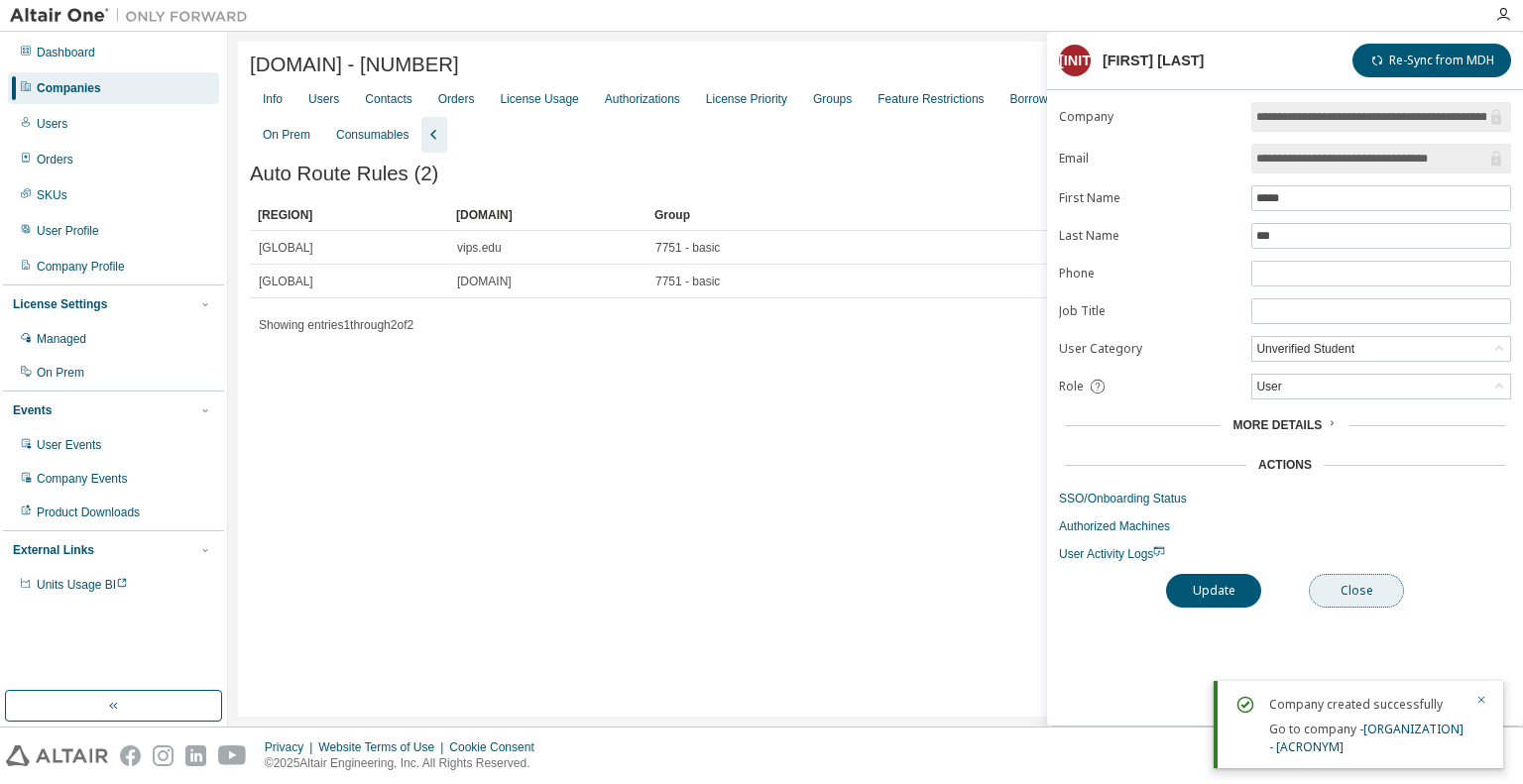 click on "Close" at bounding box center (1356, 591) 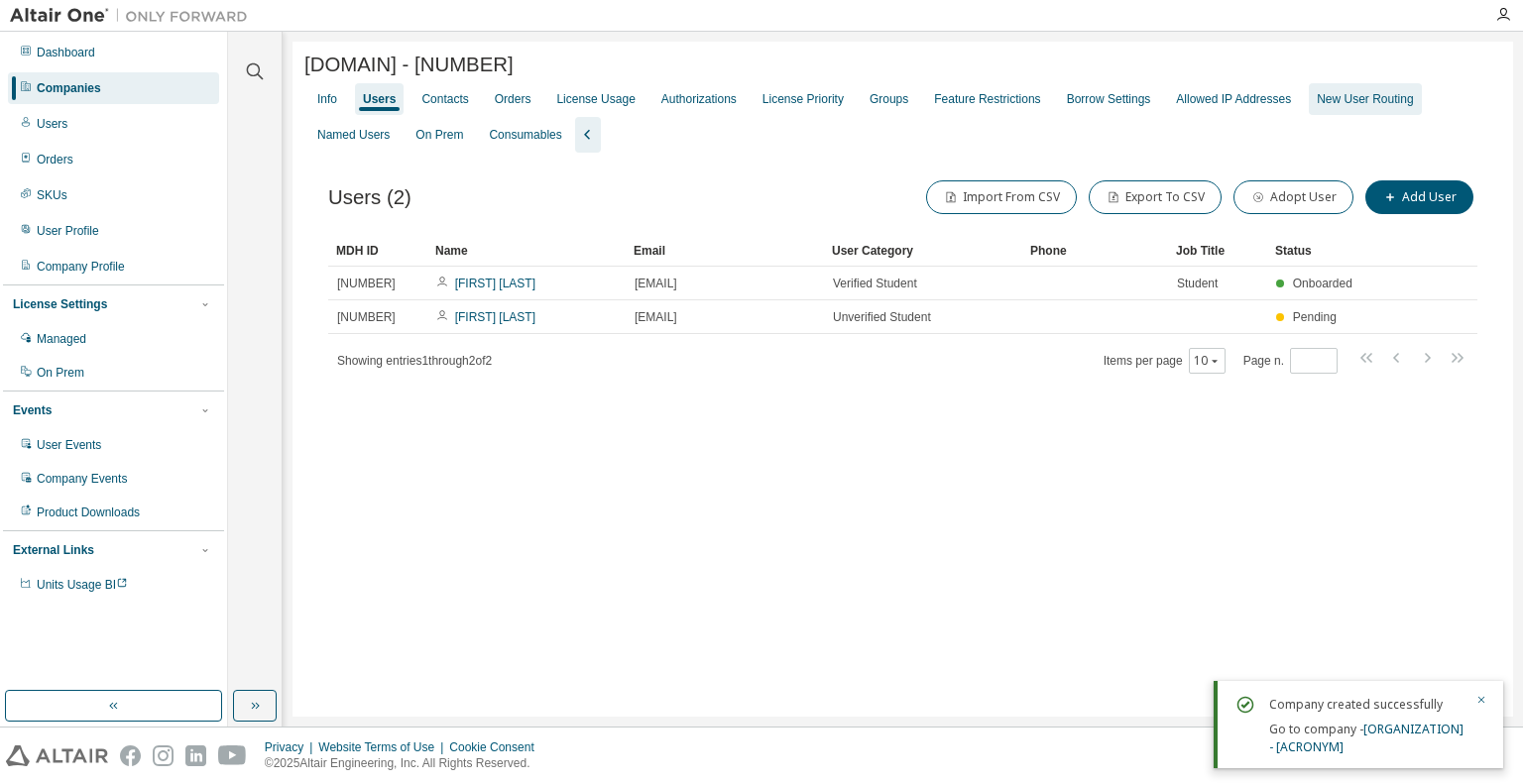 click on "New User Routing" at bounding box center [1364, 99] 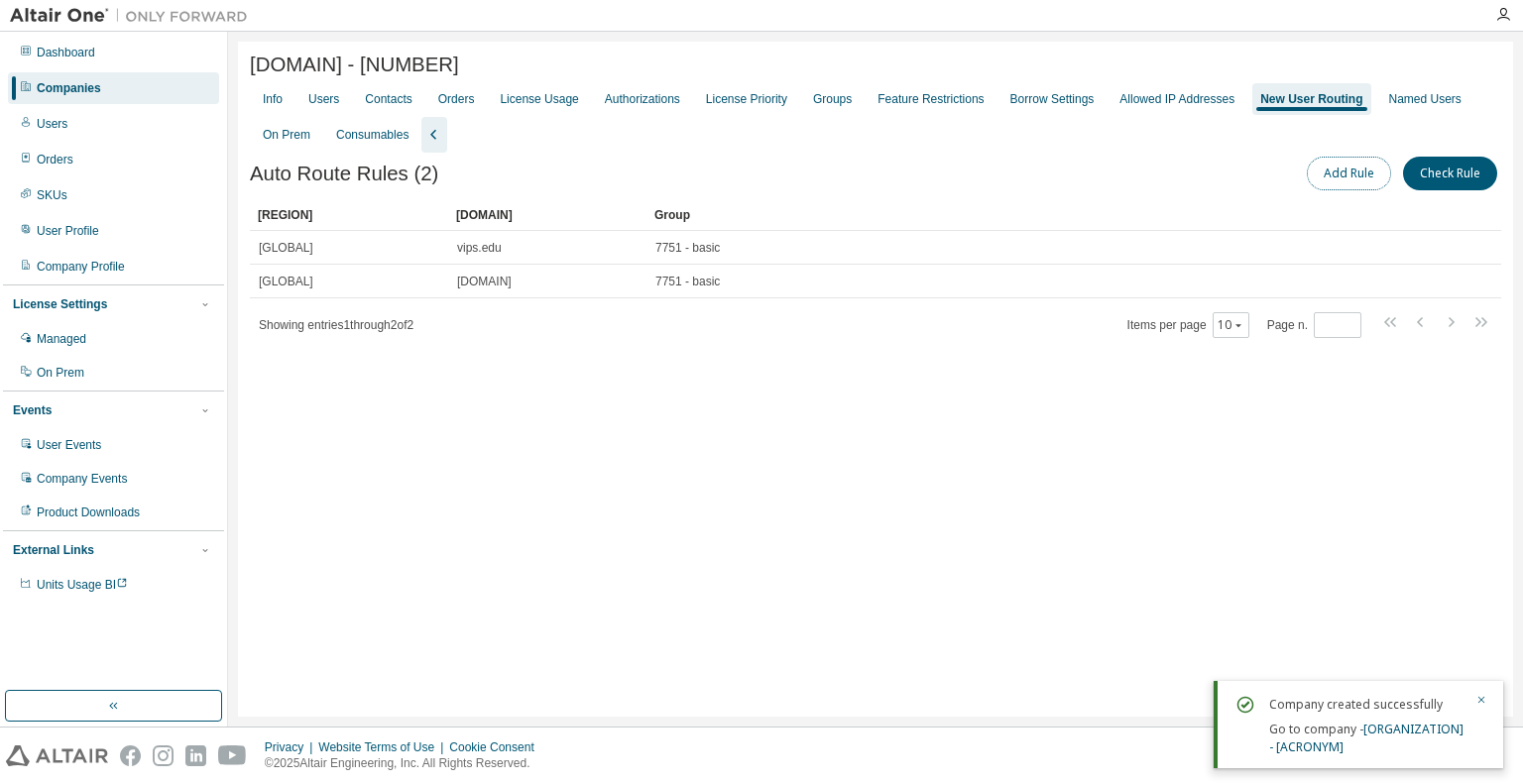 click on "Add Rule" at bounding box center [1348, 173] 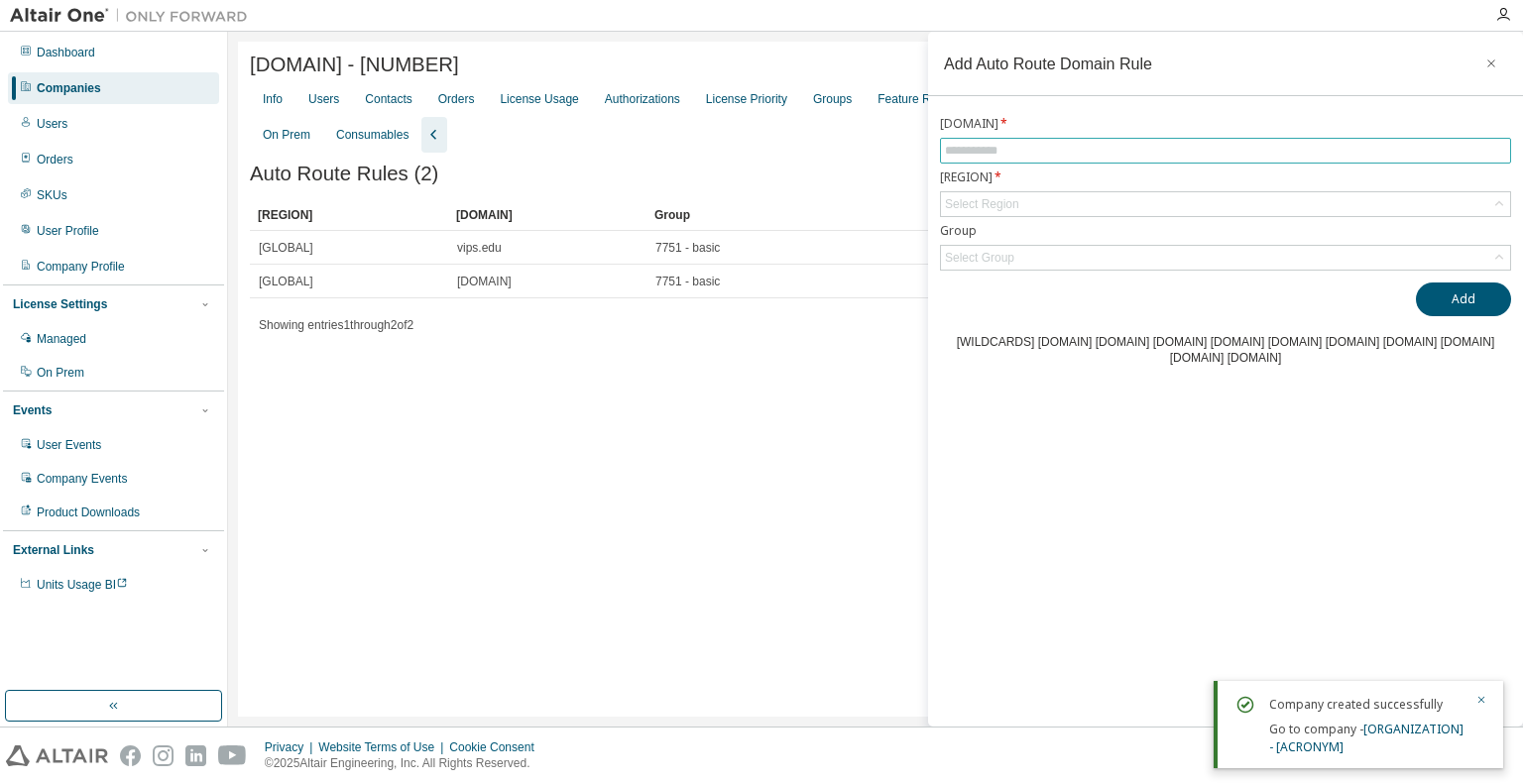 click at bounding box center [1226, 151] 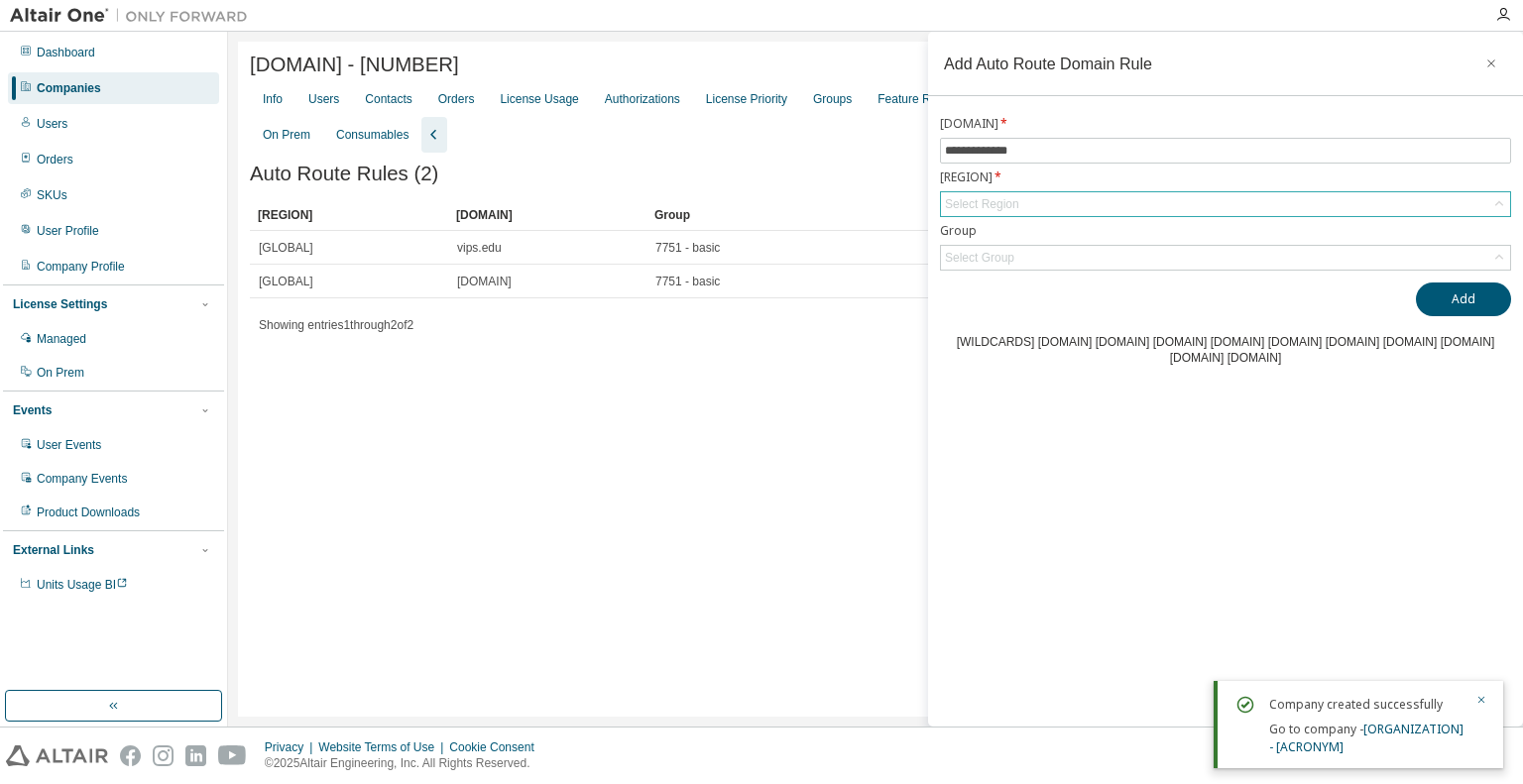 click on "Select Region" at bounding box center [1226, 204] 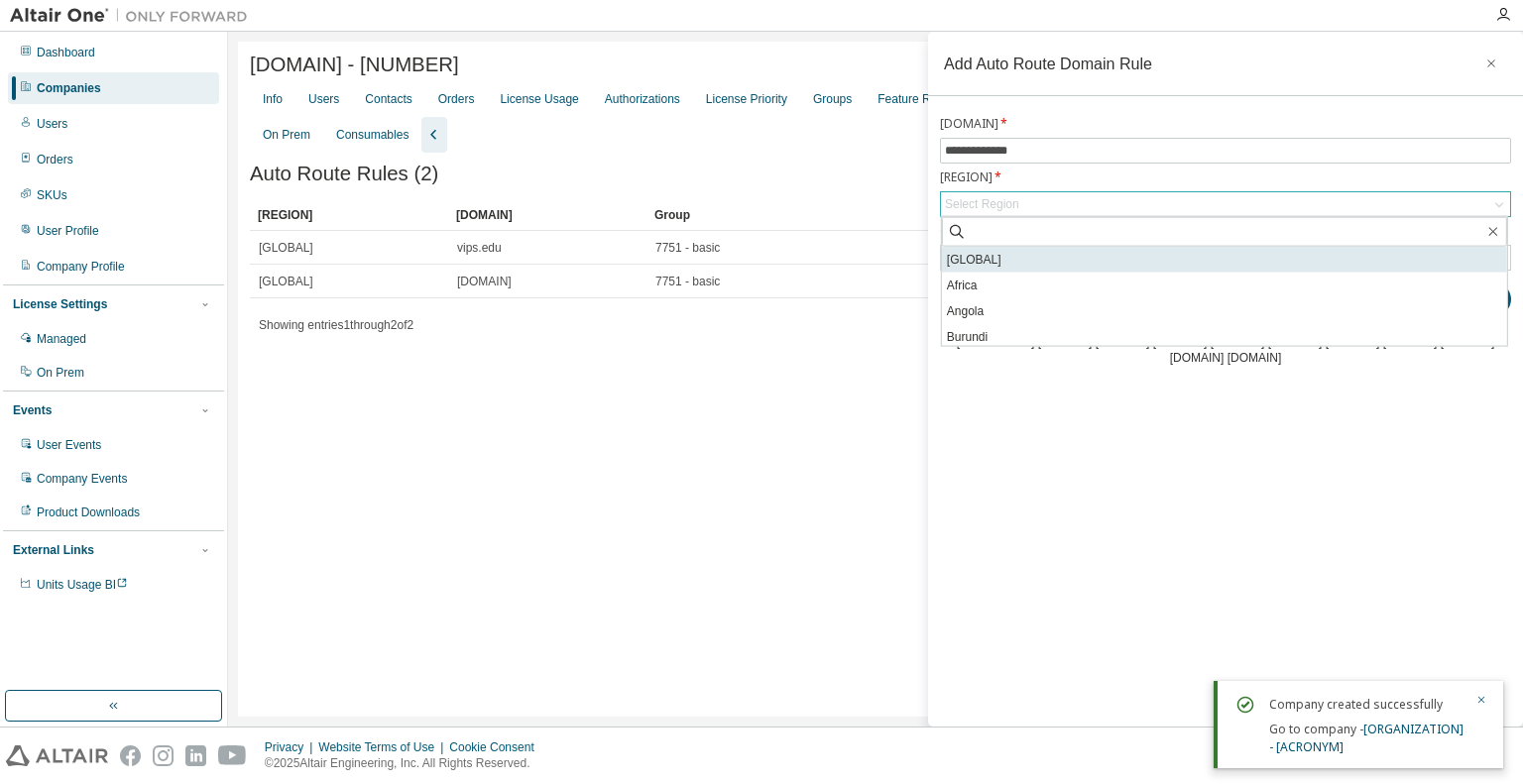 click on "[GLOBAL]" at bounding box center (1225, 260) 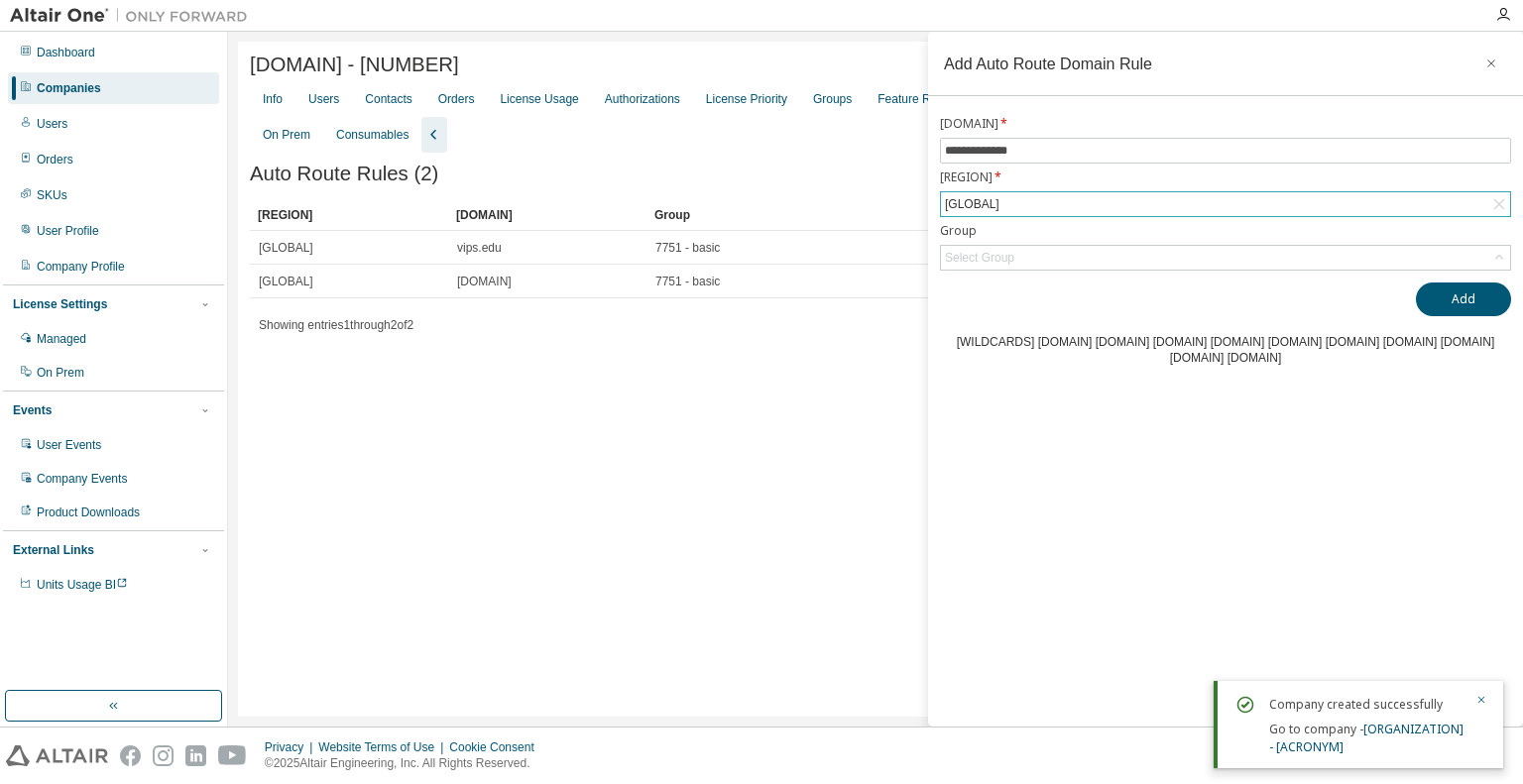 click on "**********" at bounding box center (1226, 241) 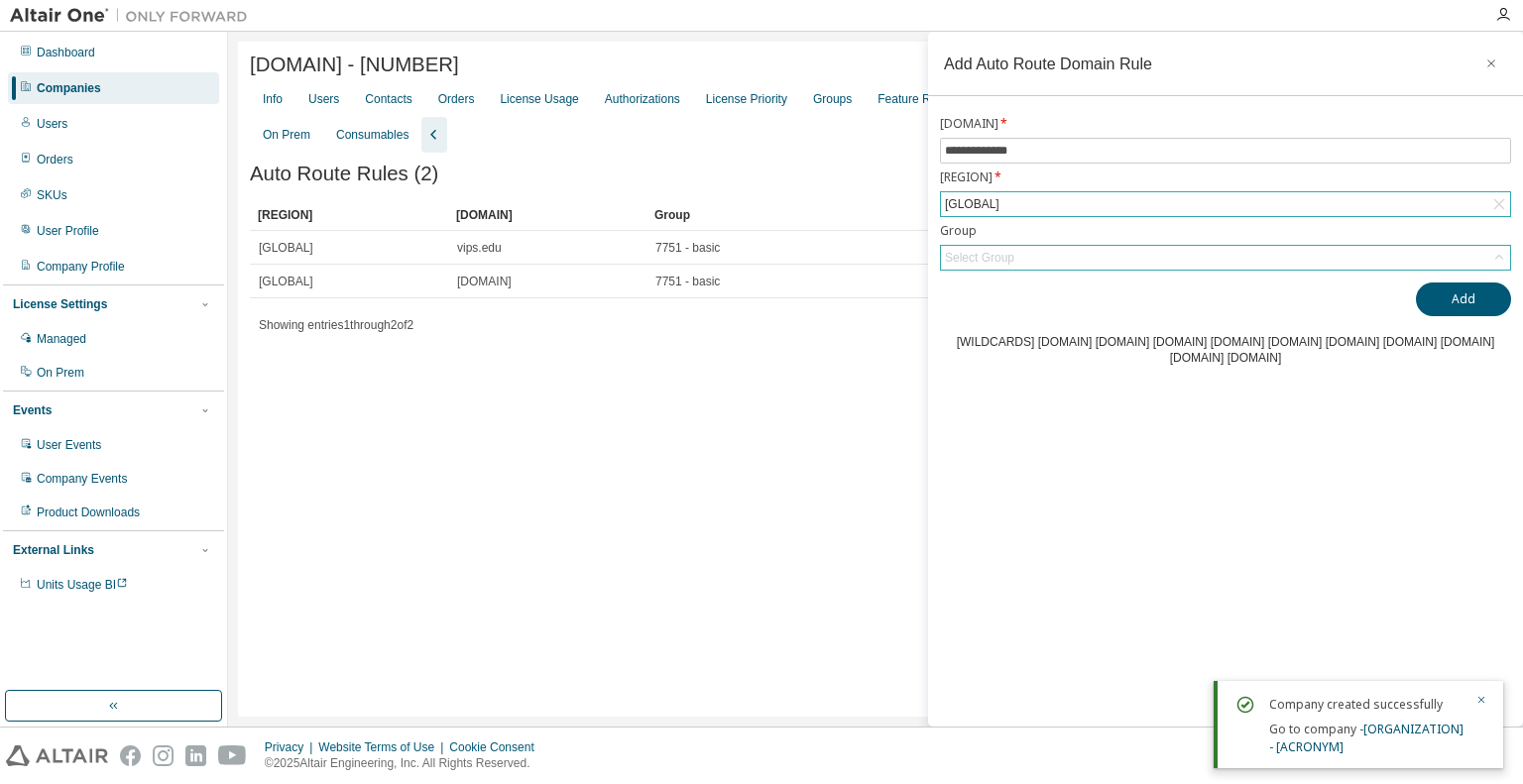 click on "Select Group" at bounding box center (1226, 258) 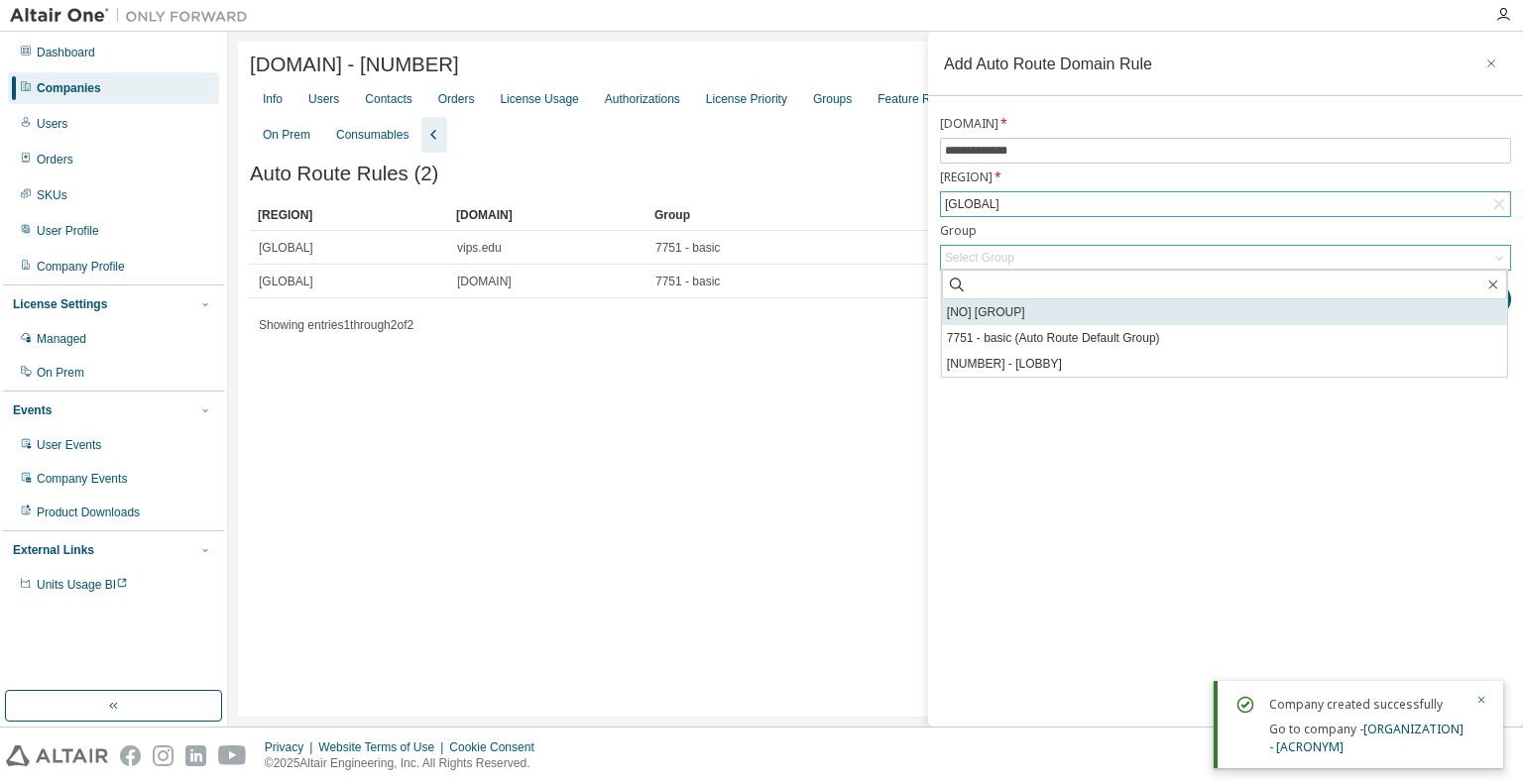 click on "[NO] [GROUP]" at bounding box center [1225, 312] 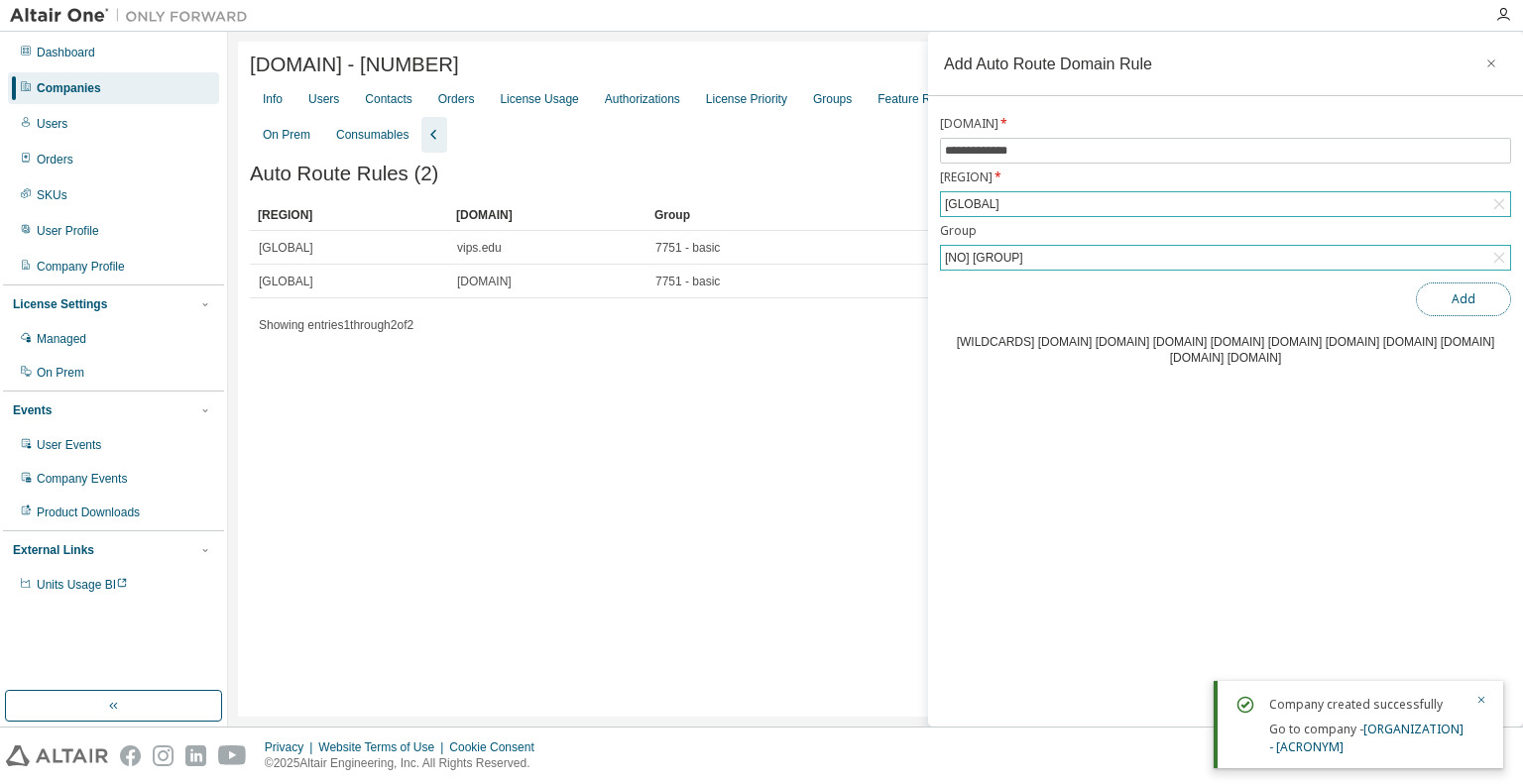 click on "Add" at bounding box center (1464, 299) 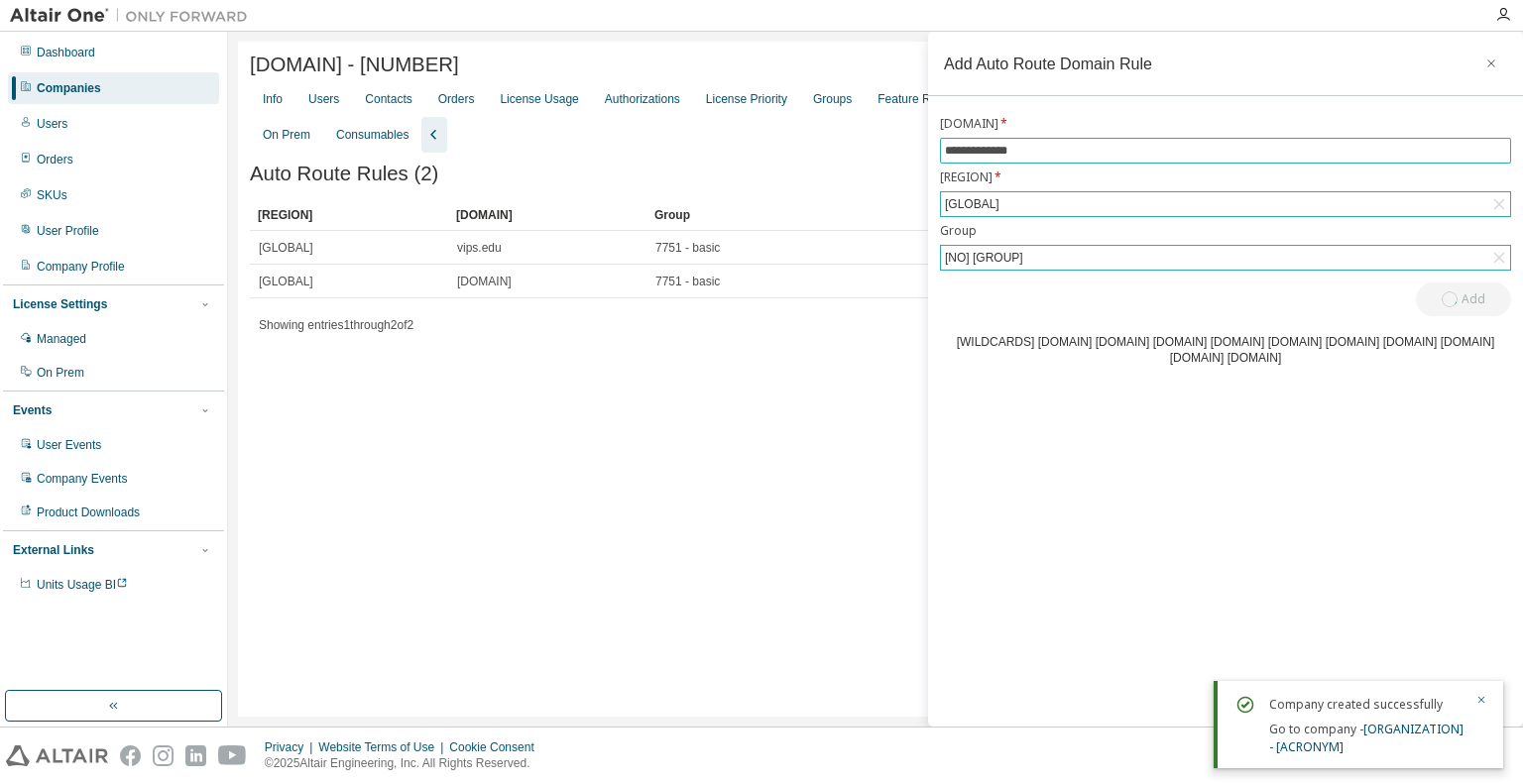 click on "**********" at bounding box center (1226, 151) 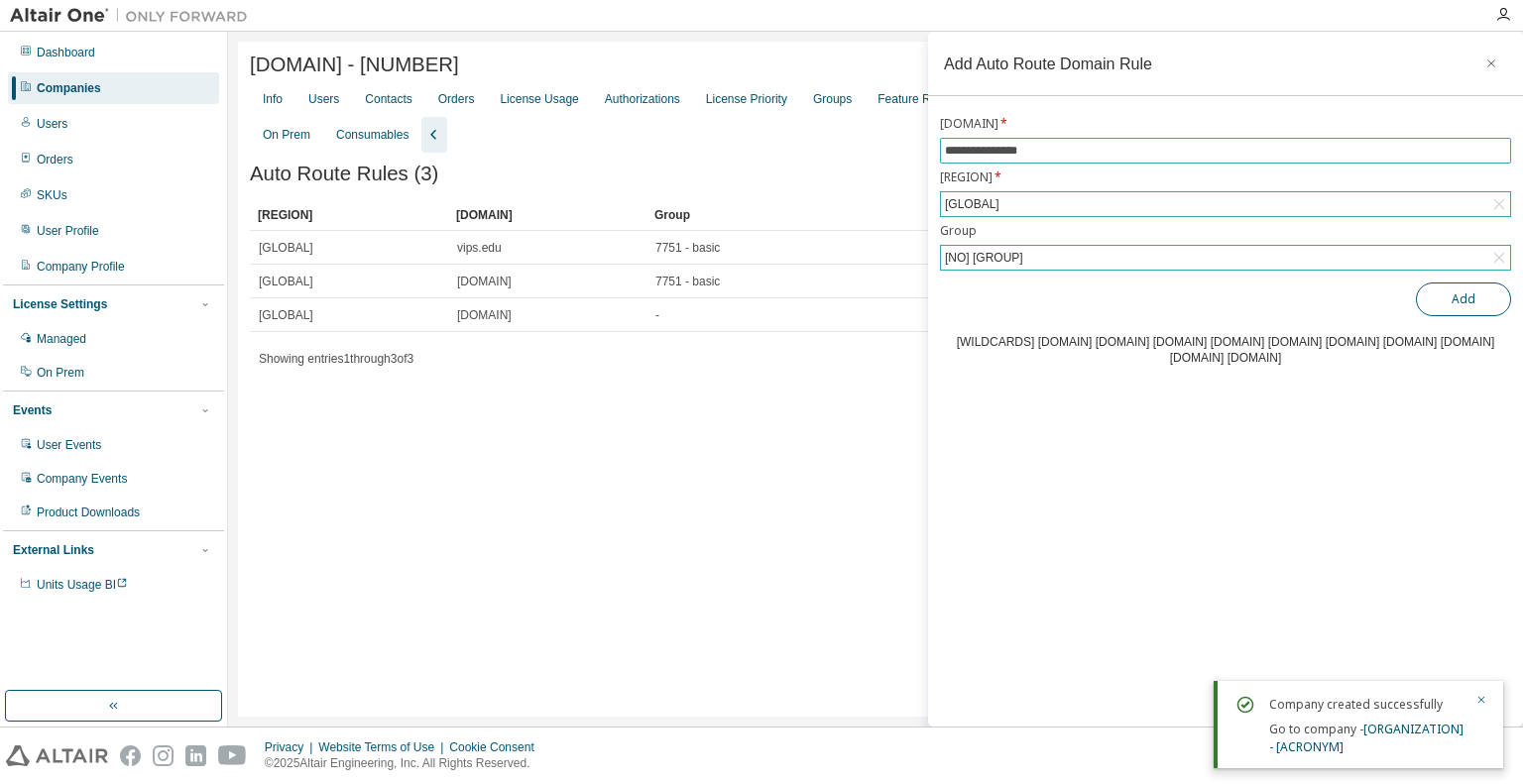 type on "**********" 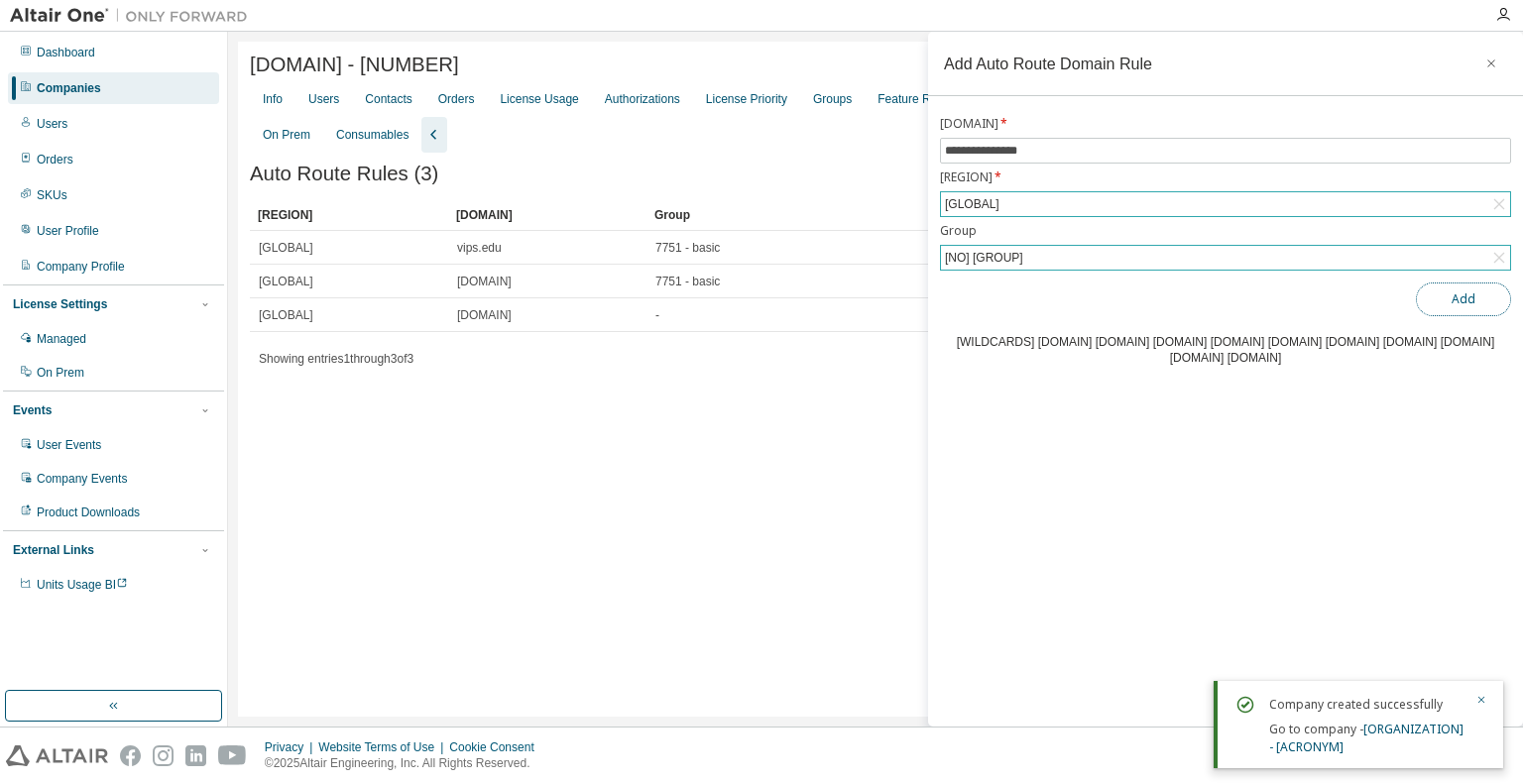 click on "Add" at bounding box center (1464, 299) 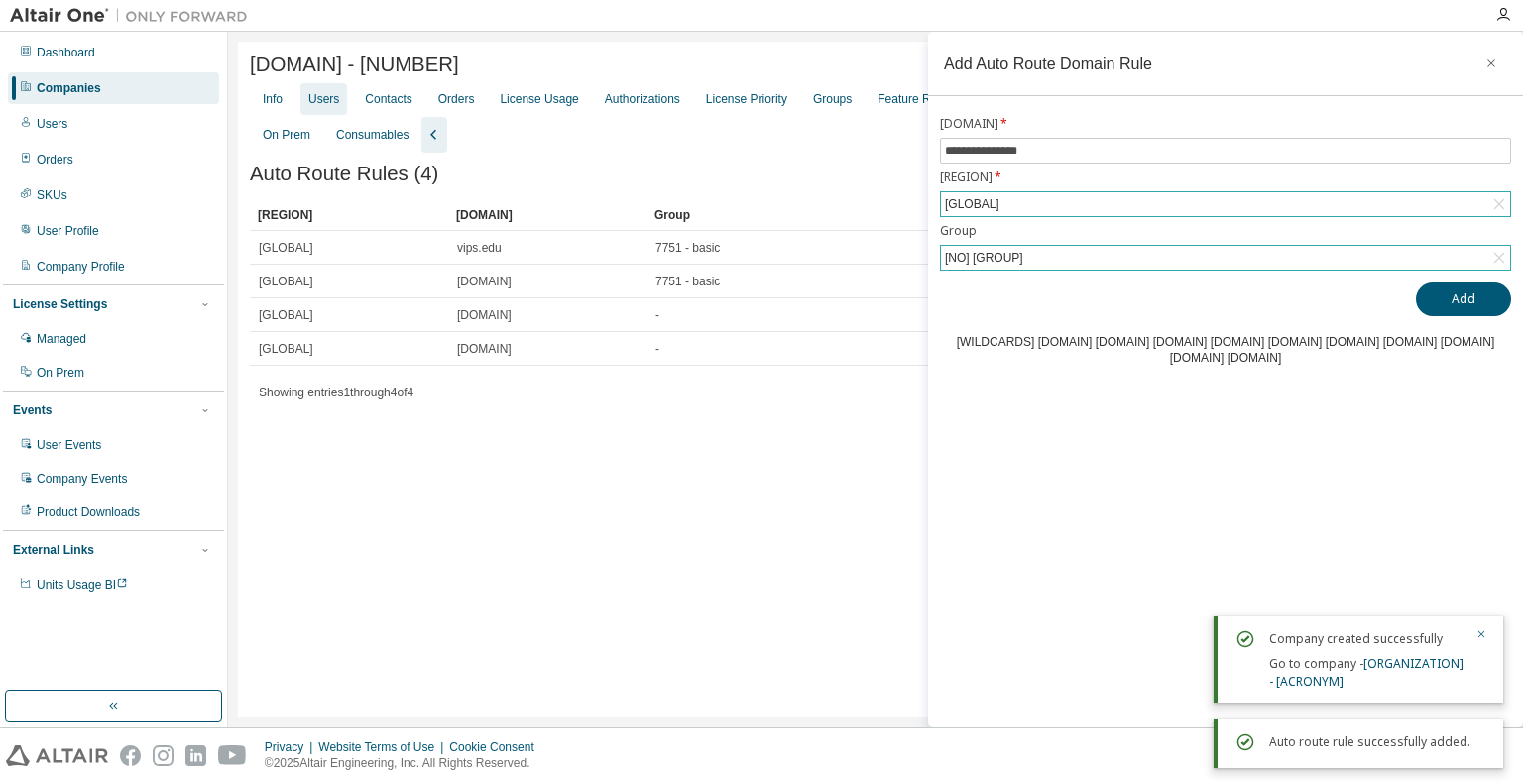 click on "Users" at bounding box center [323, 99] 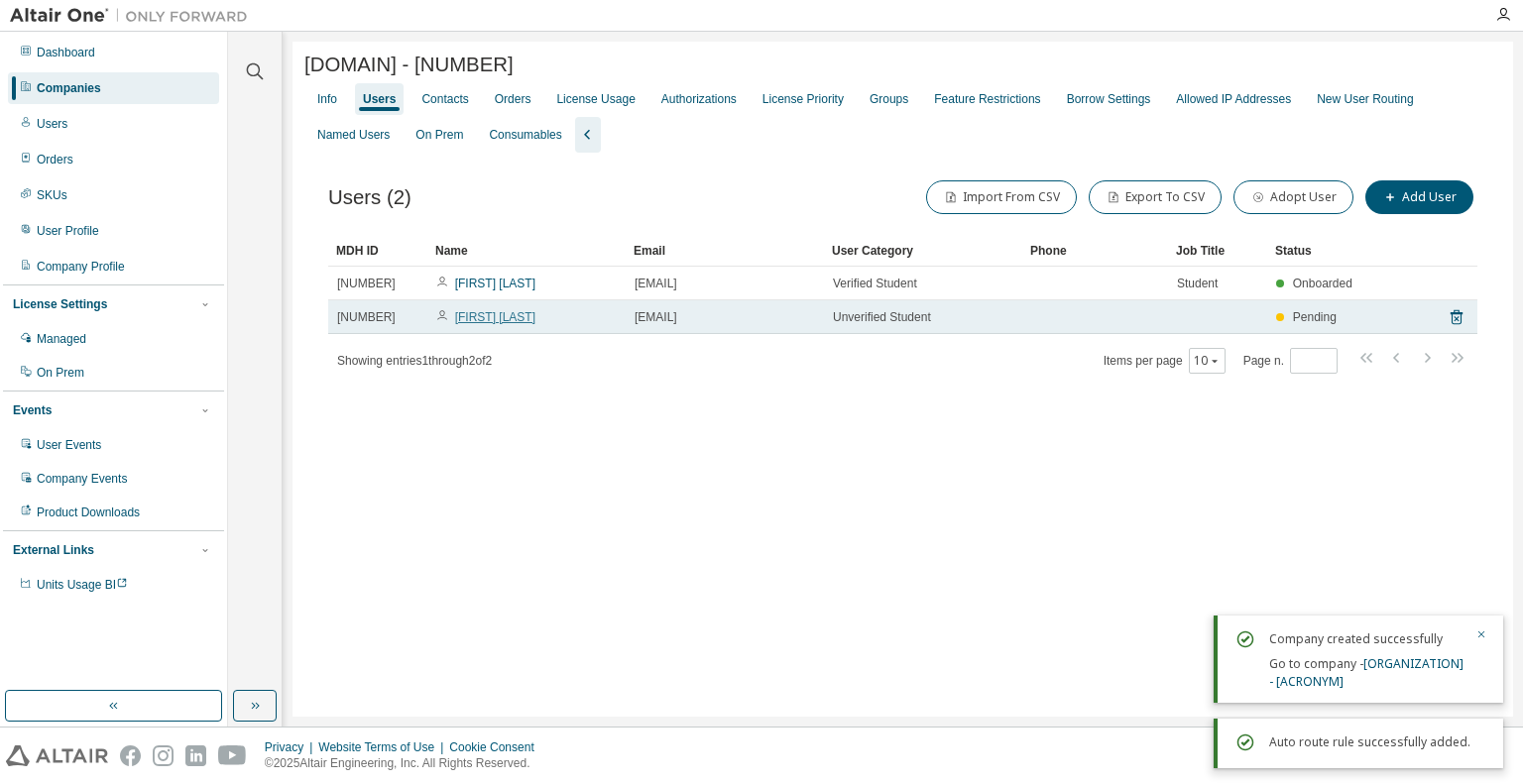 click on "[FIRST] [LAST]" at bounding box center [495, 317] 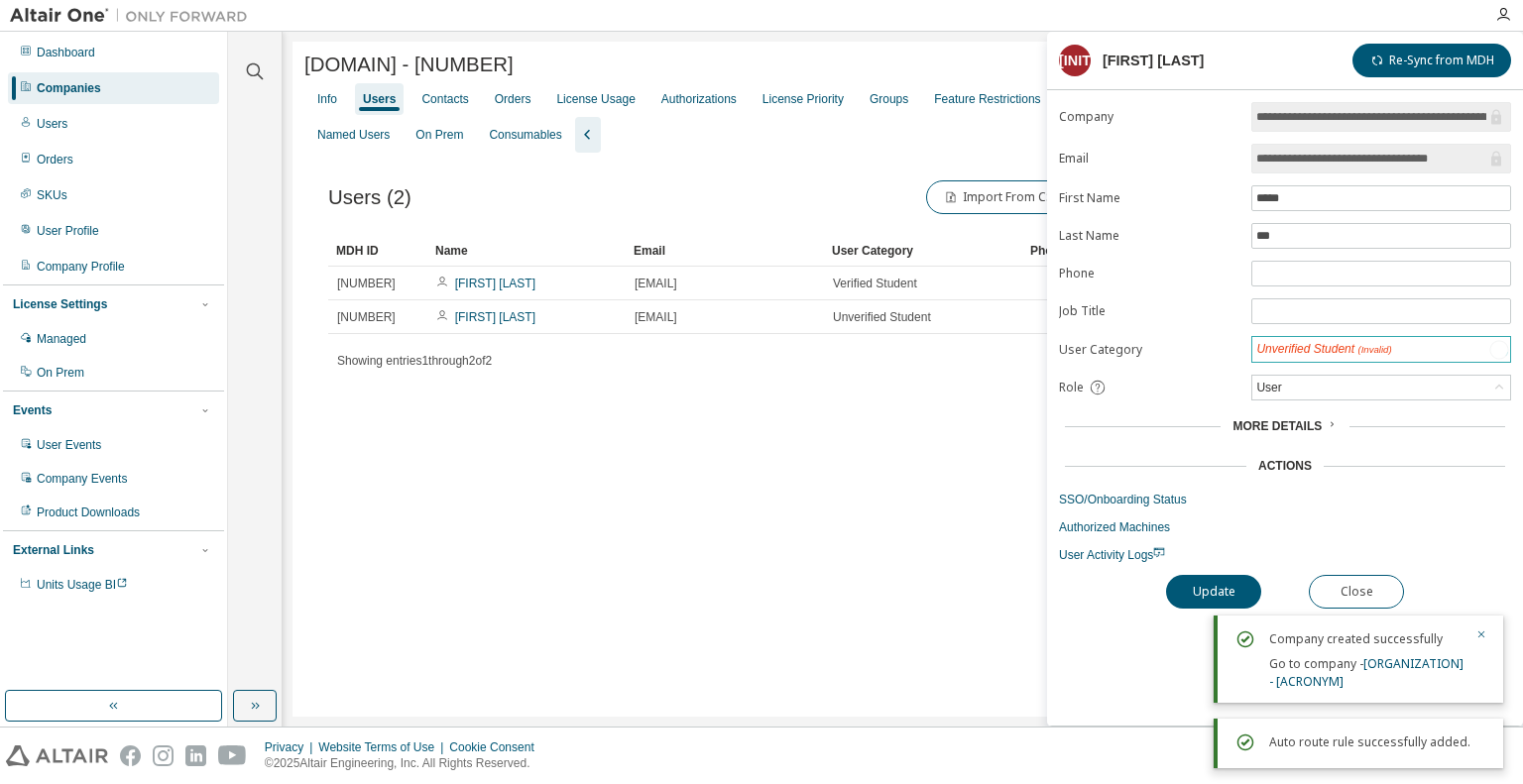 click on "Unverified Student   (Invalid)" at bounding box center (1324, 349) 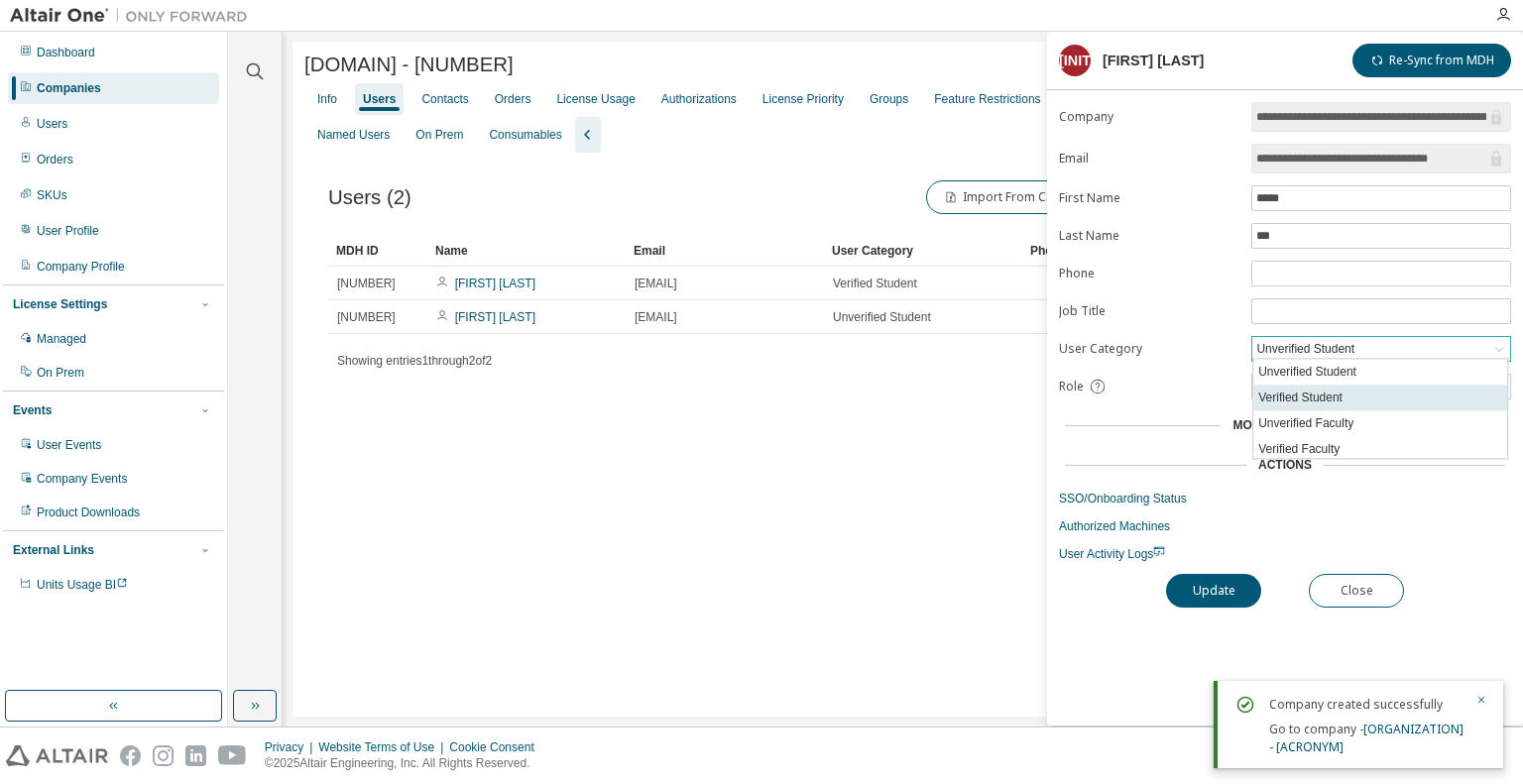 click on "Verified Student" at bounding box center [1380, 397] 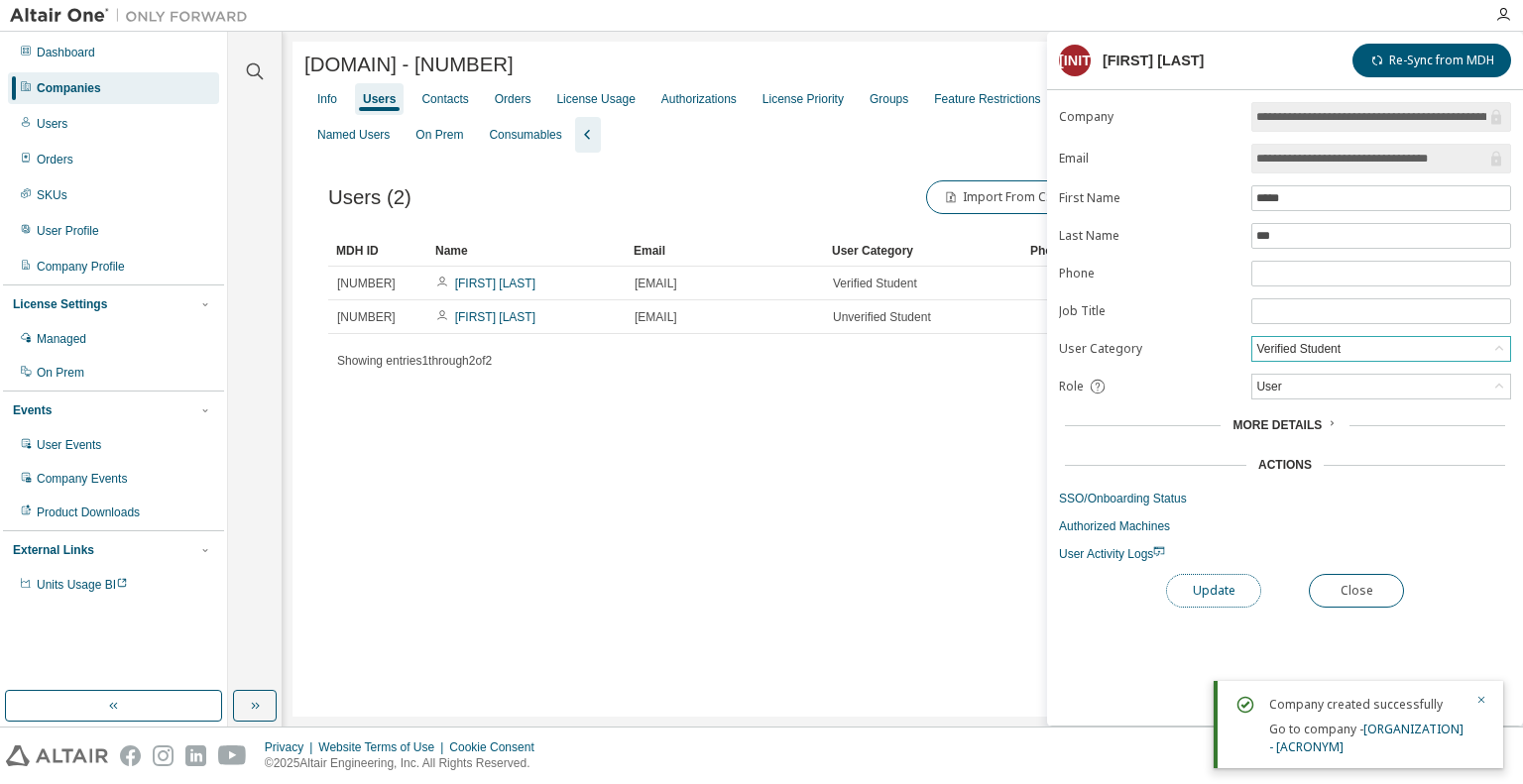 click on "Update" at bounding box center [1214, 591] 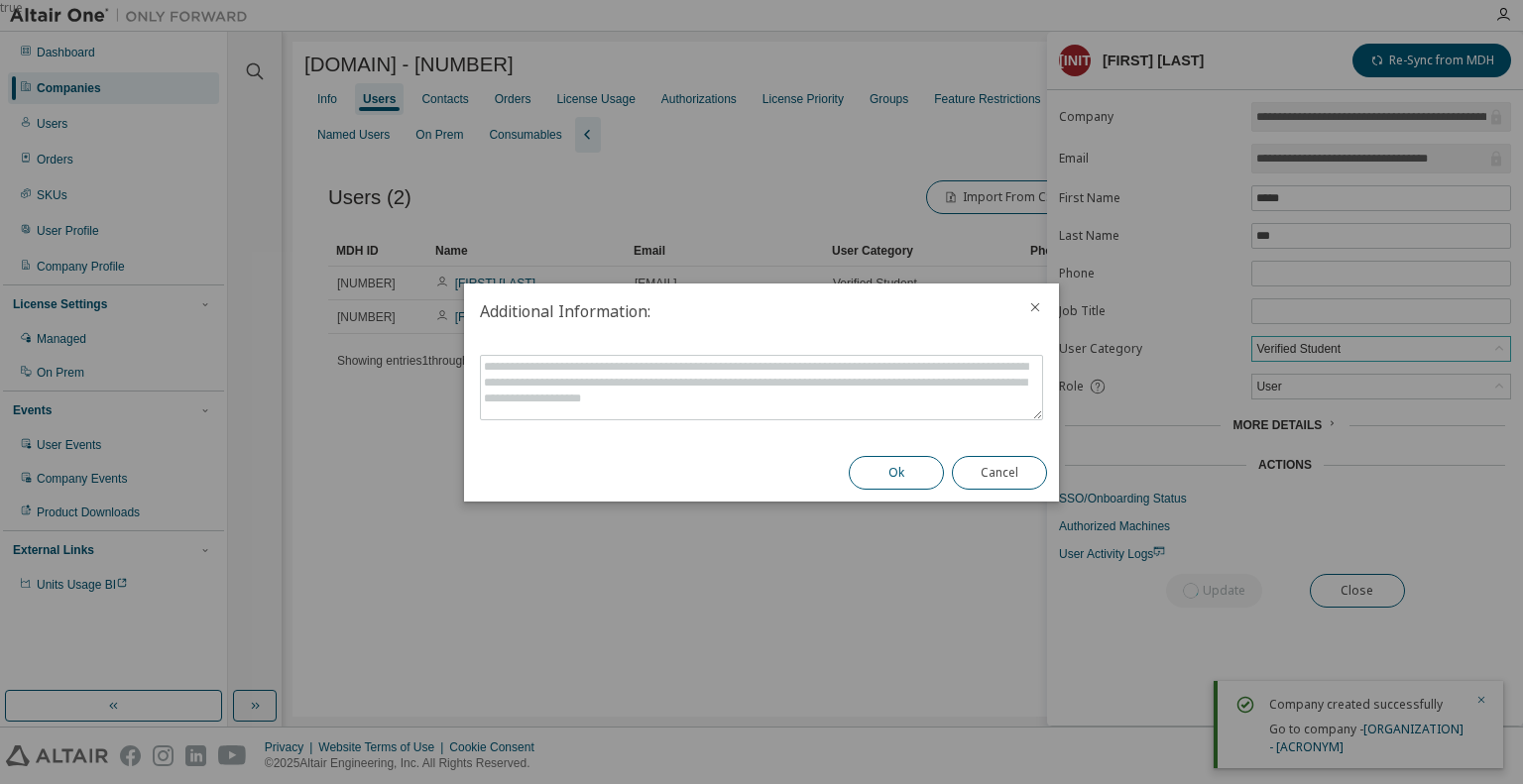 click on "Ok" at bounding box center [896, 473] 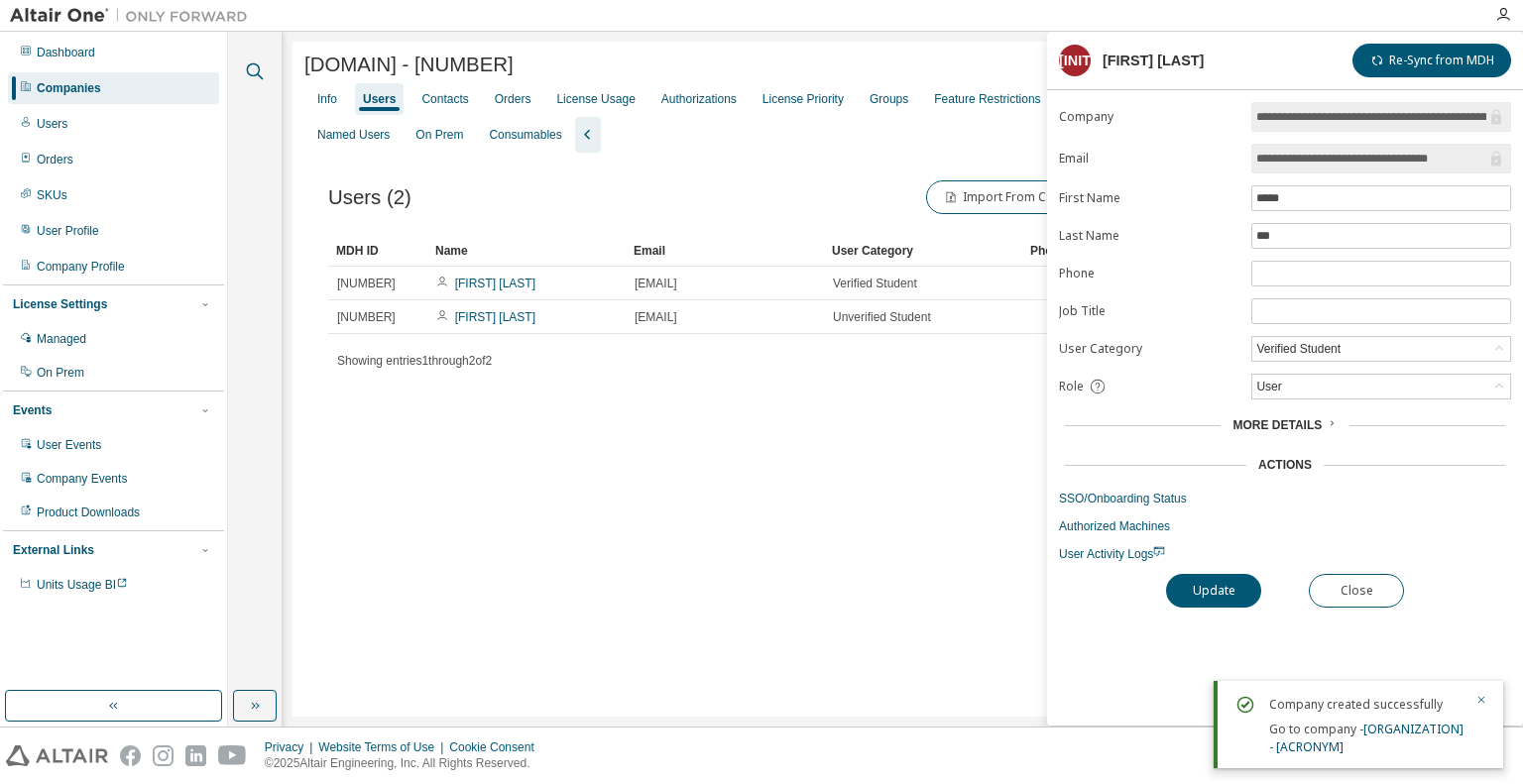 click 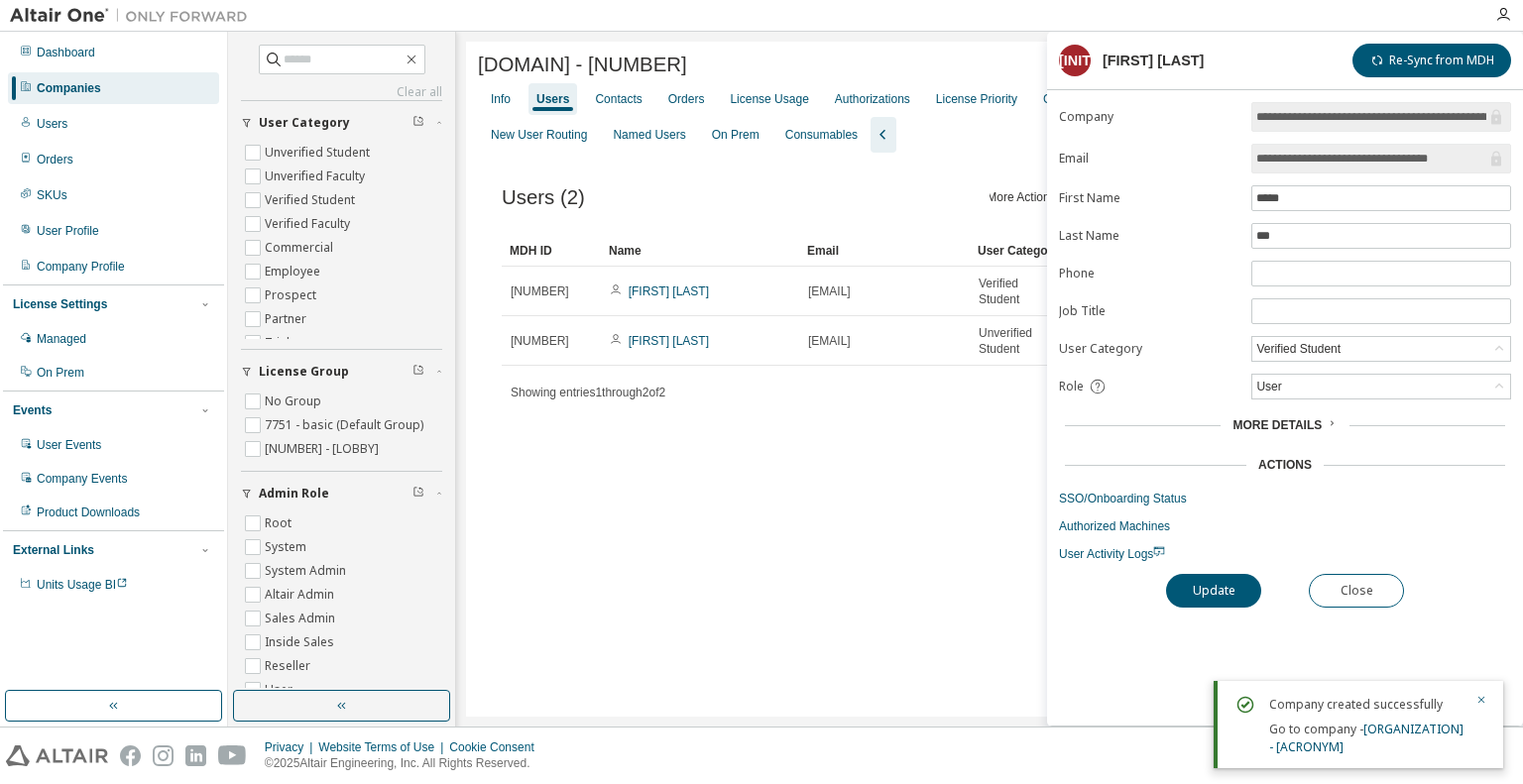 click on "Companies" at bounding box center [68, 88] 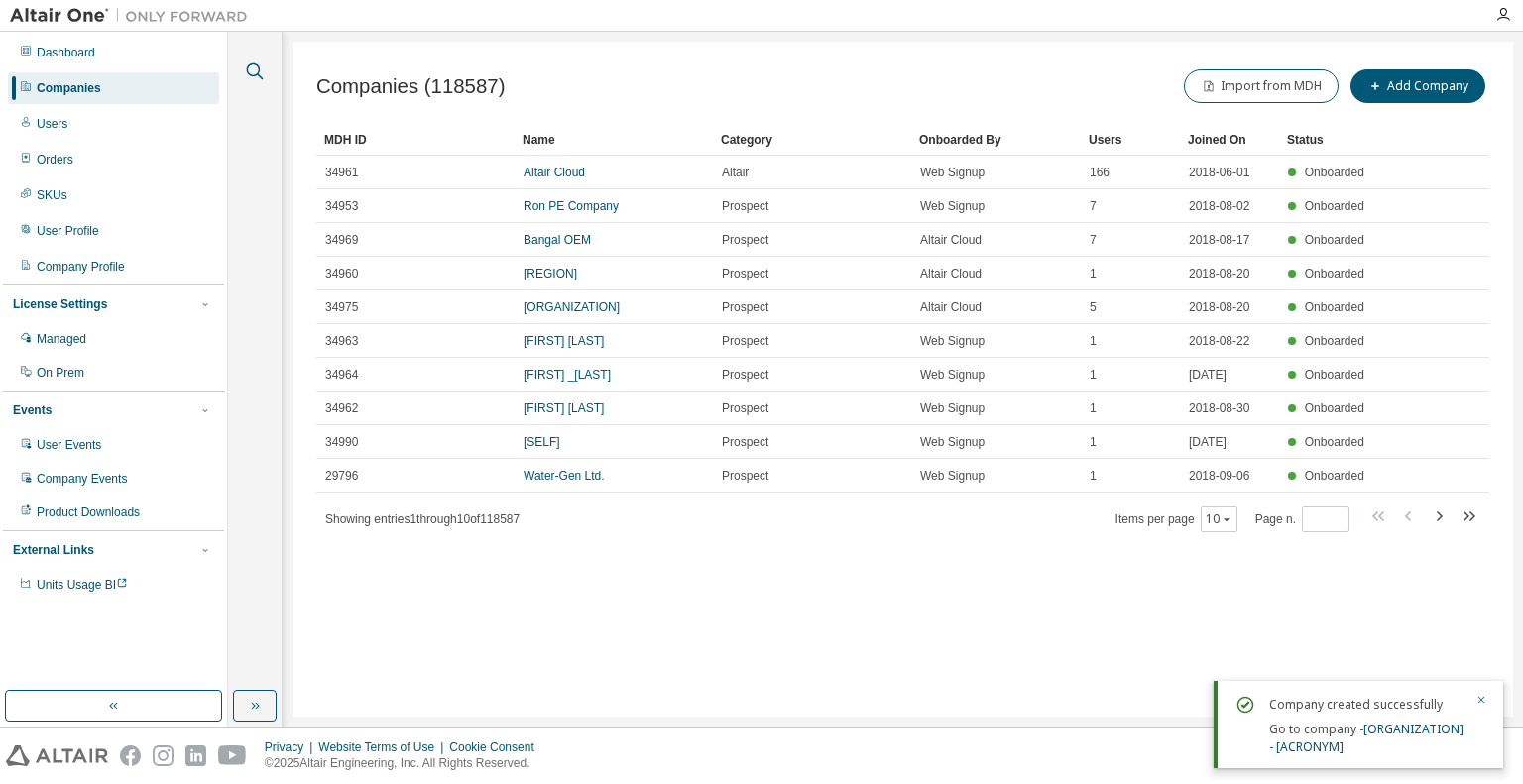 click 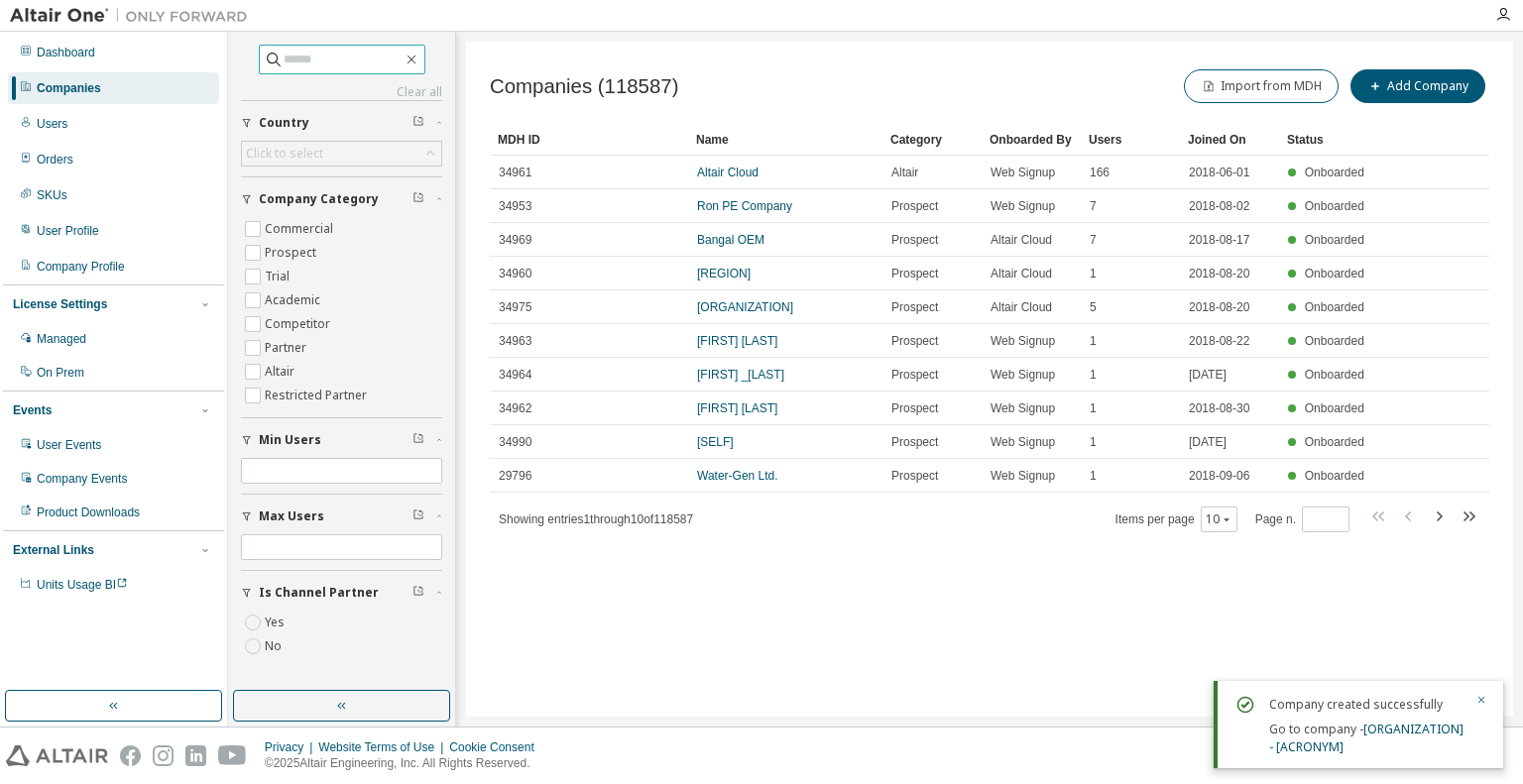 drag, startPoint x: 353, startPoint y: 70, endPoint x: 331, endPoint y: 57, distance: 25.553865 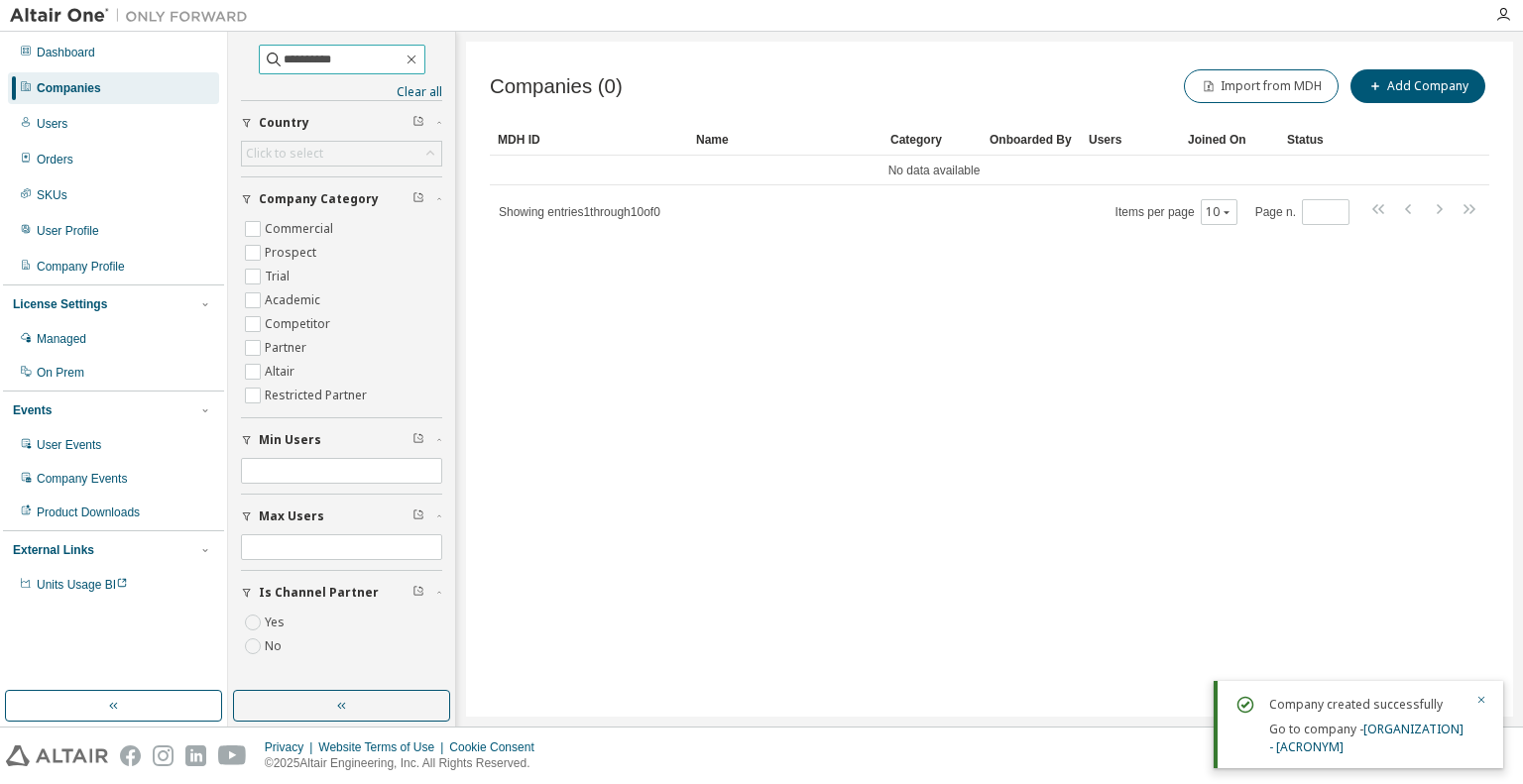 type on "**********" 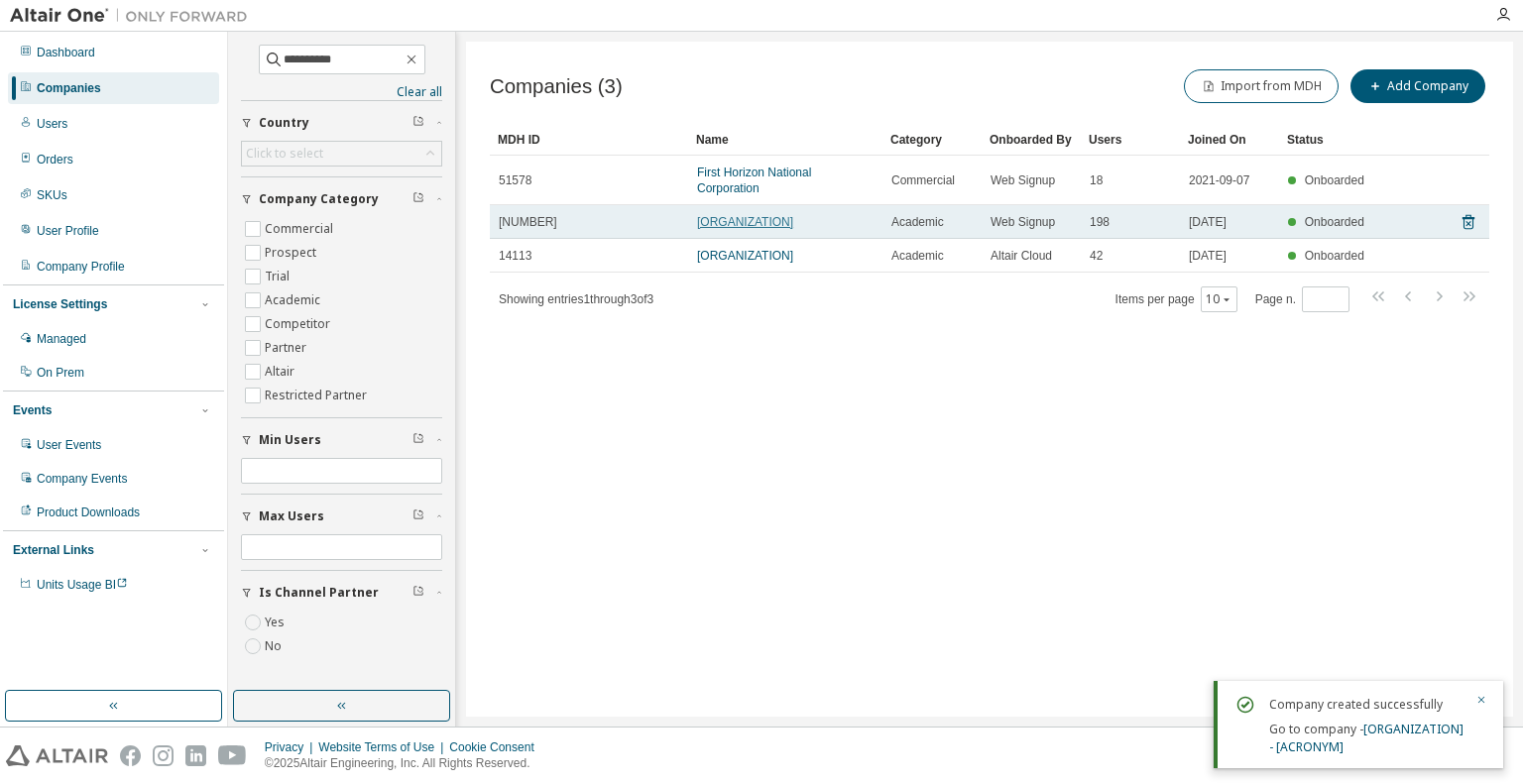 click on "[ORGANIZATION]" at bounding box center [745, 222] 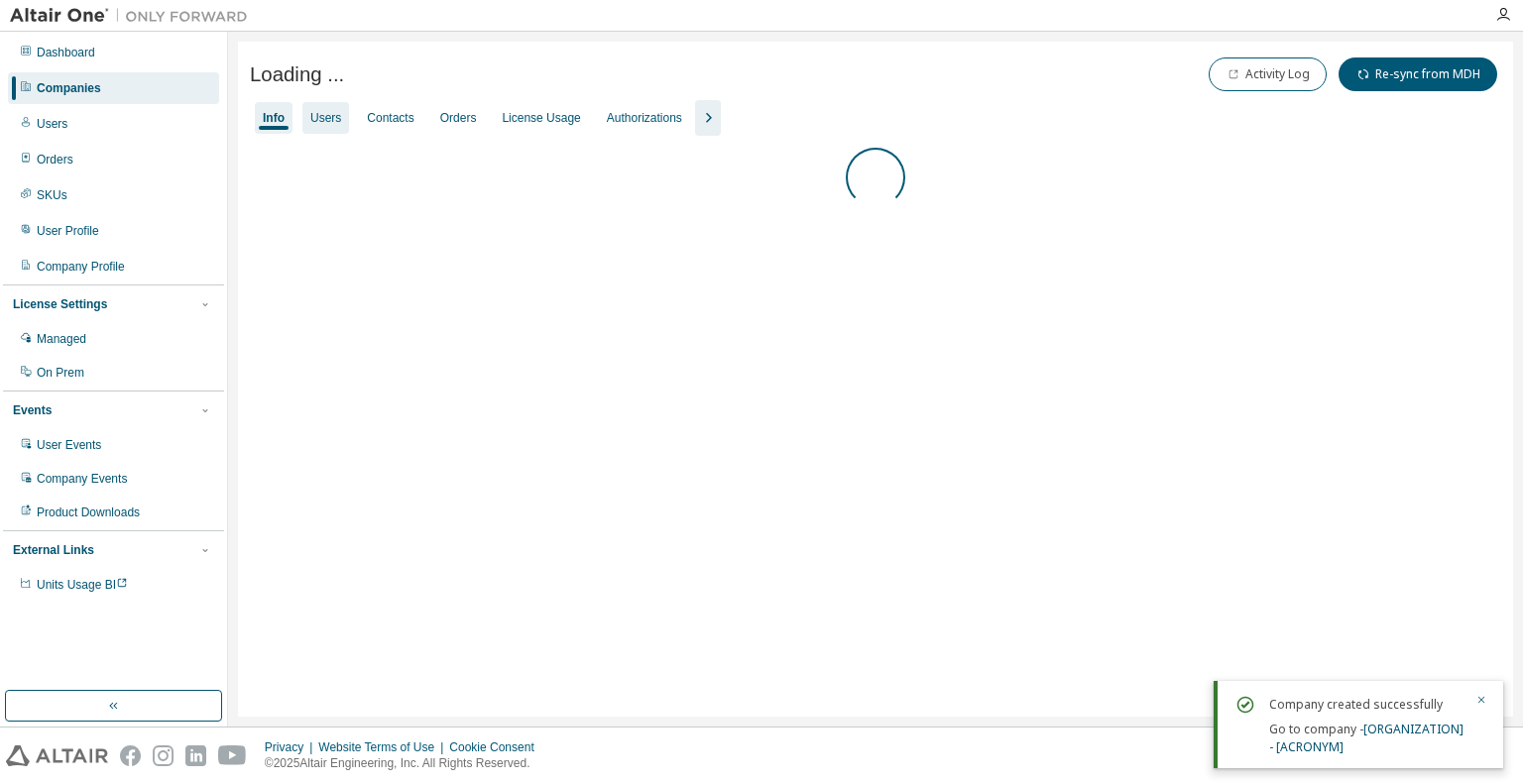 click on "Users" at bounding box center [325, 118] 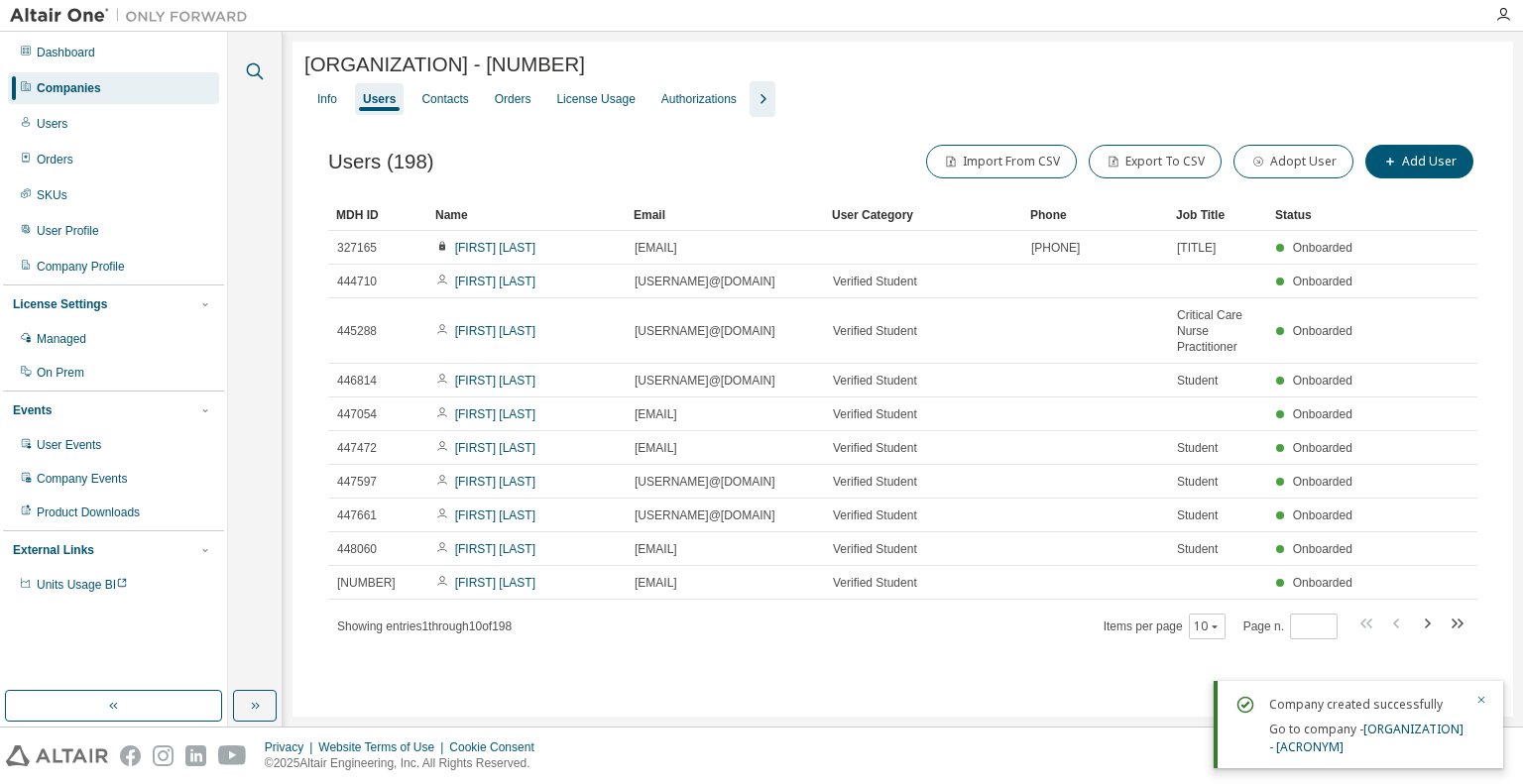 click 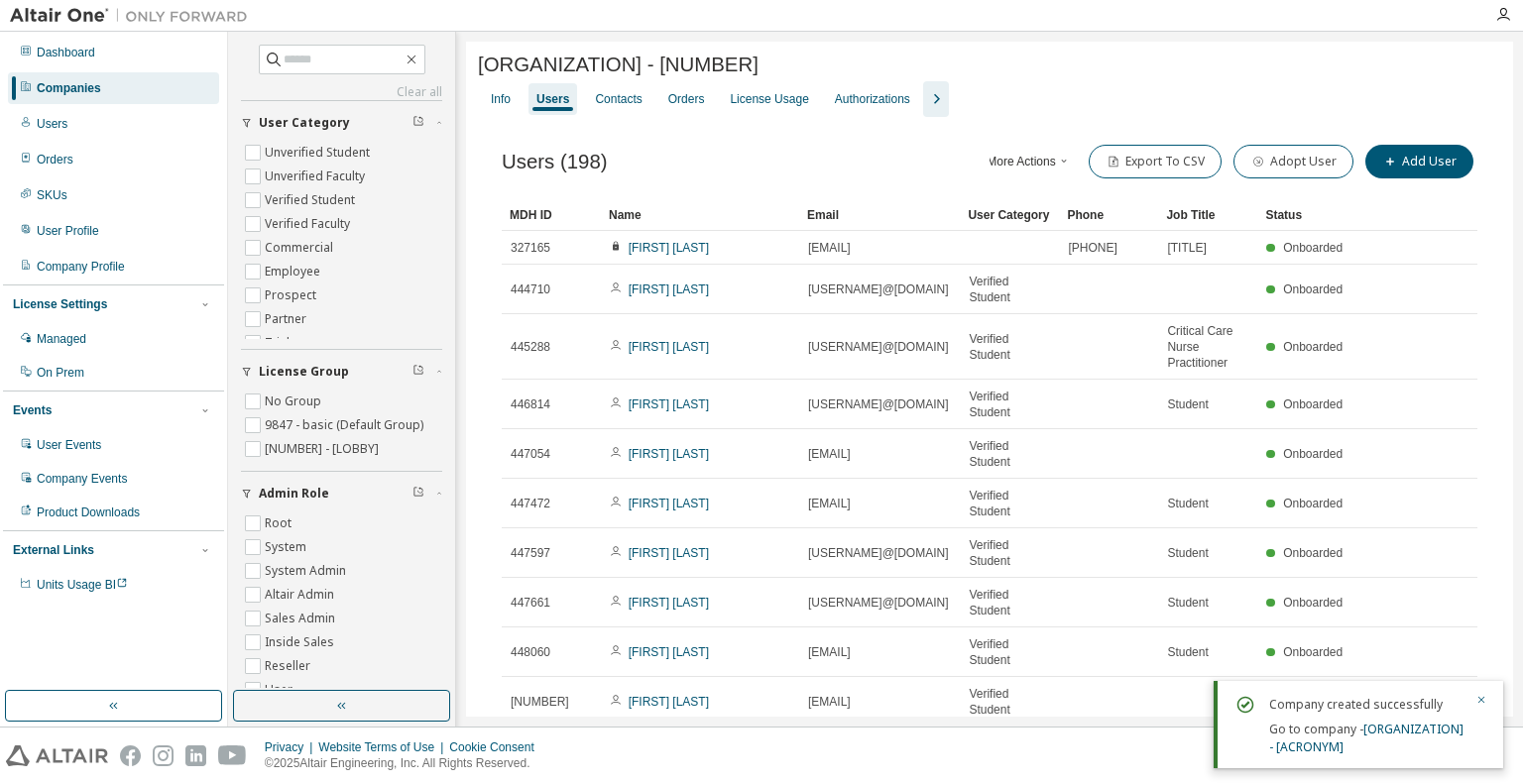 click on "[USERS] [NUMBER] [ACTIONS] [IMPORT] [EXPORT] [ADOPT] [ADD]" at bounding box center (990, 162) 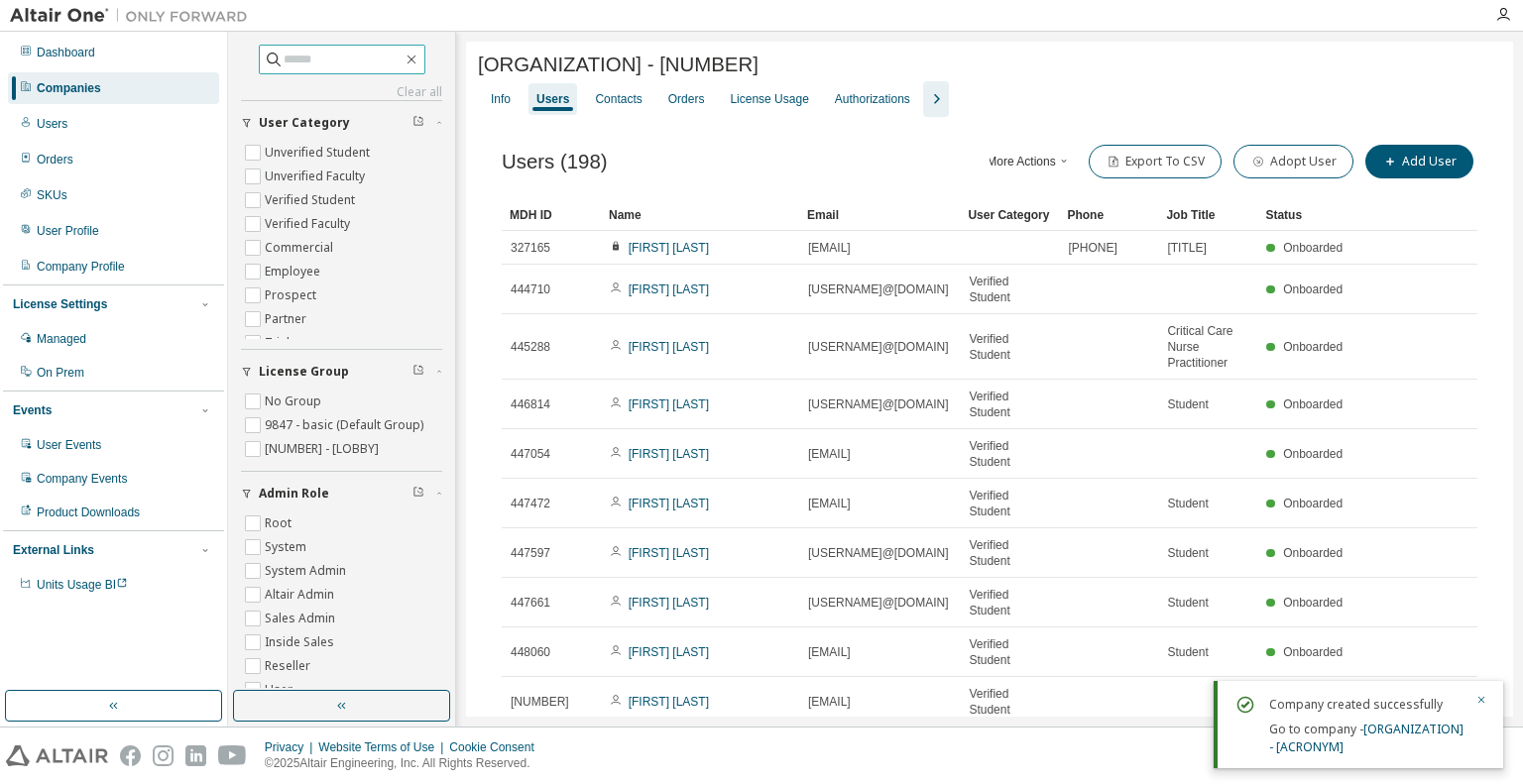 click at bounding box center (343, 59) 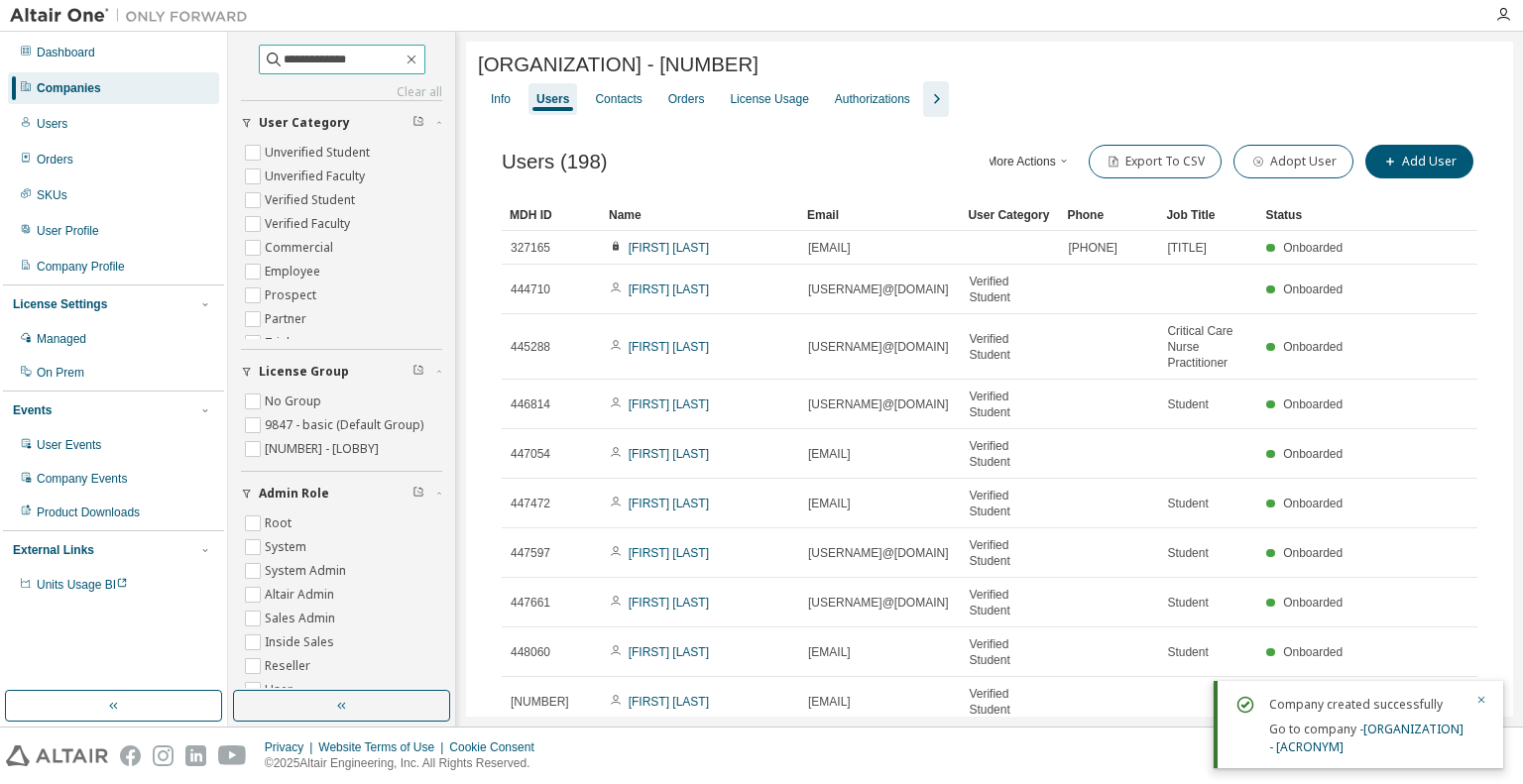 type on "**********" 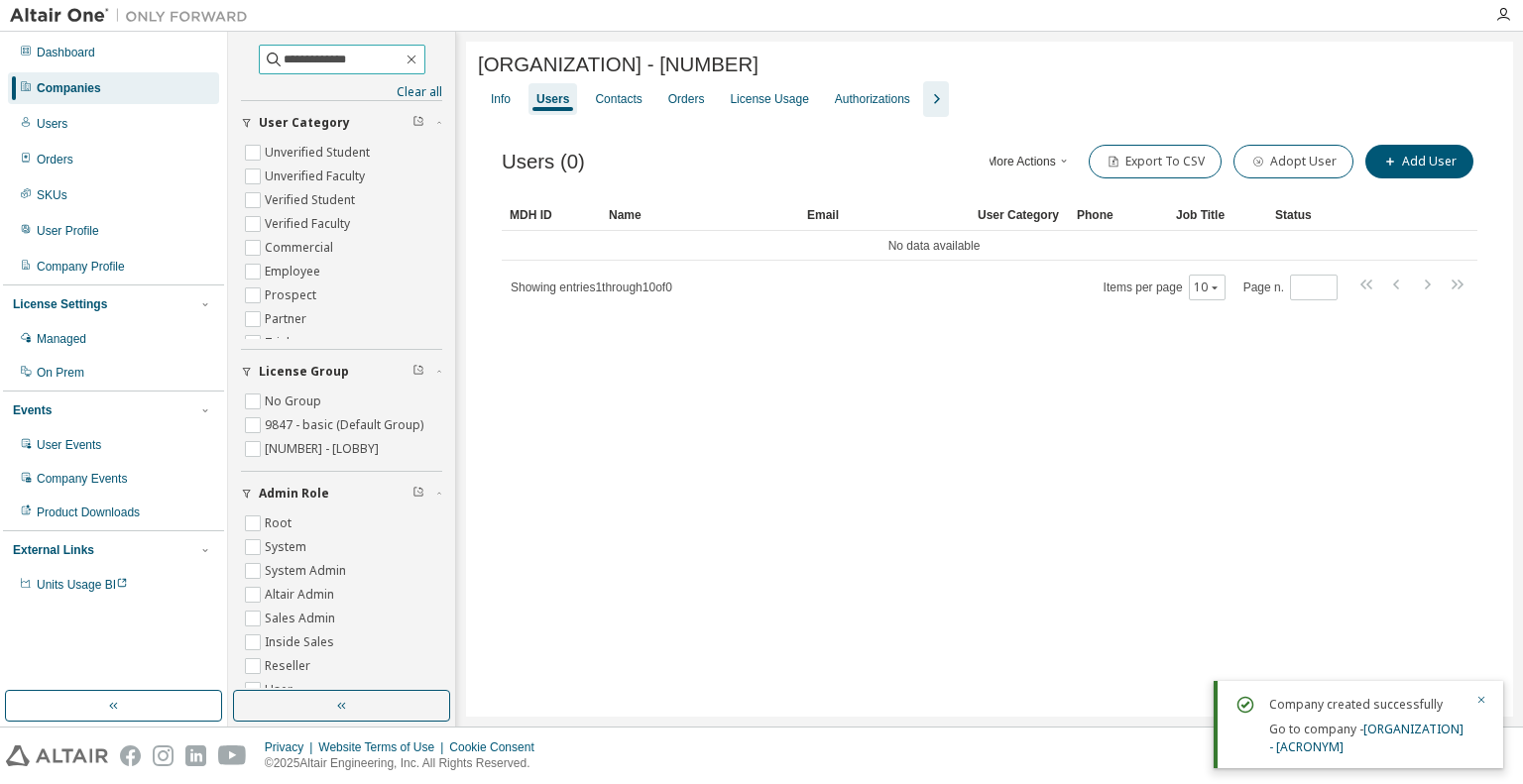 click on "**********" at bounding box center [342, 59] 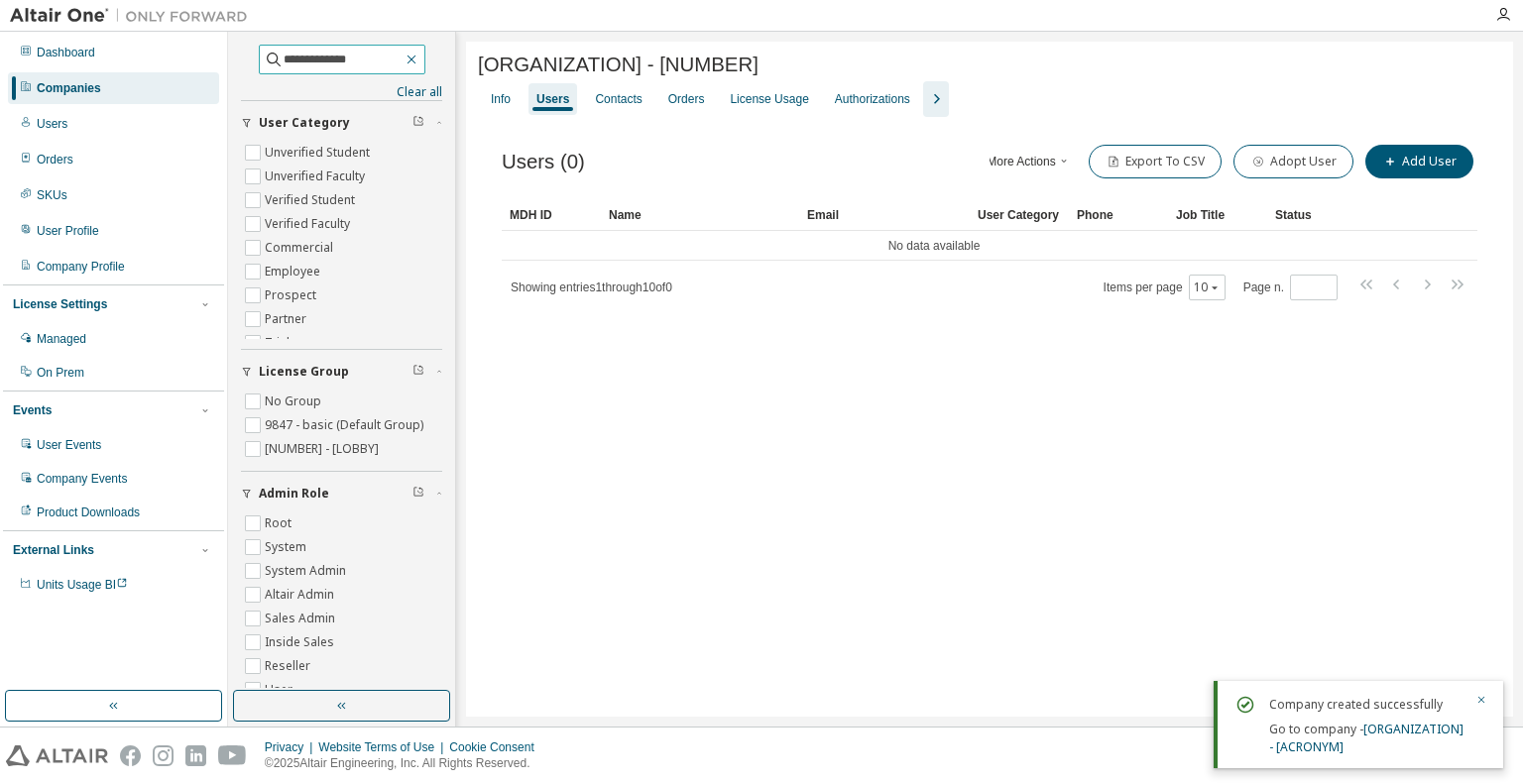 click 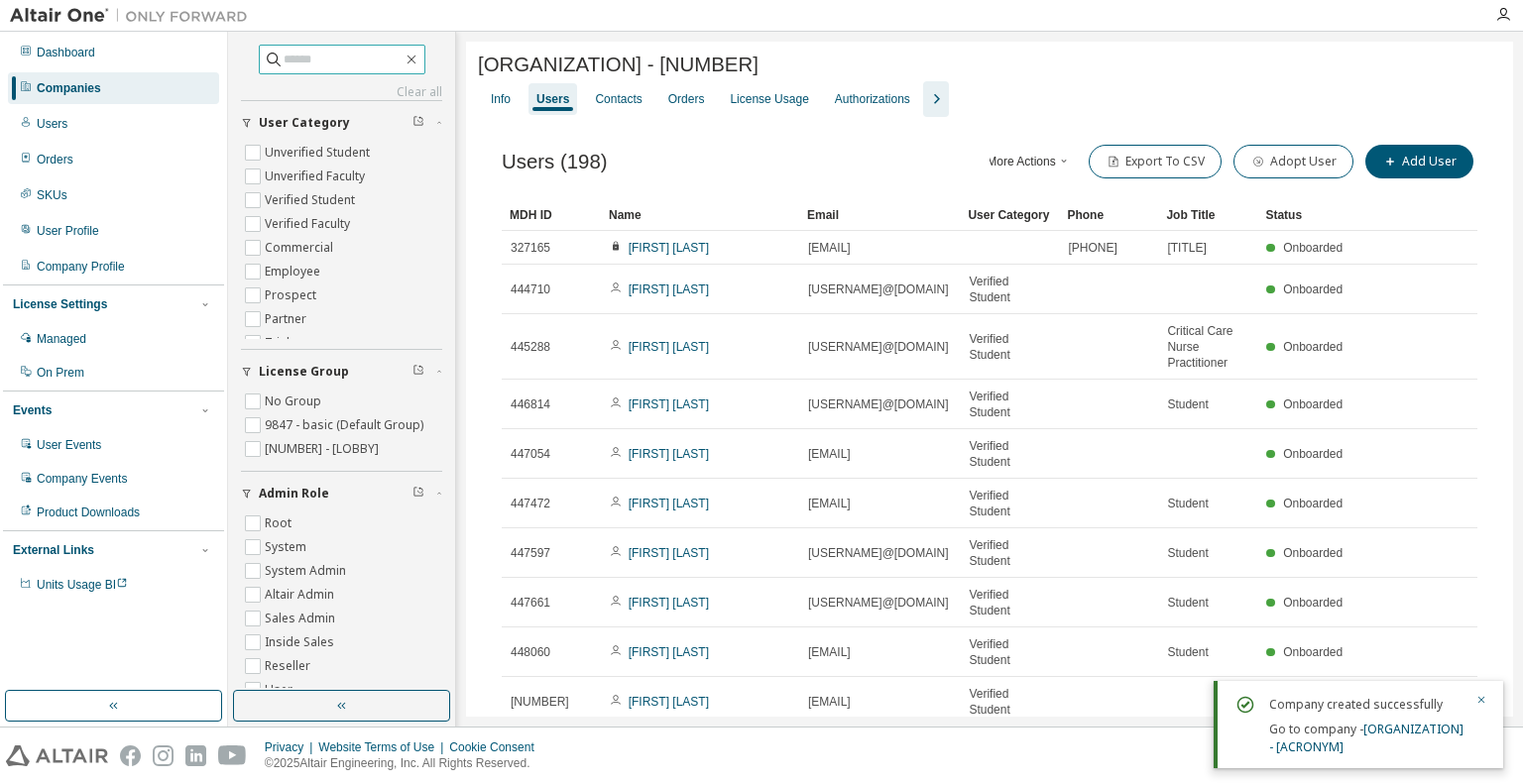 type on "**********" 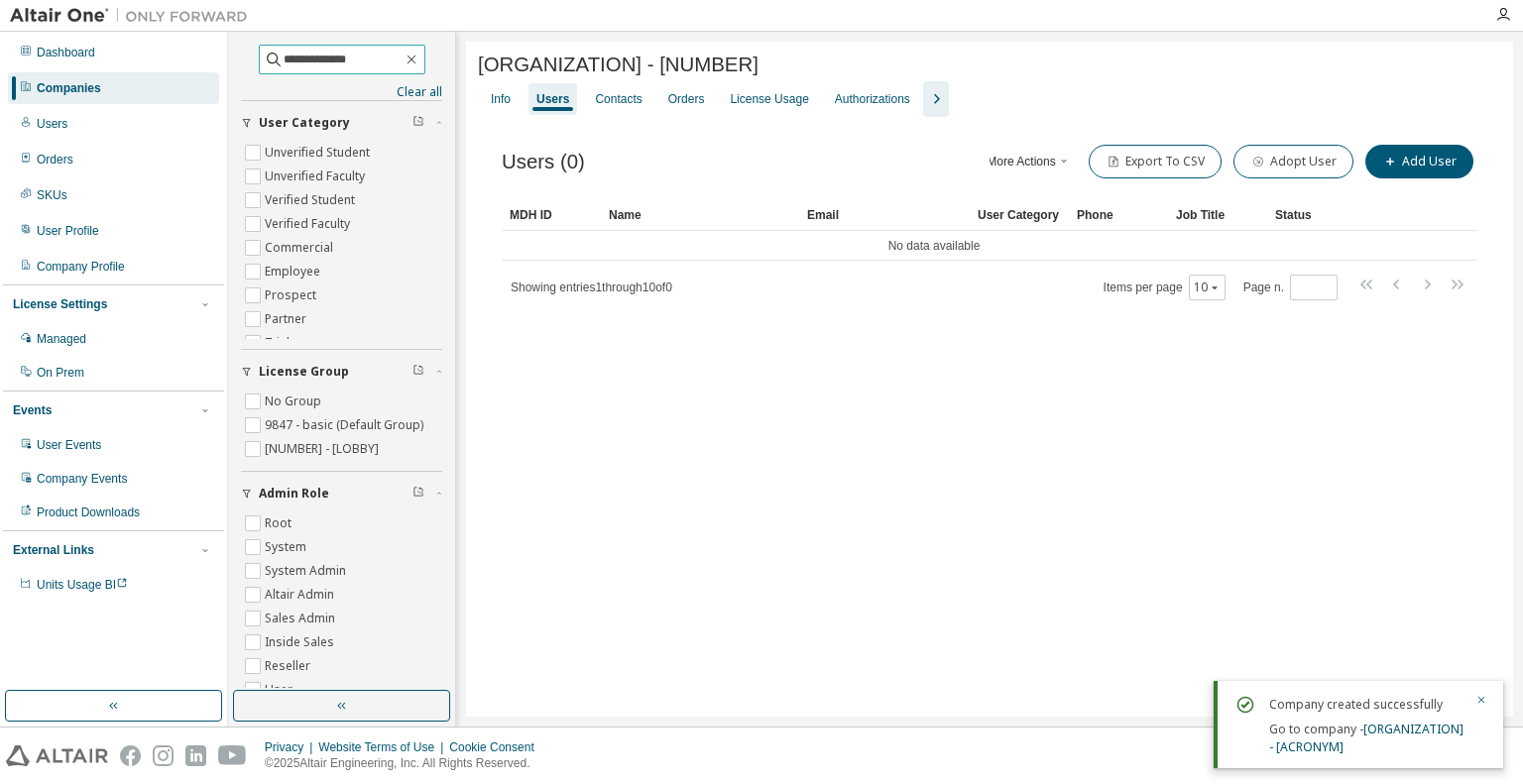 click on "Companies" at bounding box center [113, 88] 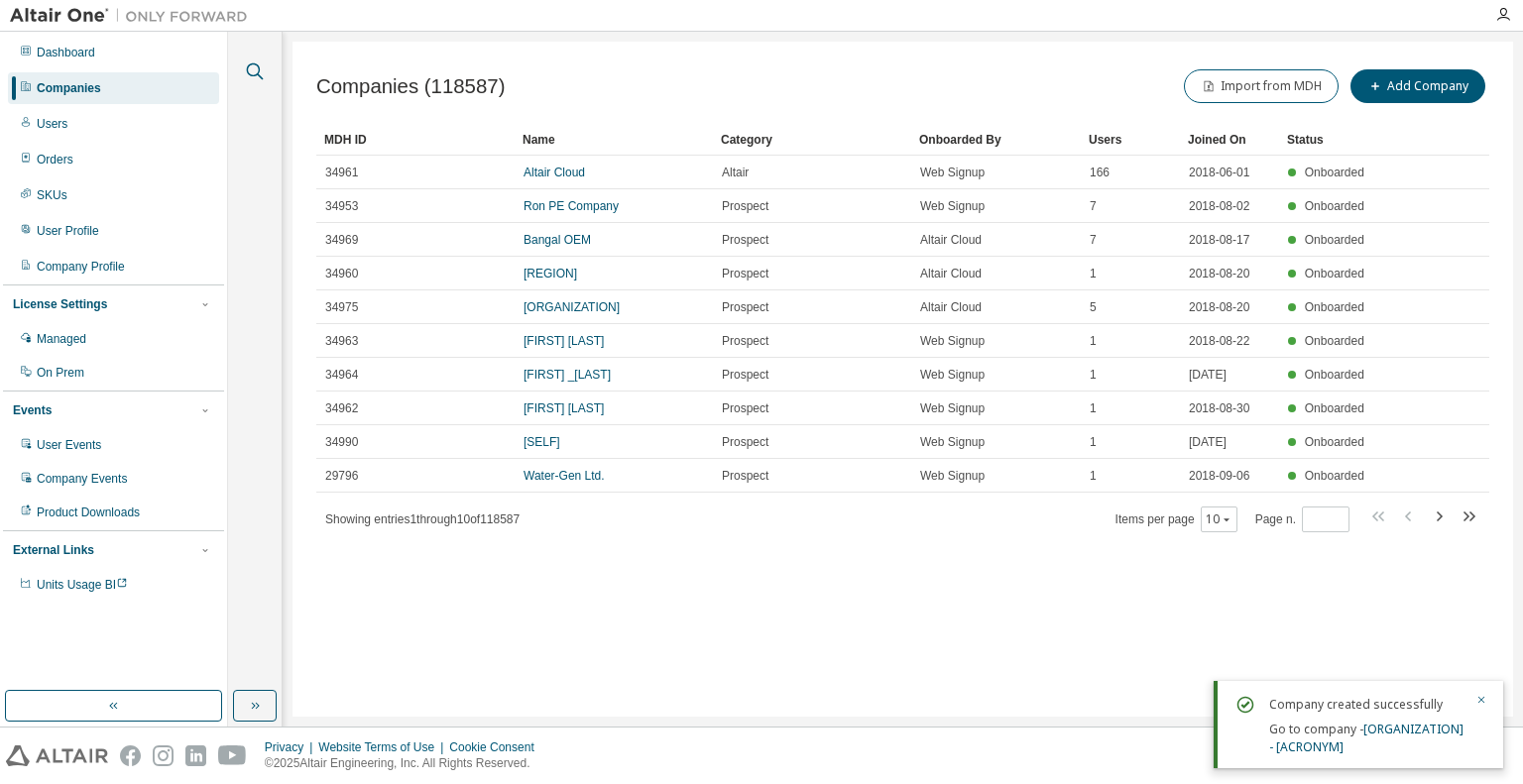 click at bounding box center [255, 71] 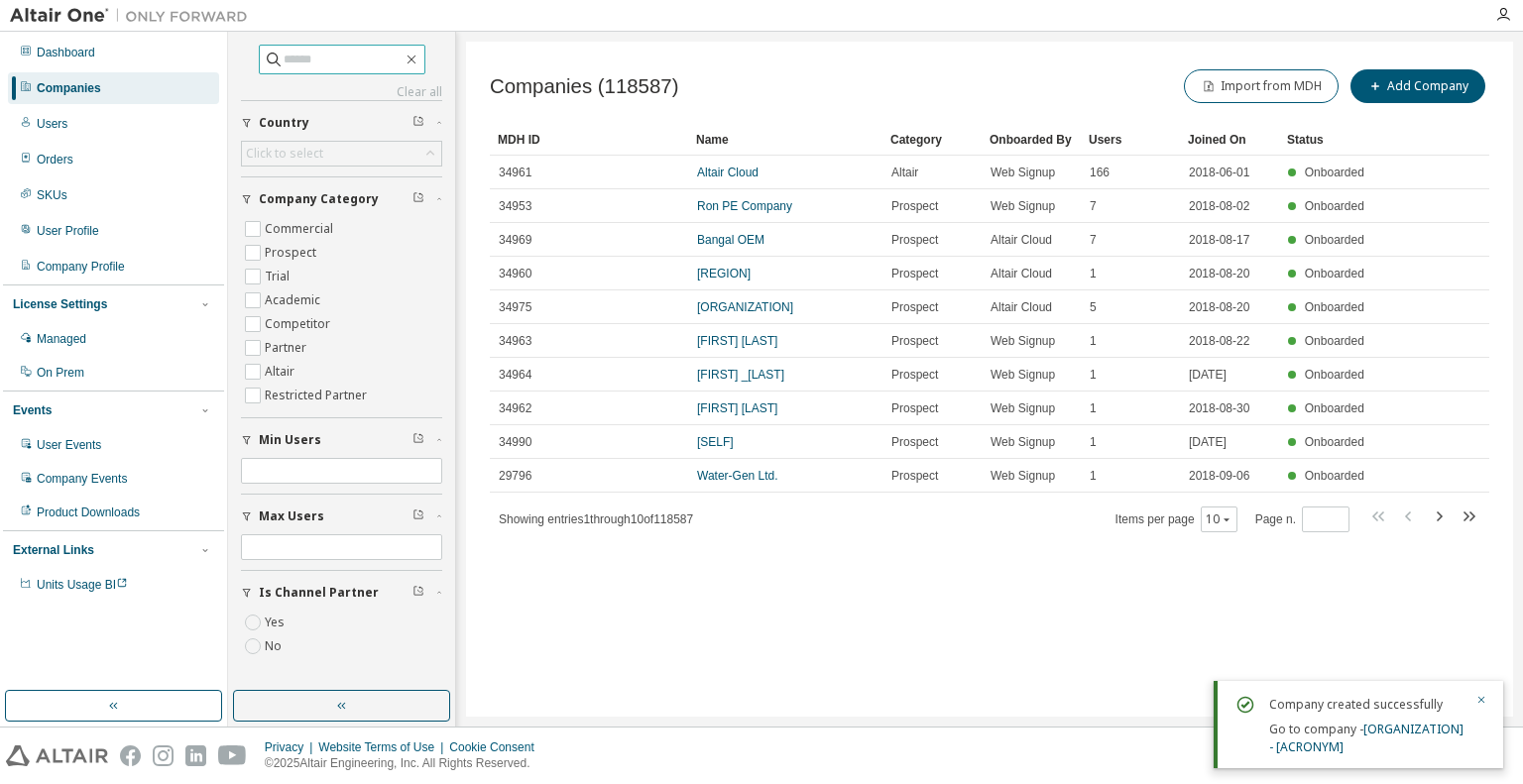 click at bounding box center [343, 59] 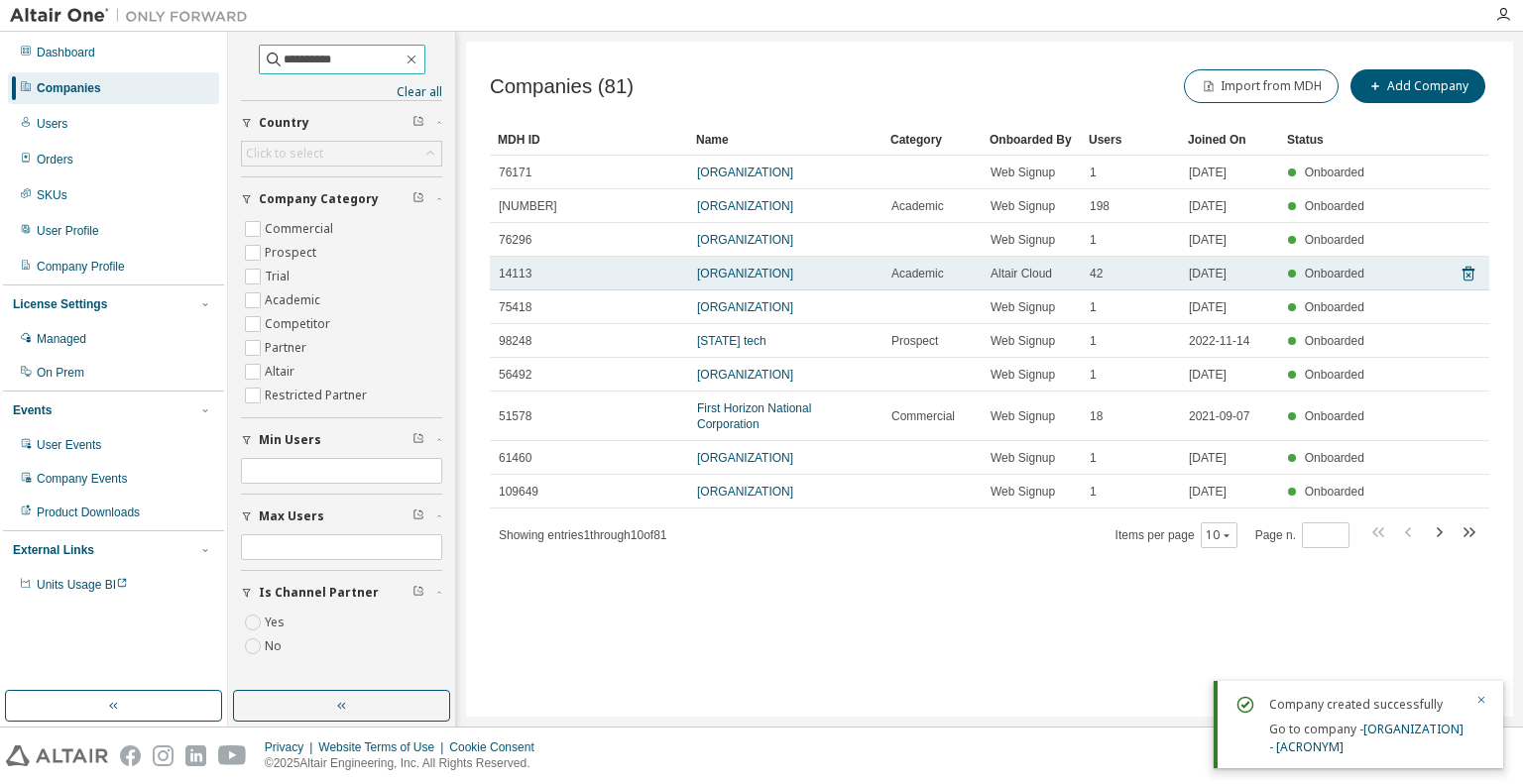 type on "**********" 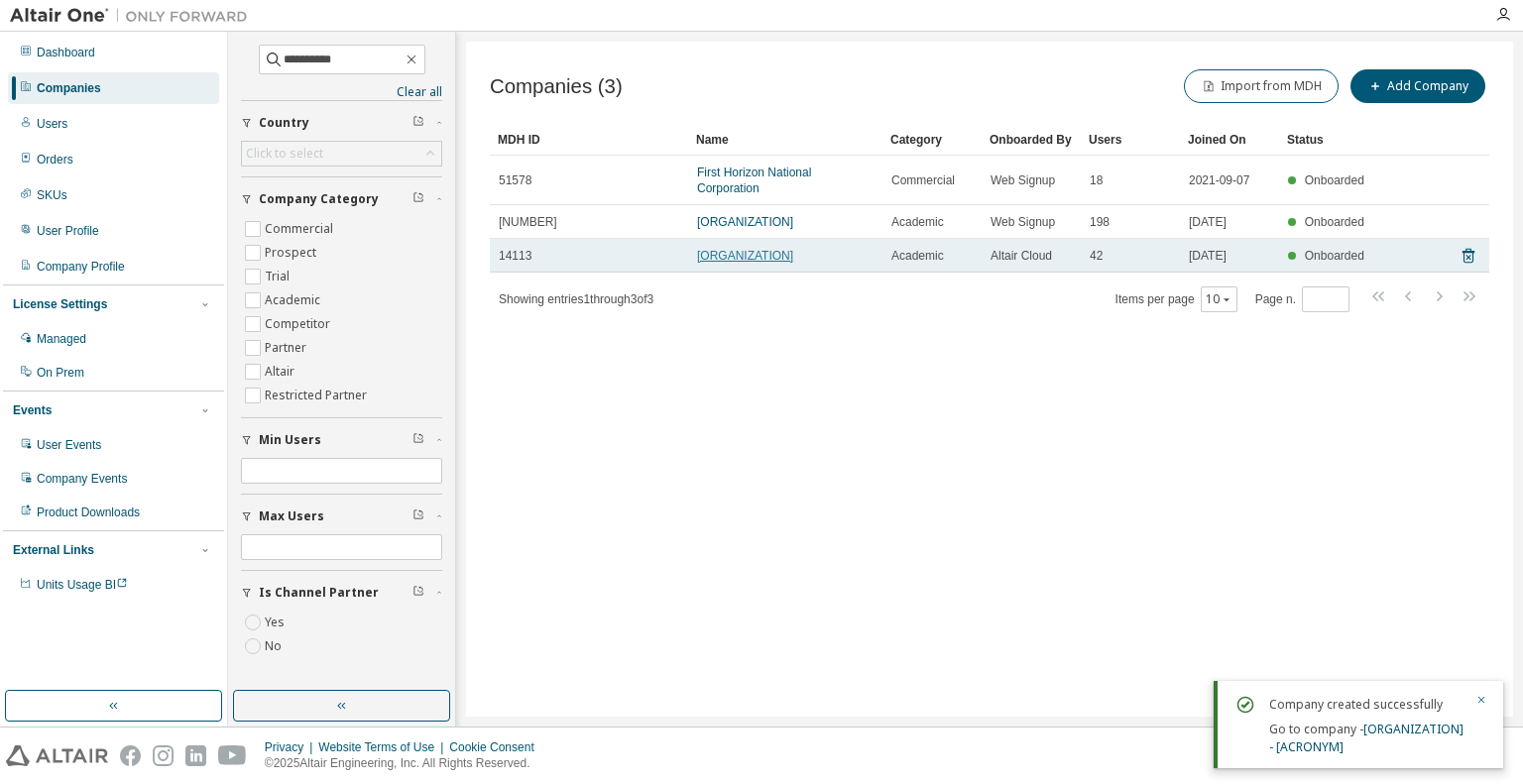 click on "[ORGANIZATION]" at bounding box center (745, 256) 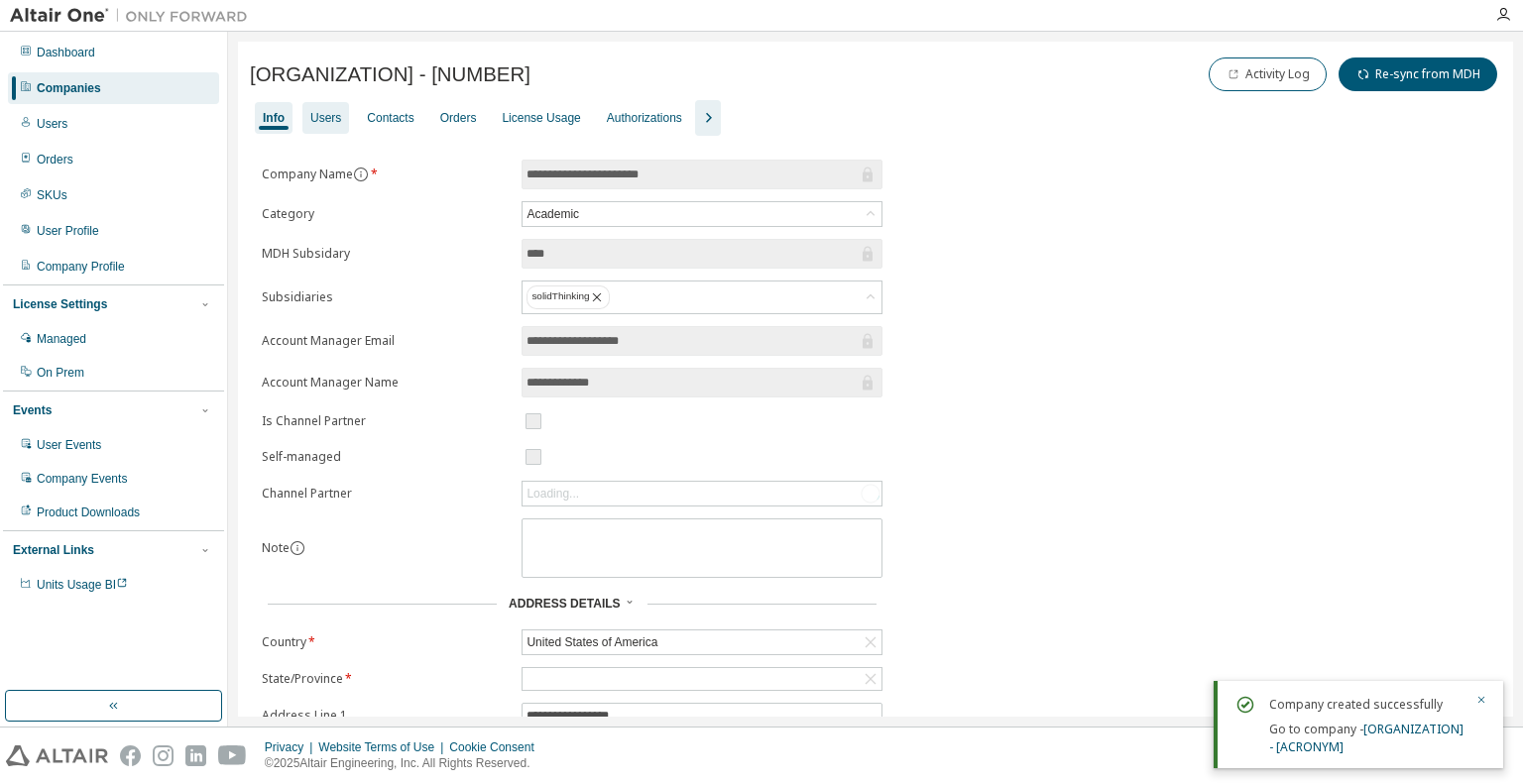 click on "Users" at bounding box center (325, 118) 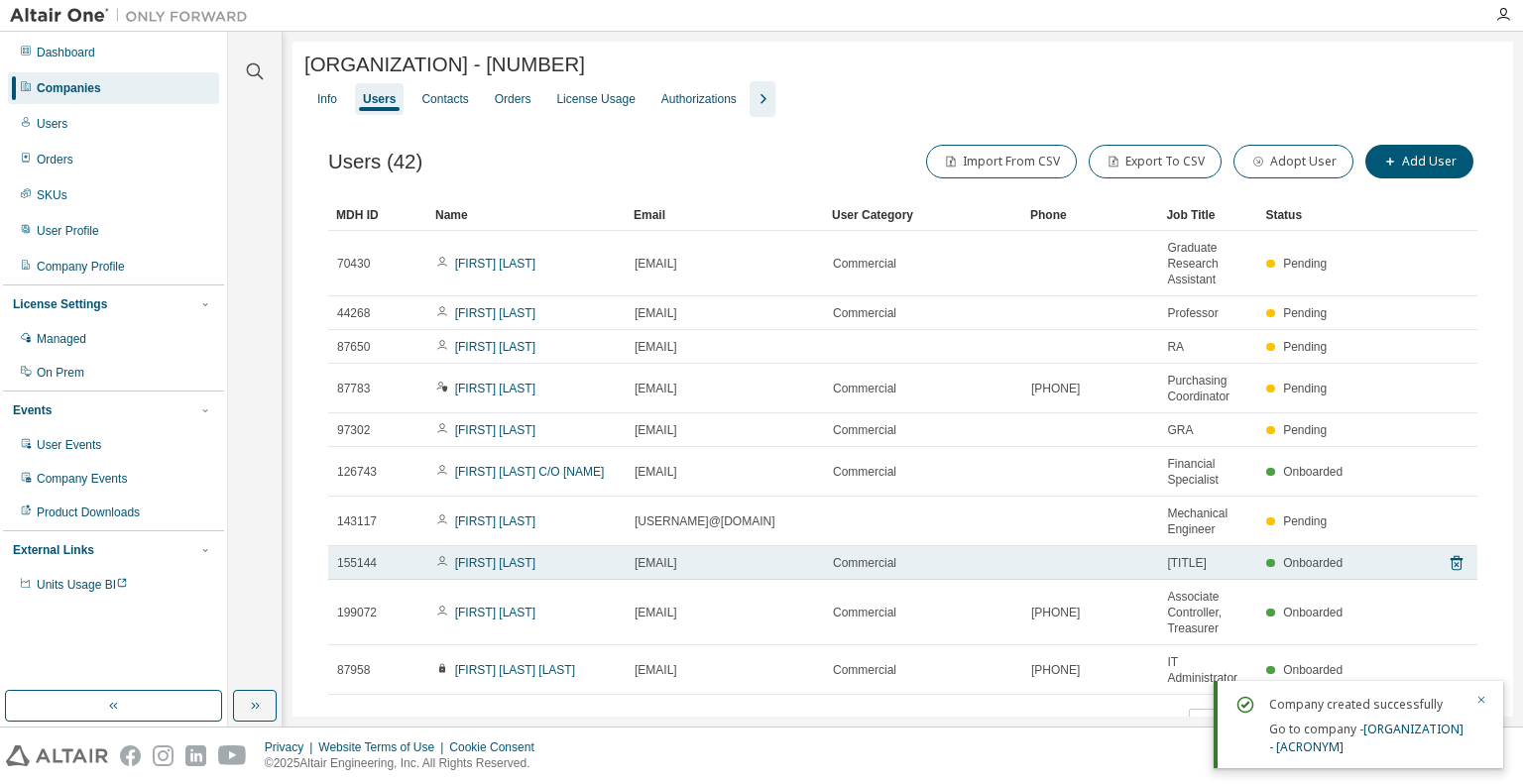 scroll, scrollTop: 0, scrollLeft: 0, axis: both 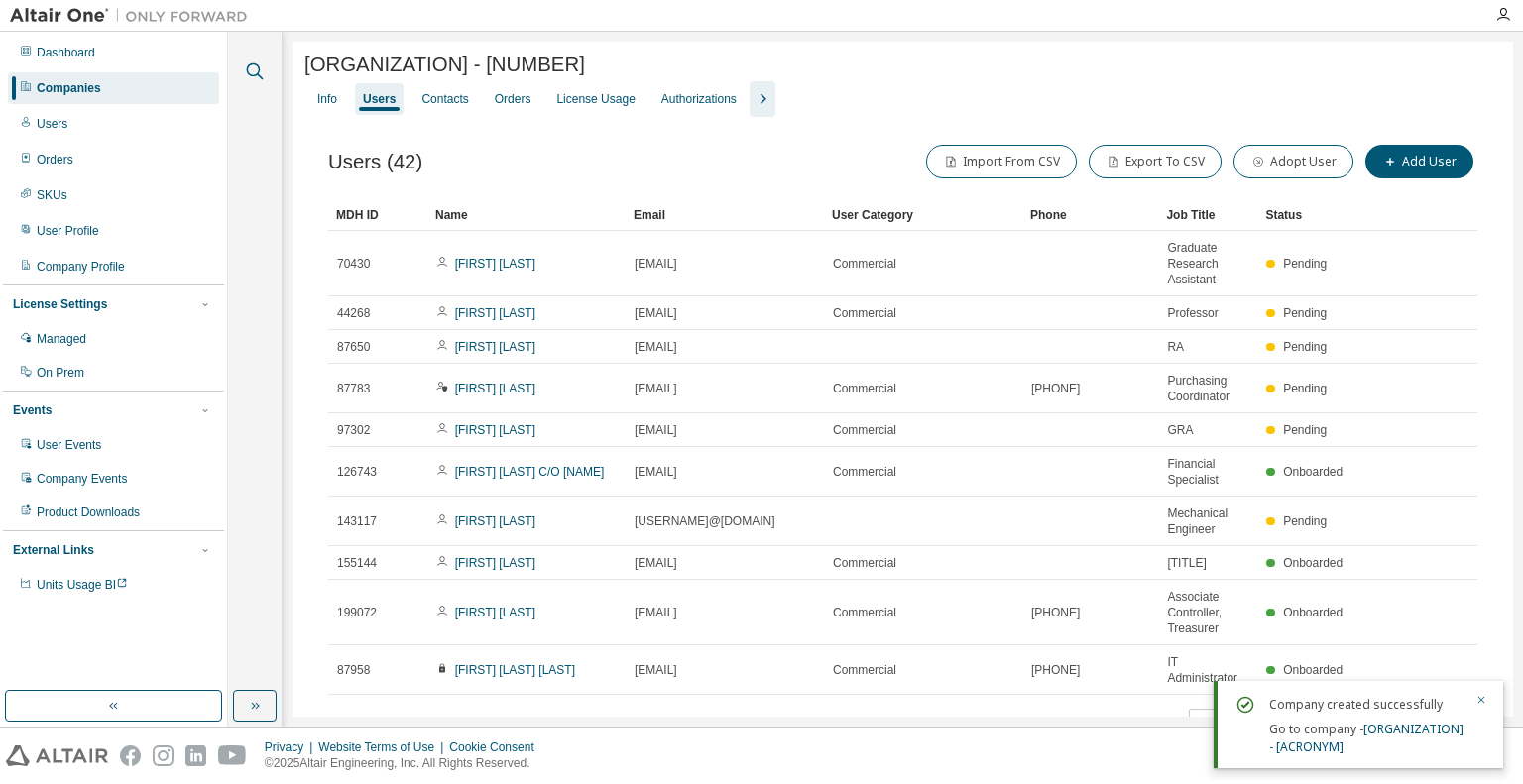 click 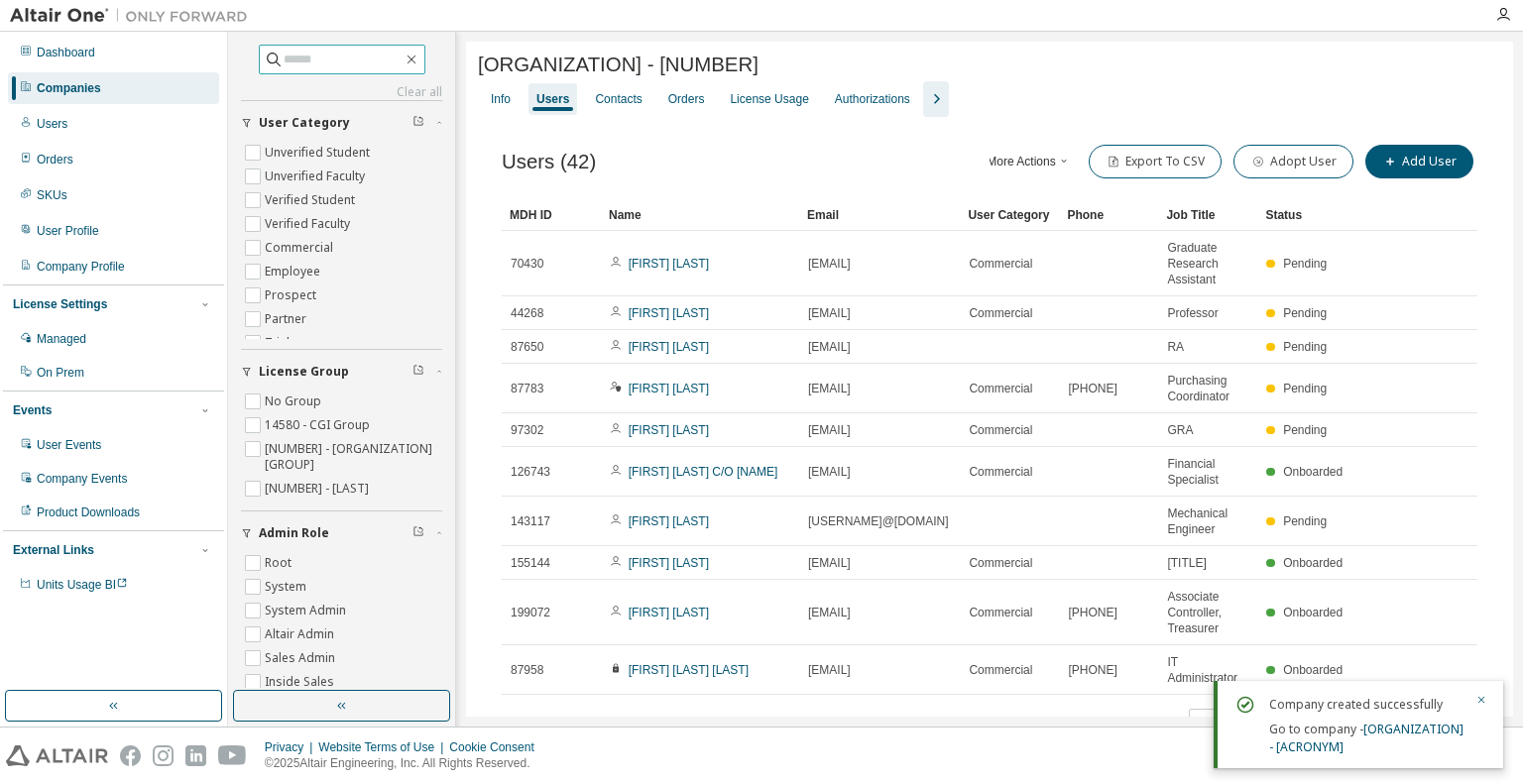click at bounding box center [343, 59] 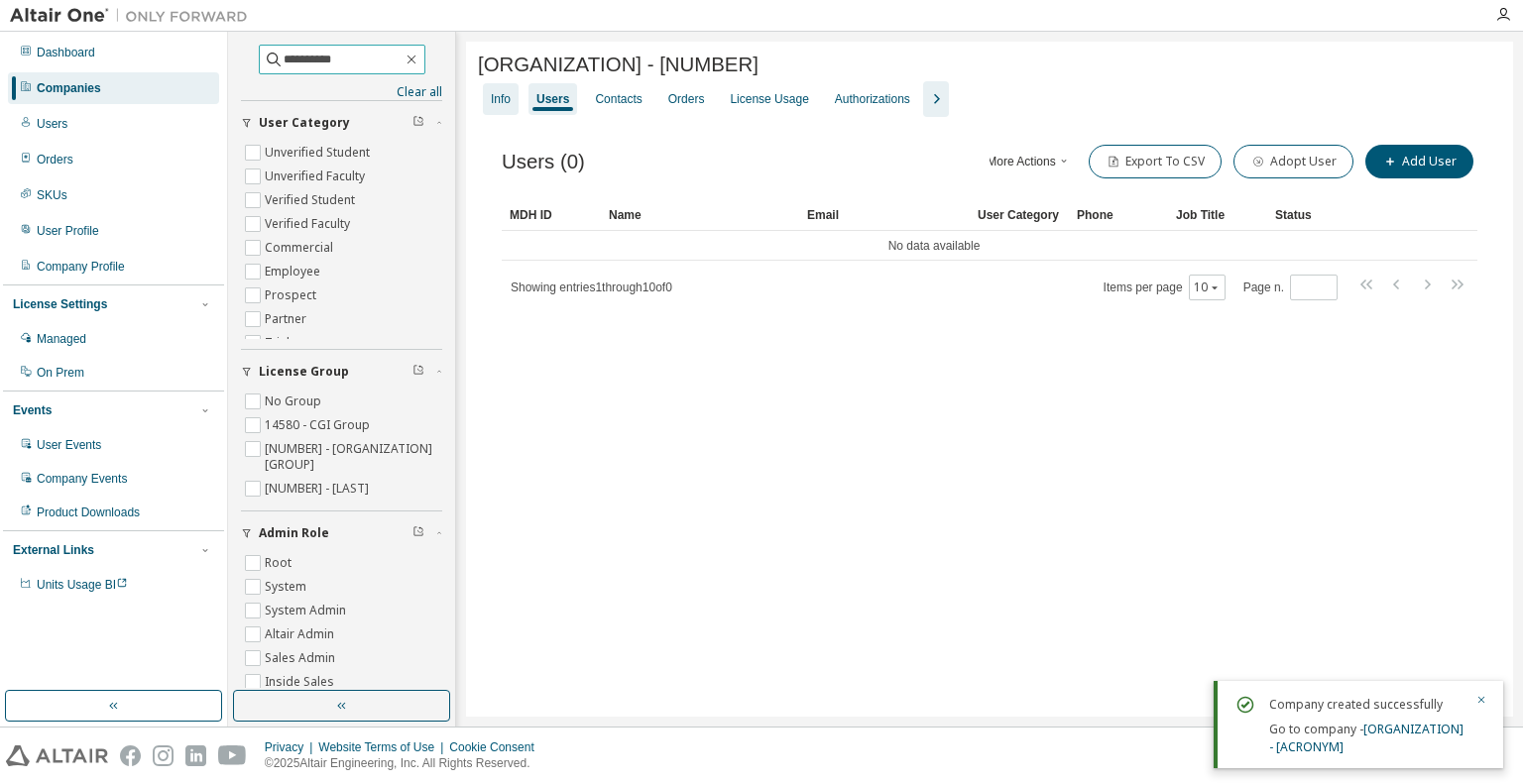 type on "**********" 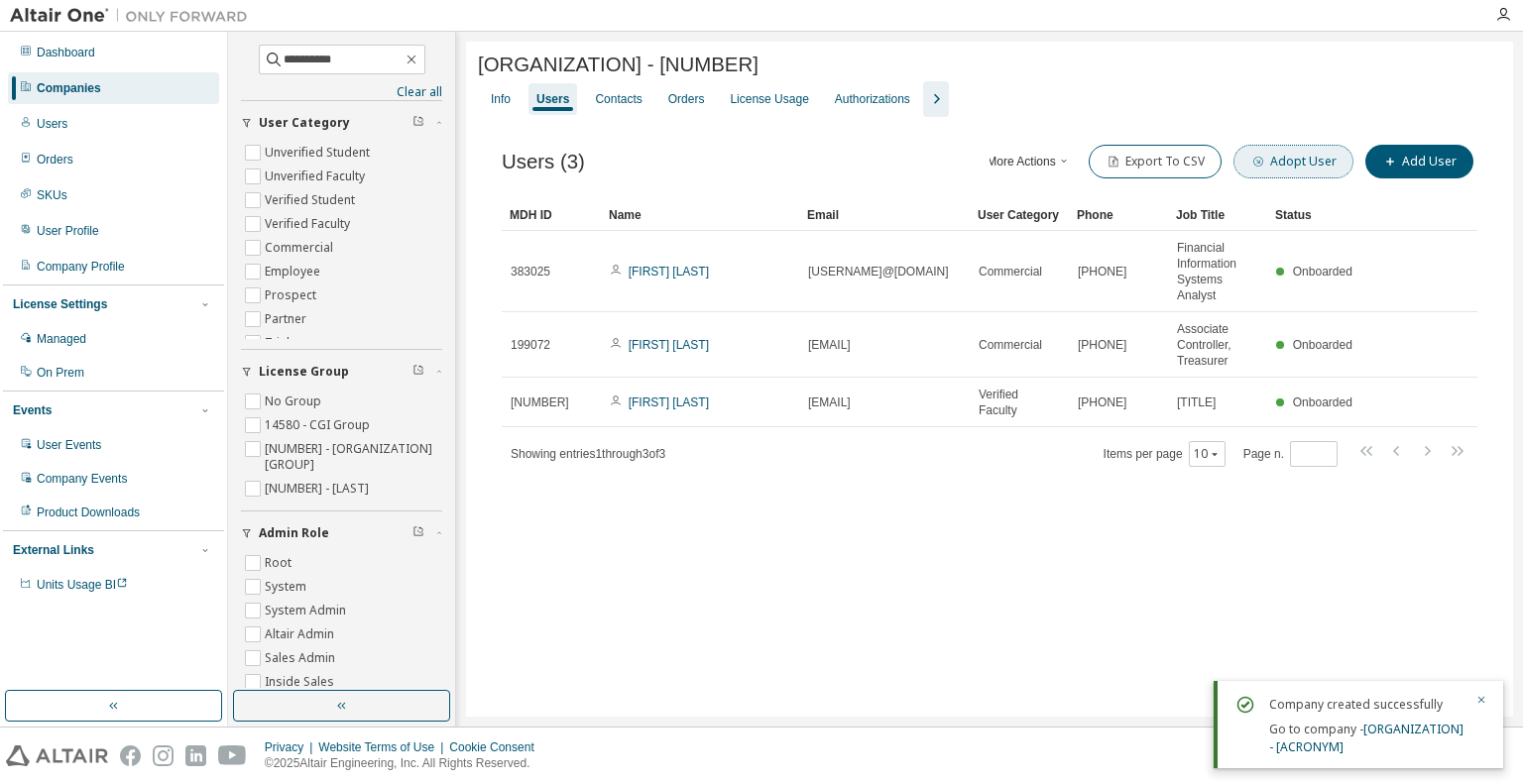 click 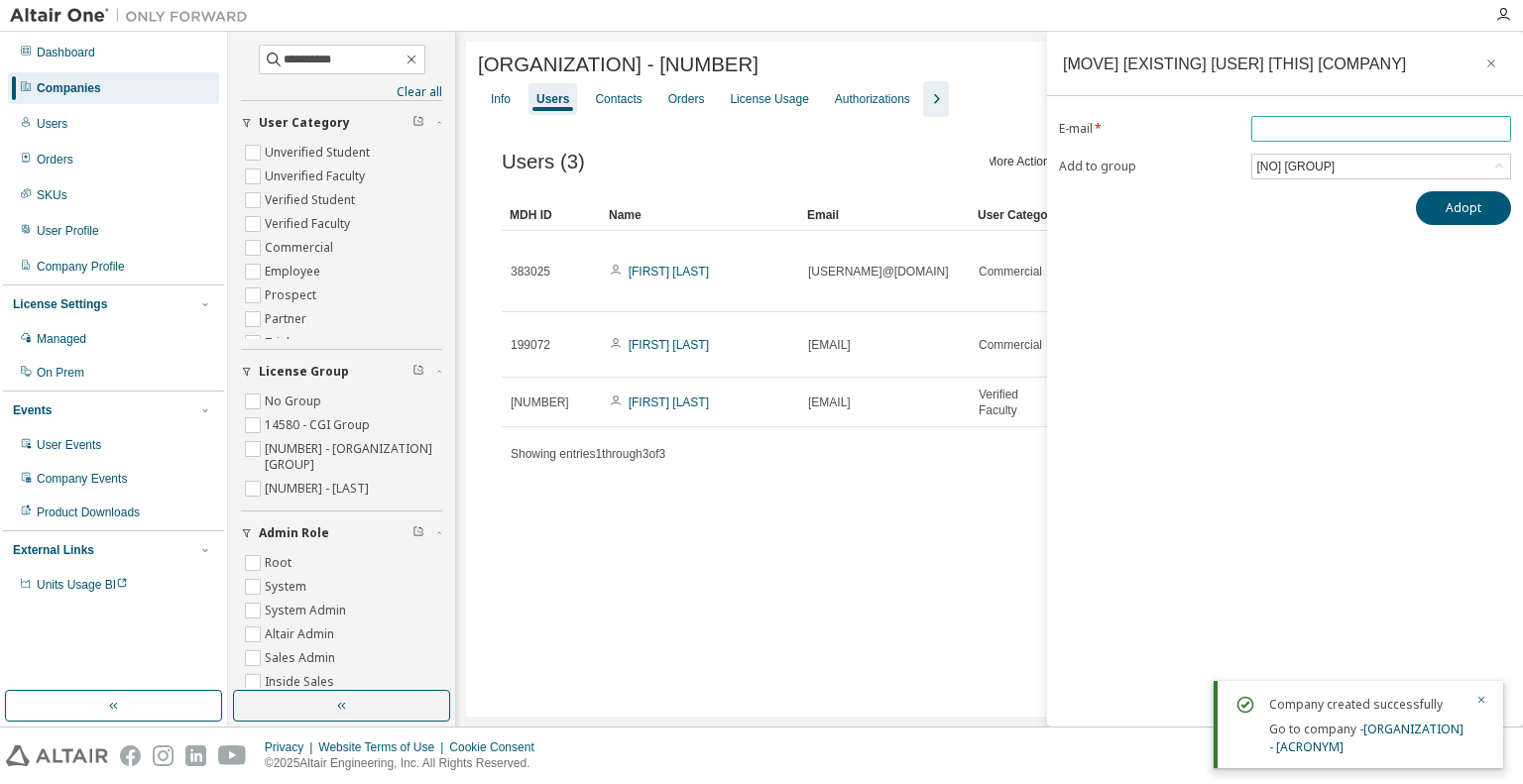 click at bounding box center (1381, 129) 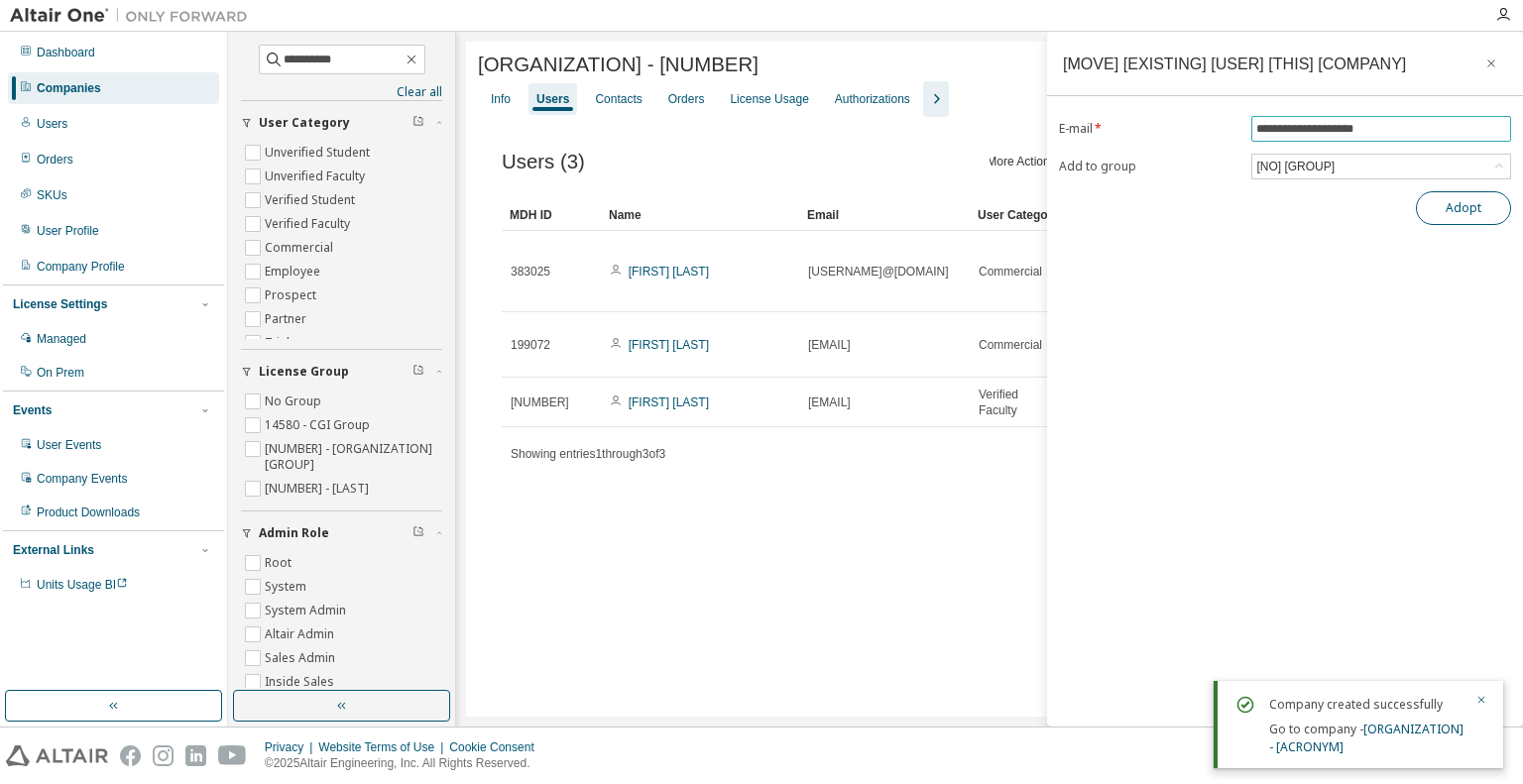 type on "**********" 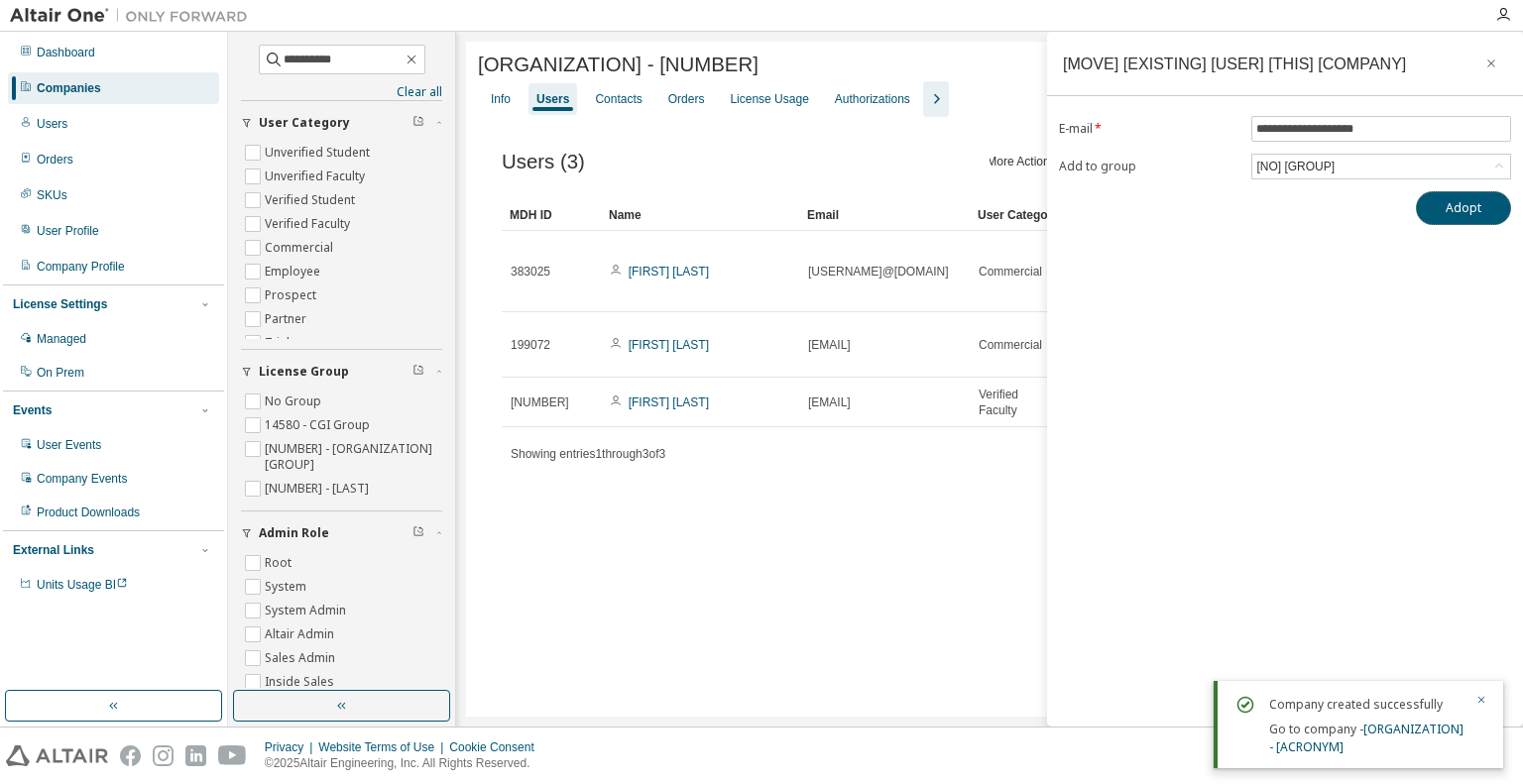 click on "Adopt" at bounding box center (1464, 208) 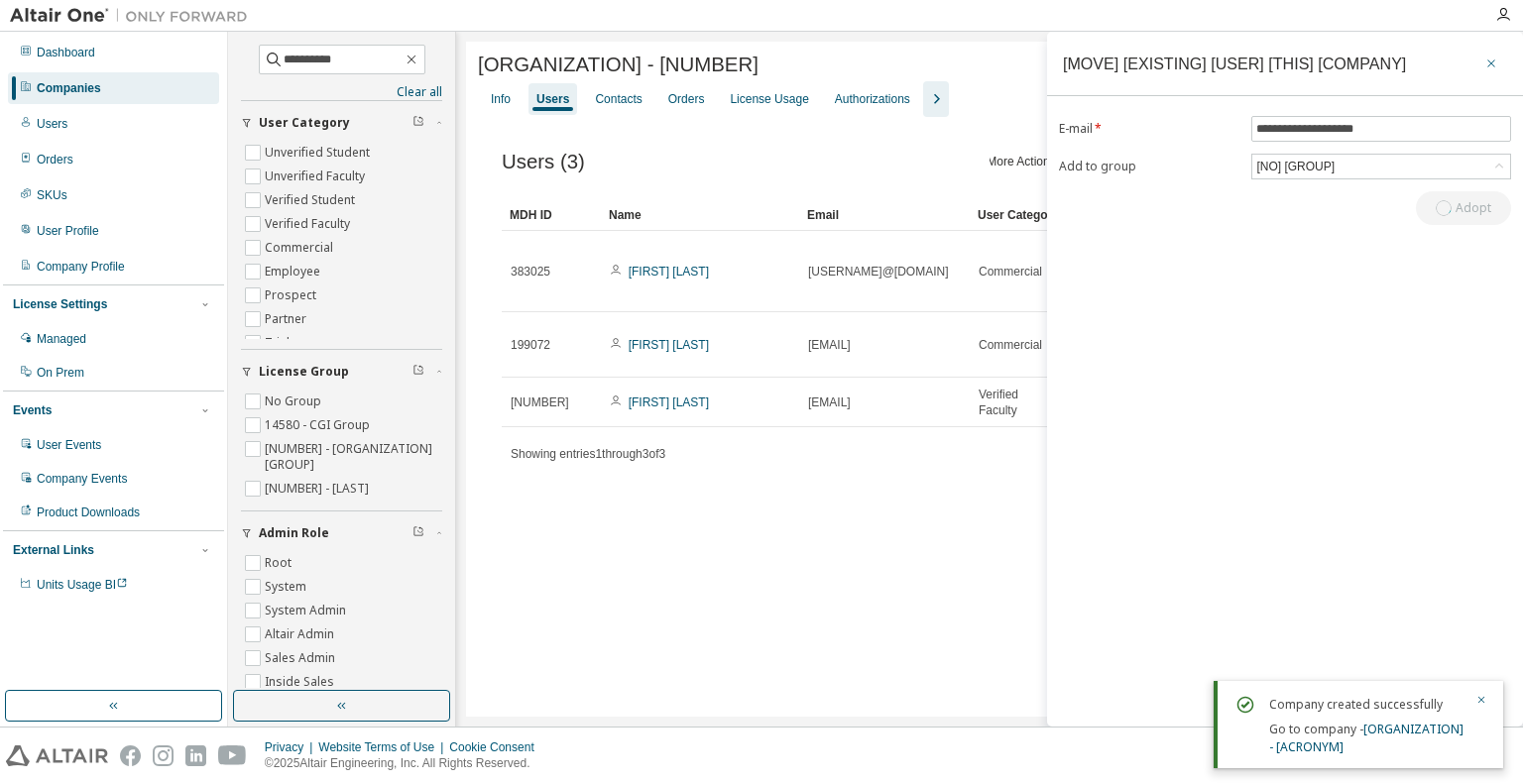 click 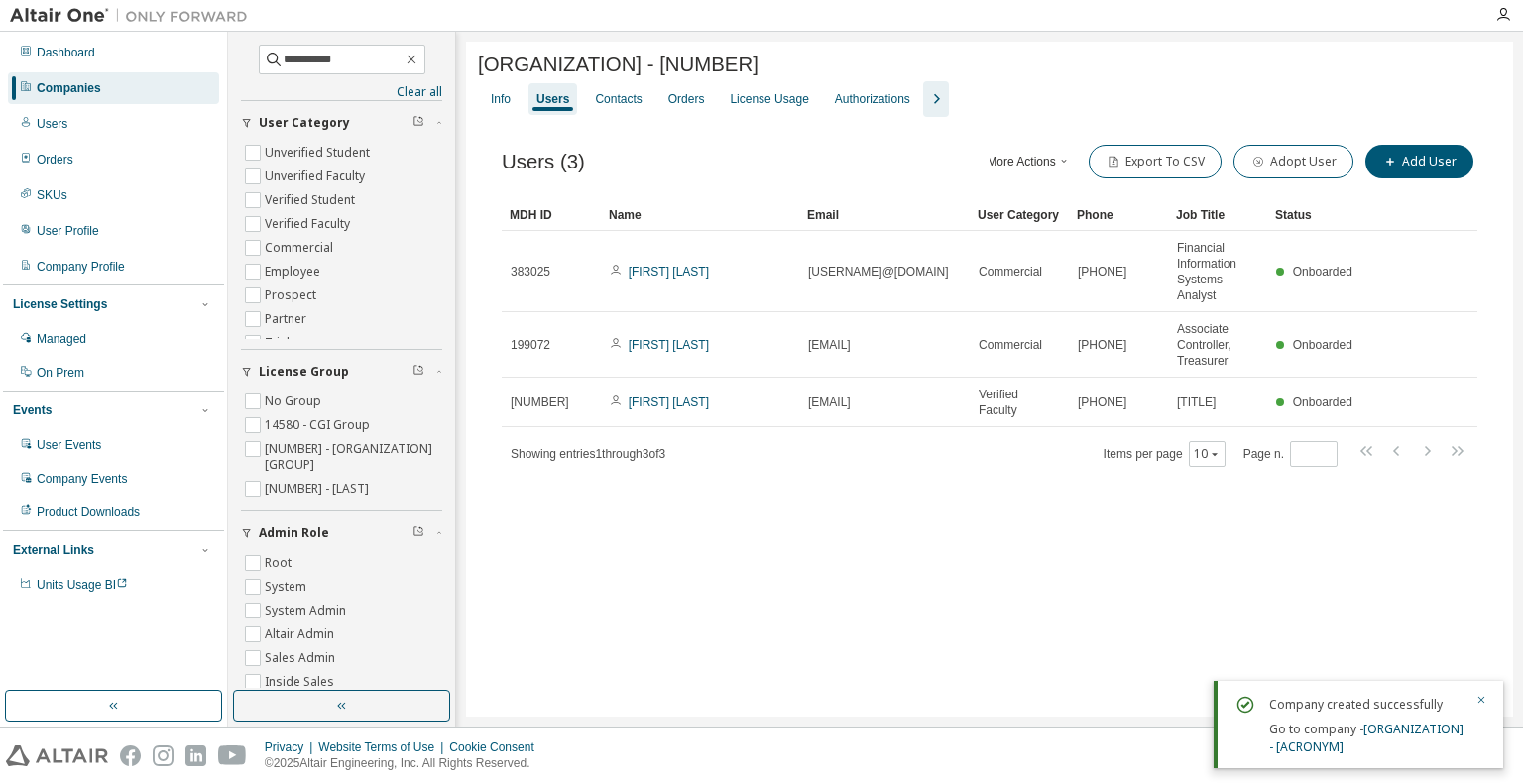 click 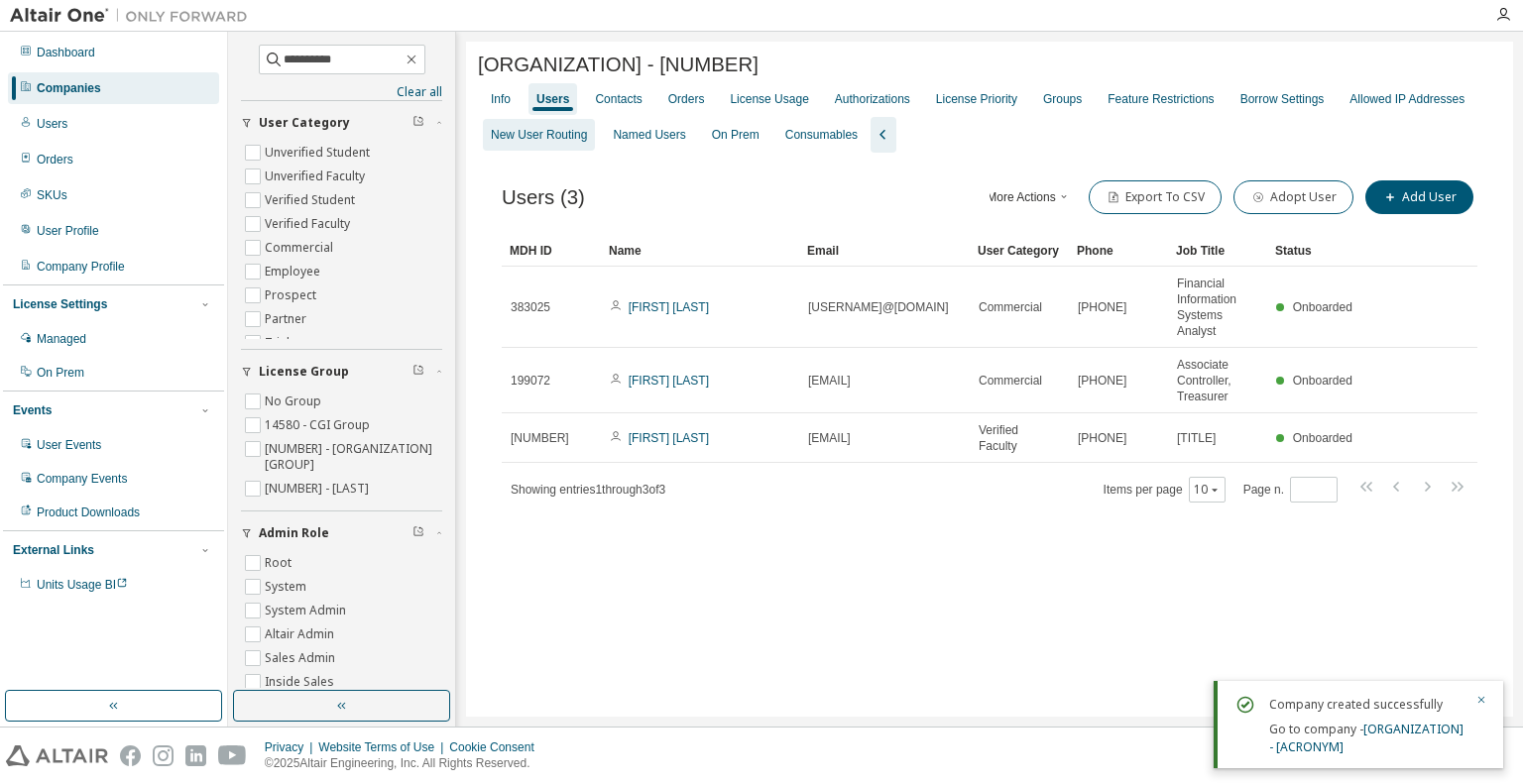 click on "New User Routing" at bounding box center (538, 135) 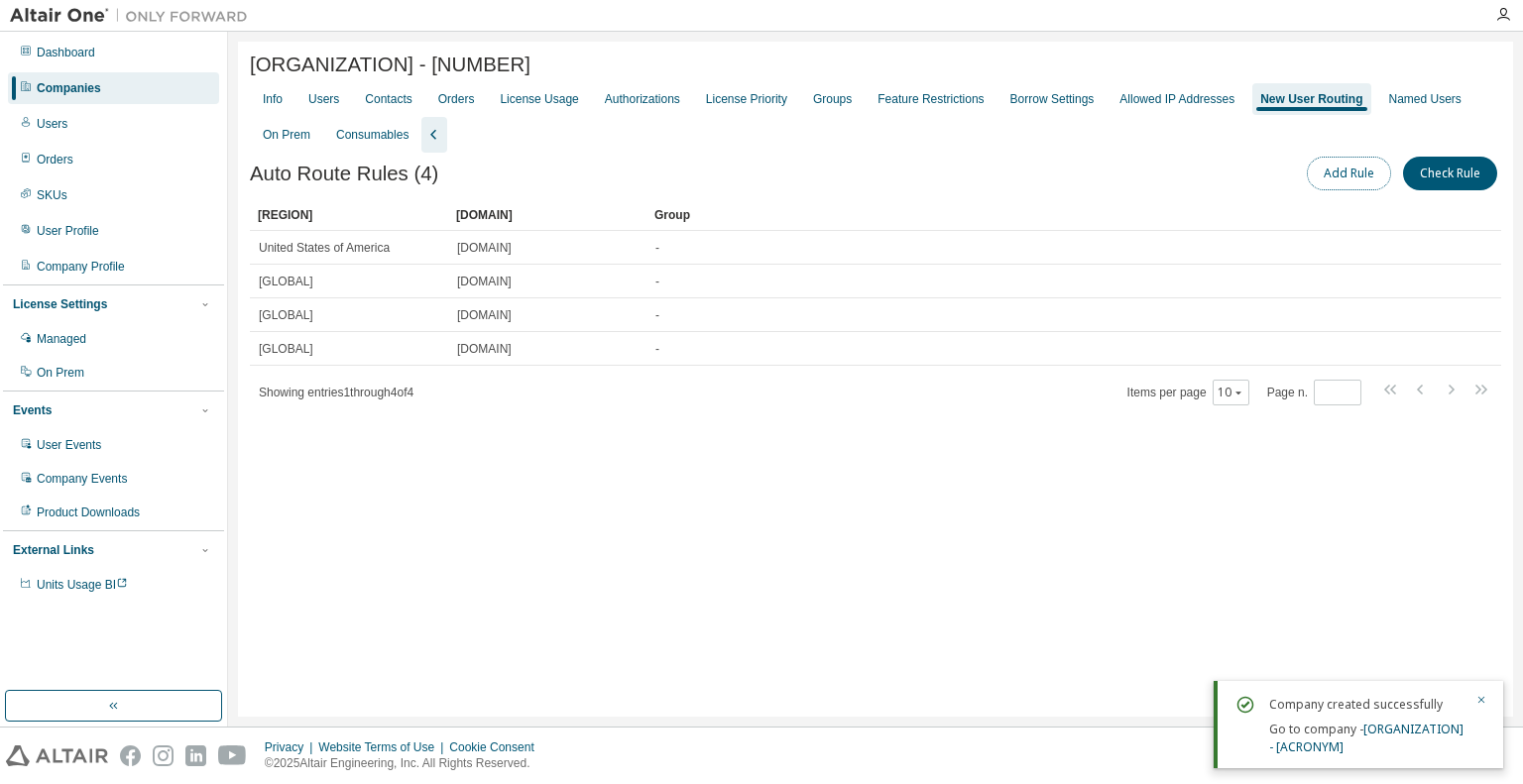 click on "Add Rule" at bounding box center (1348, 173) 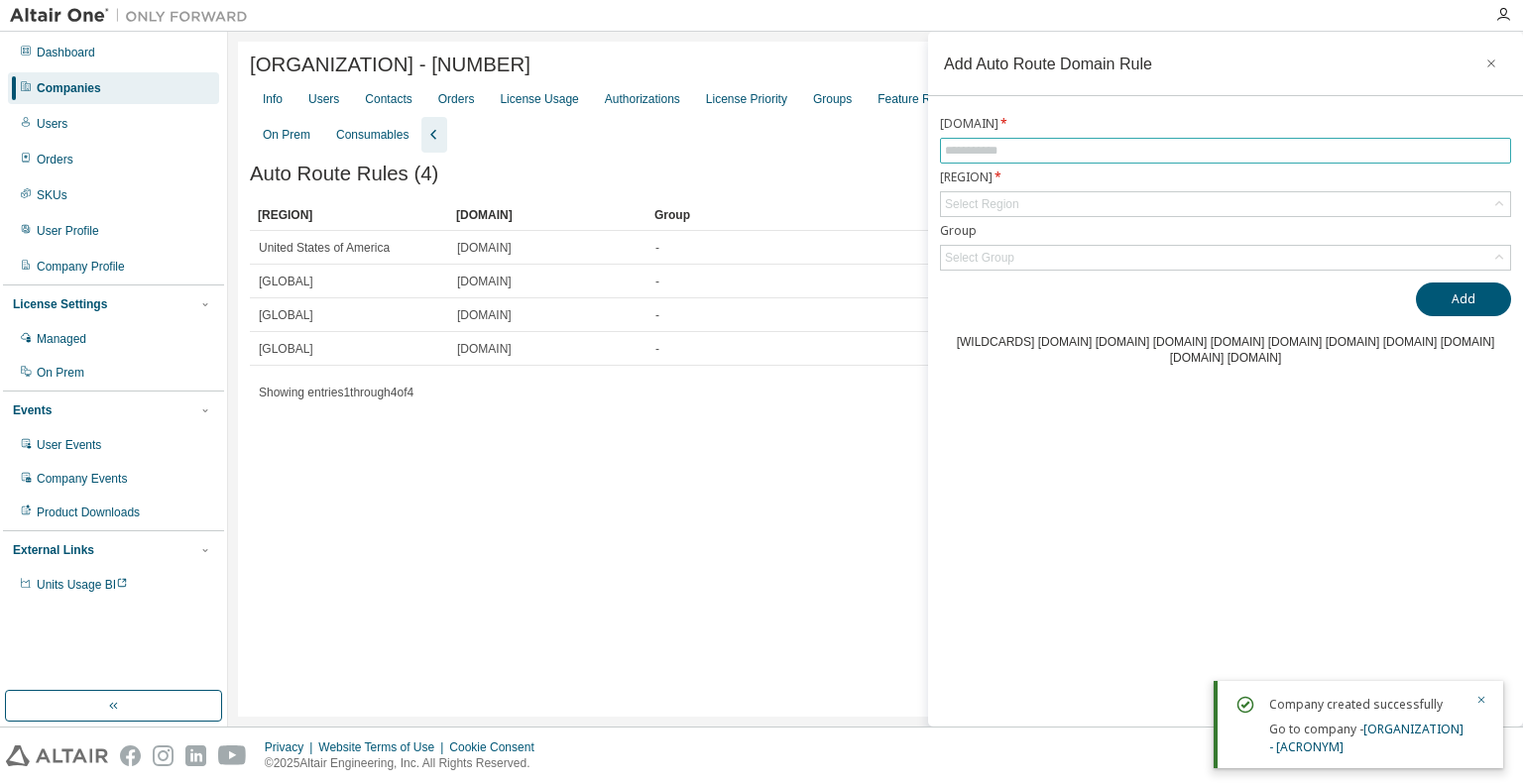 click at bounding box center (1226, 151) 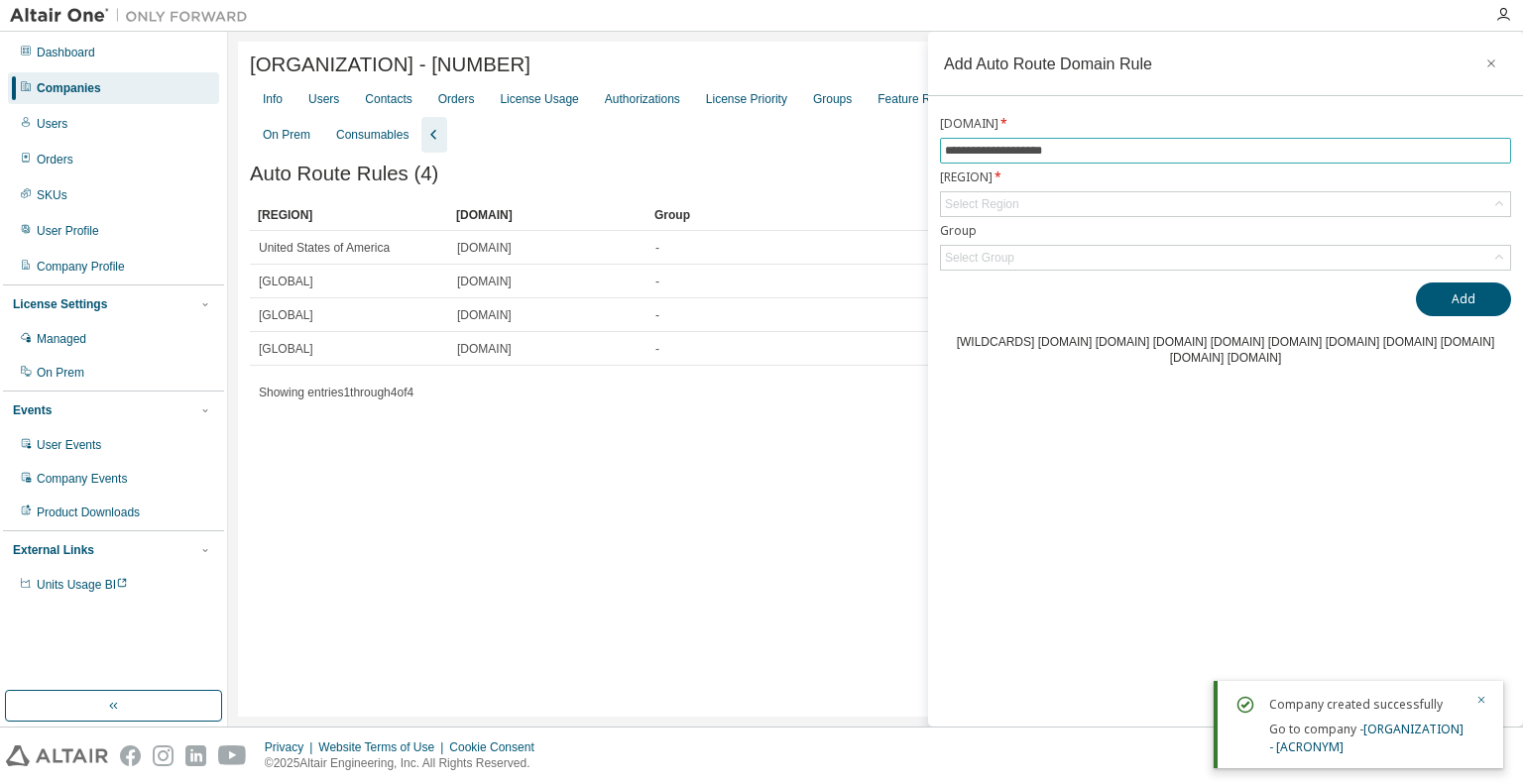 drag, startPoint x: 992, startPoint y: 147, endPoint x: 928, endPoint y: 156, distance: 64.629715 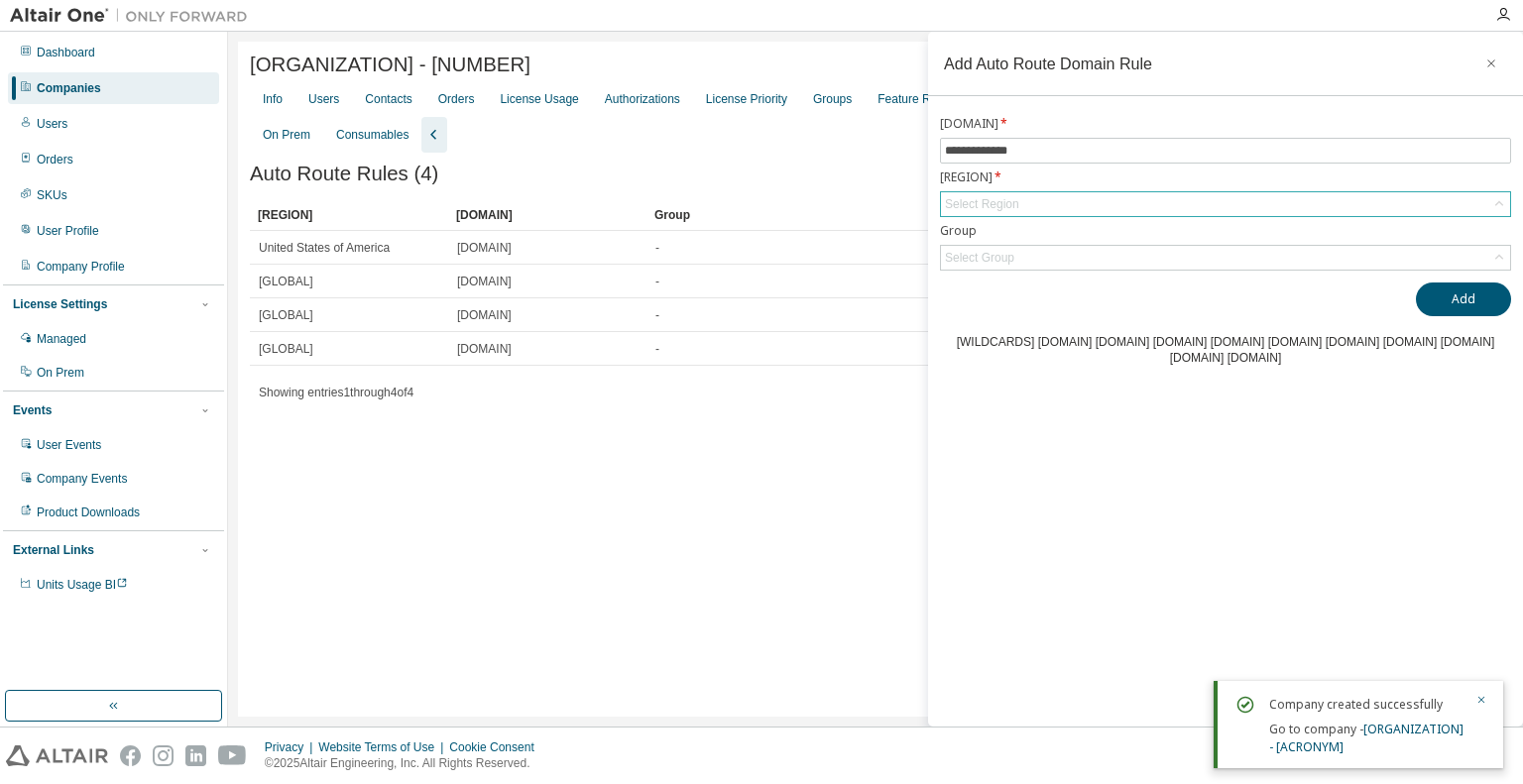 click on "Select Region" at bounding box center [982, 204] 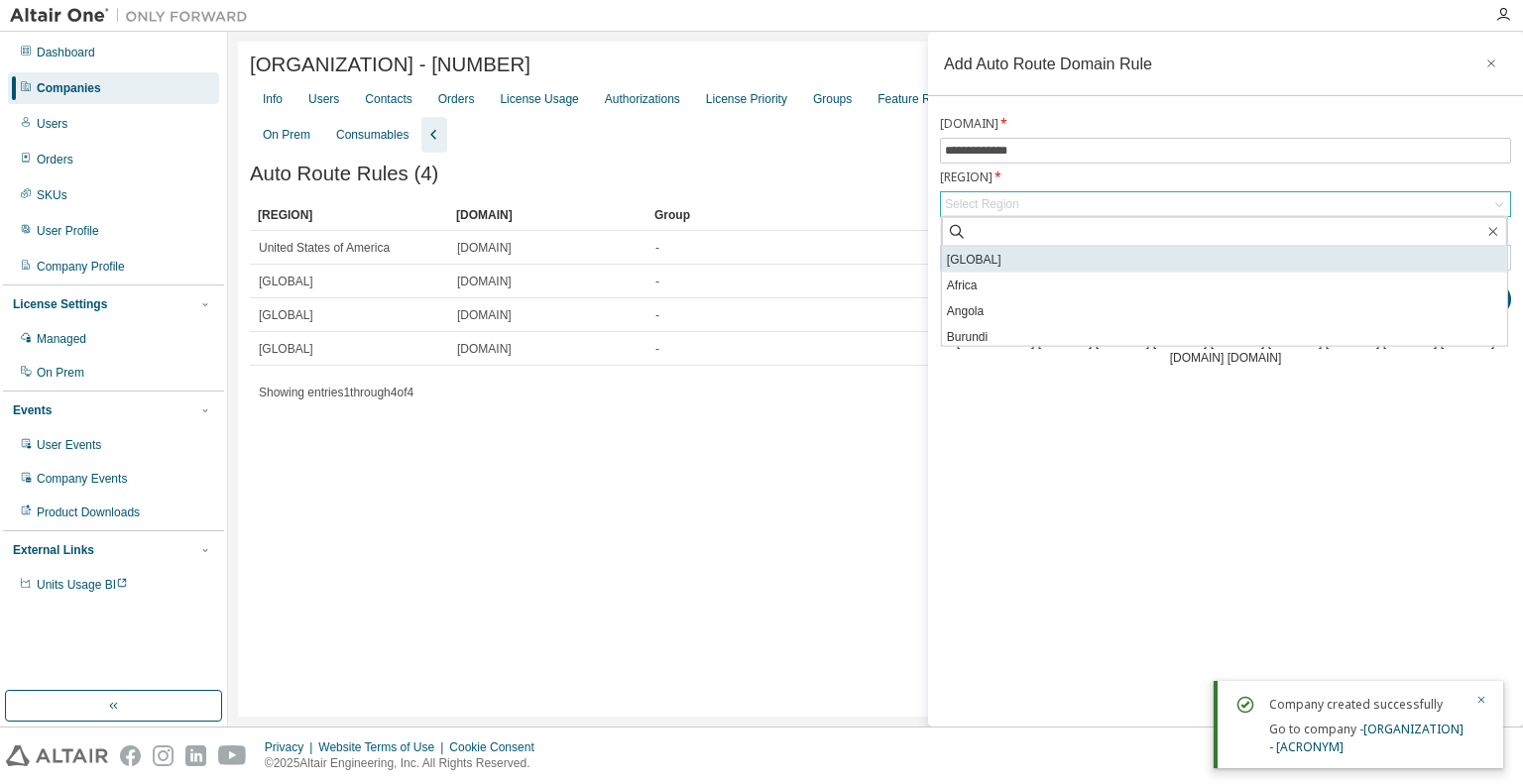 click on "[GLOBAL]" at bounding box center (1225, 260) 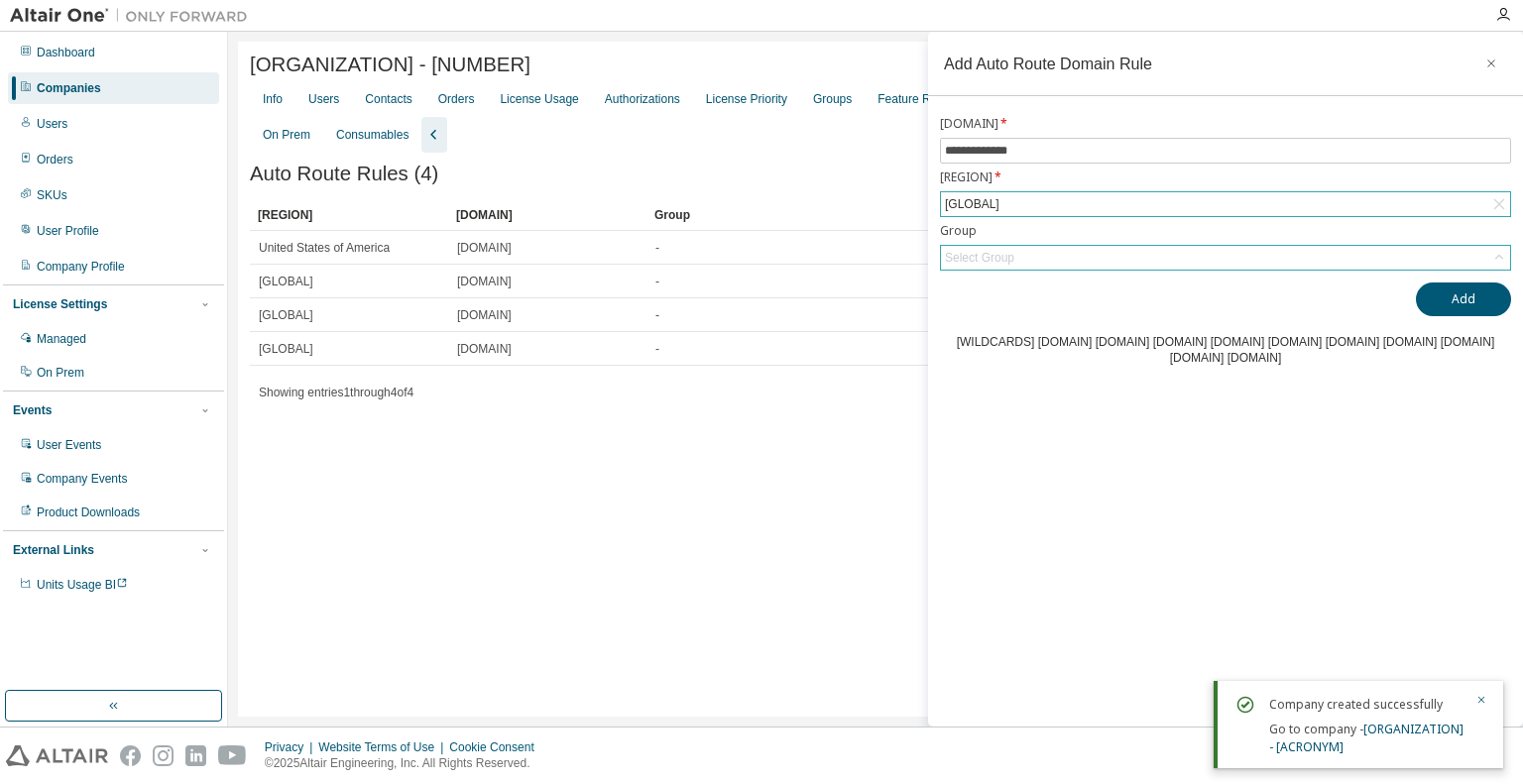 click on "Select Group" at bounding box center [980, 258] 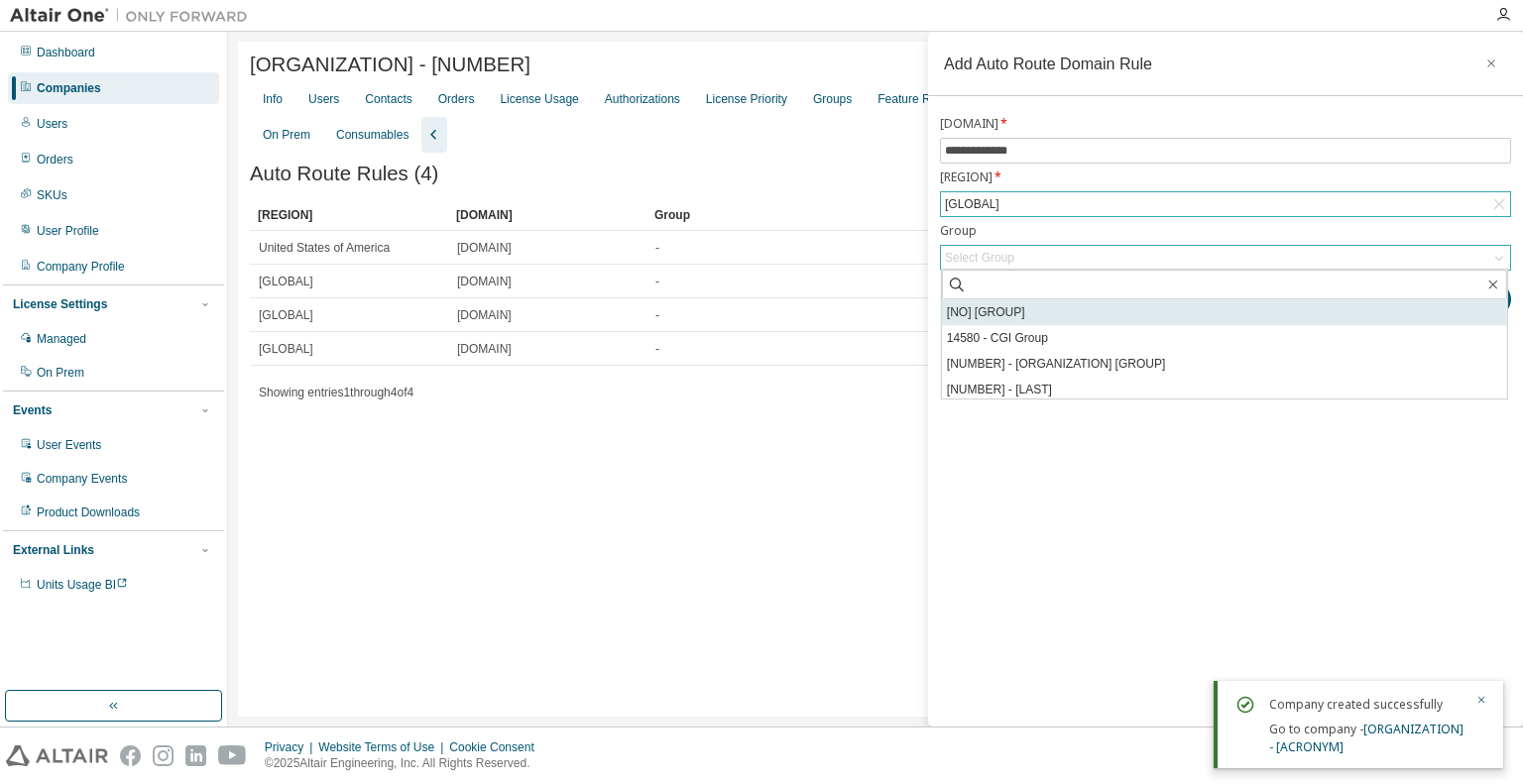 click on "[NO] [GROUP]" at bounding box center [1225, 312] 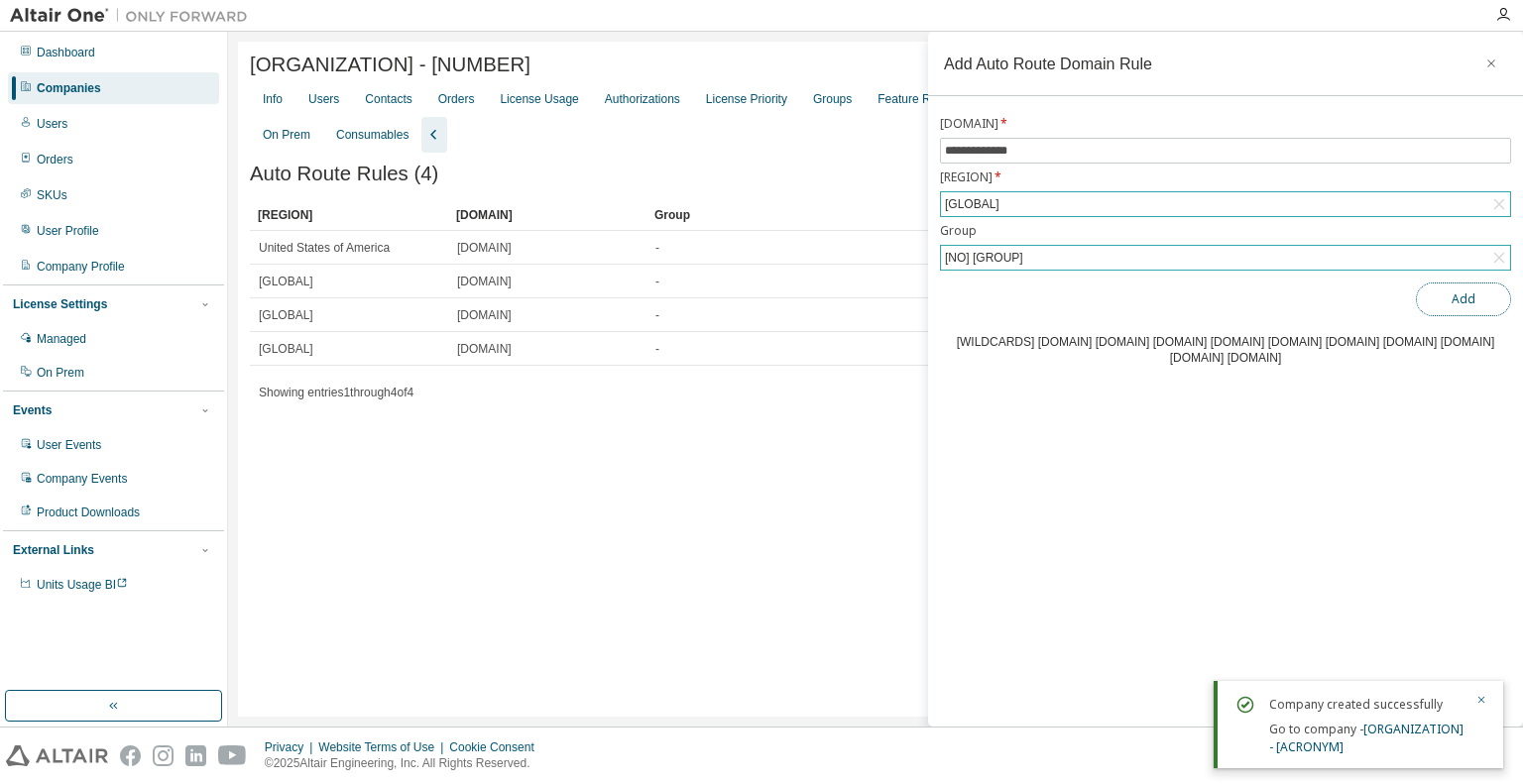 click on "Add" at bounding box center (1464, 299) 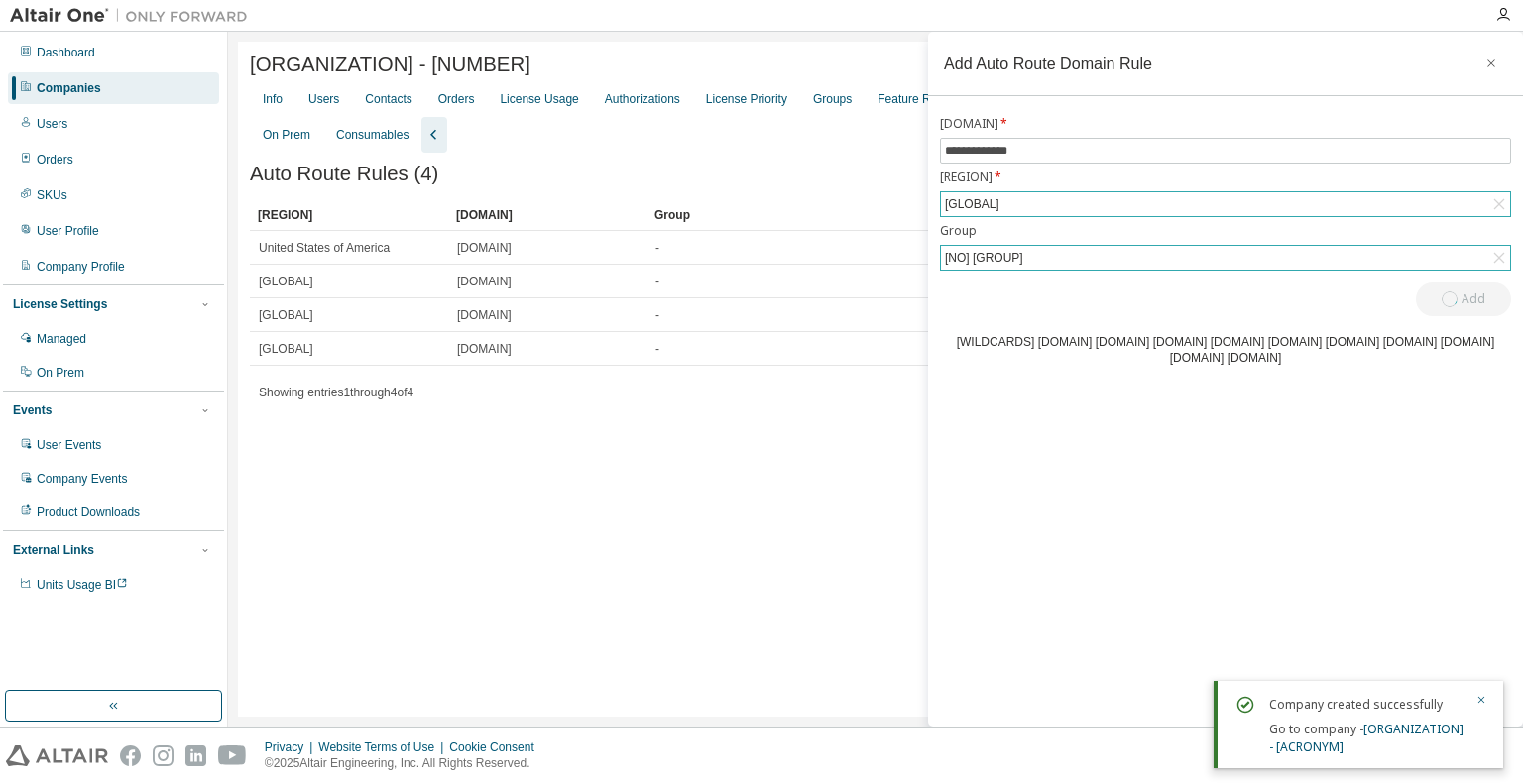 click on "[DOMAIN] [REGION] [GROUP] [ADD] [WILDCARDS] [DOMAIN] [DOMAIN] [DOMAIN] [DOMAIN] [DOMAIN] [DOMAIN] [DOMAIN] [DOMAIN] [DOMAIN] [DOMAIN]" at bounding box center [1226, 241] 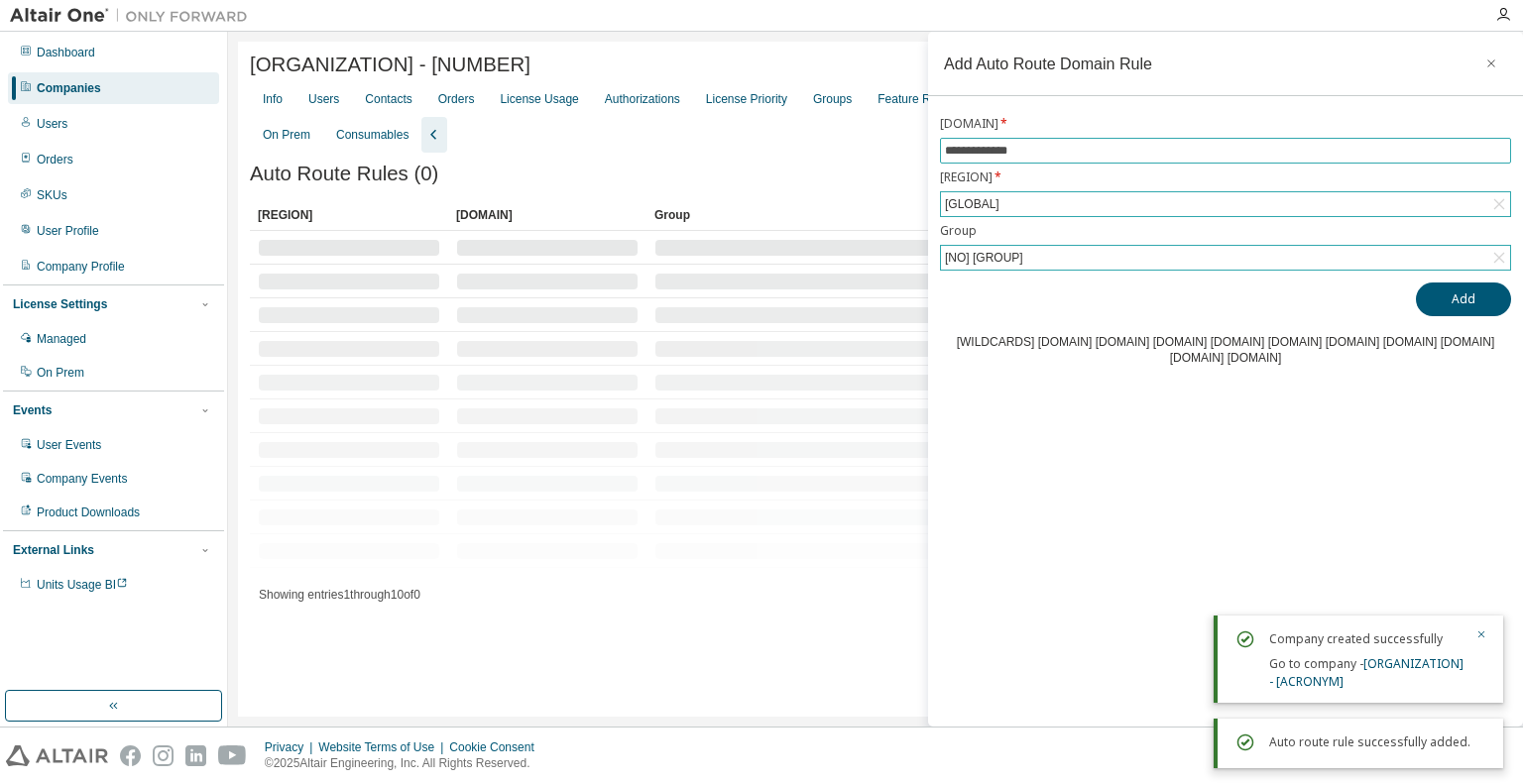 click on "**********" at bounding box center (1226, 151) 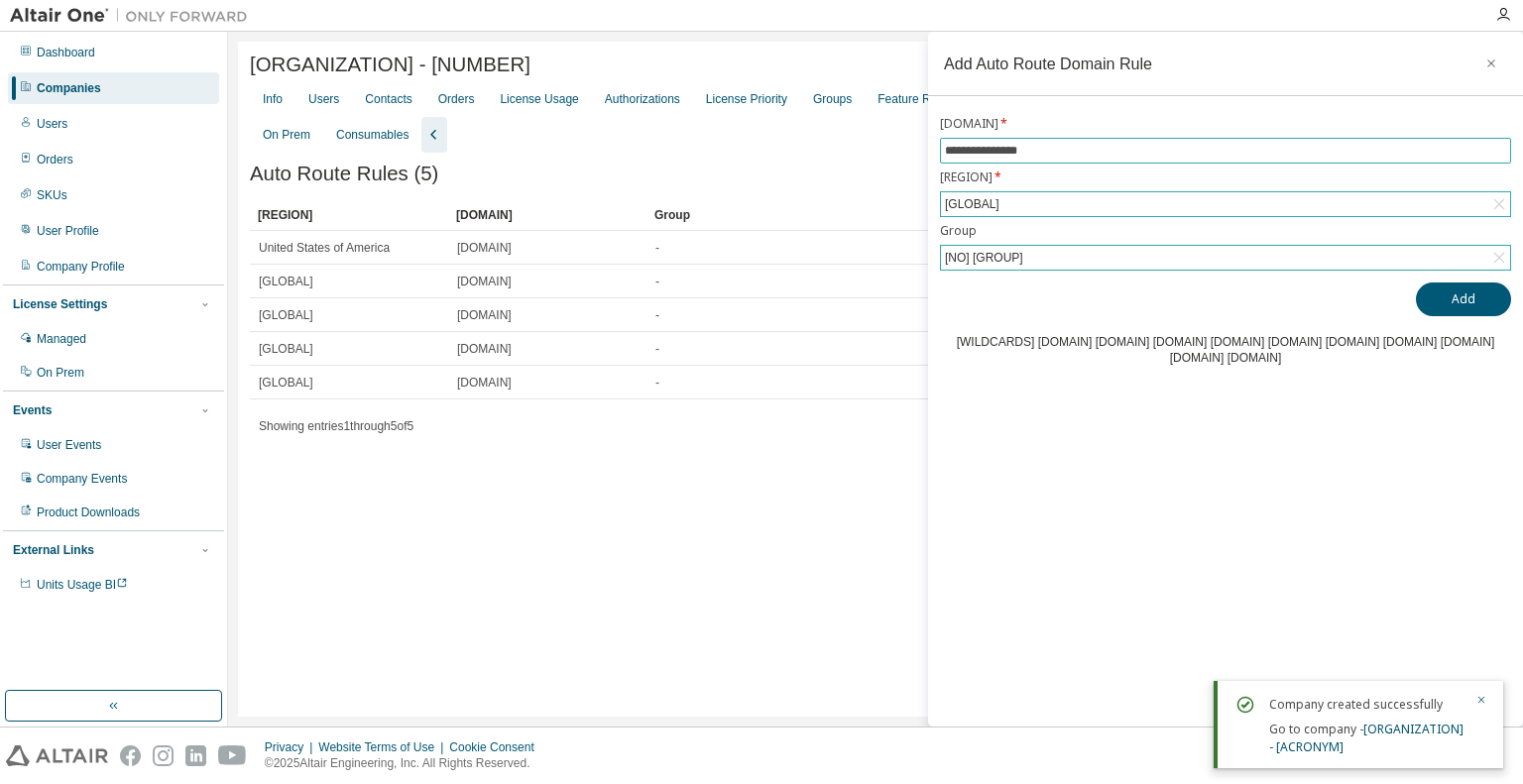 type on "**********" 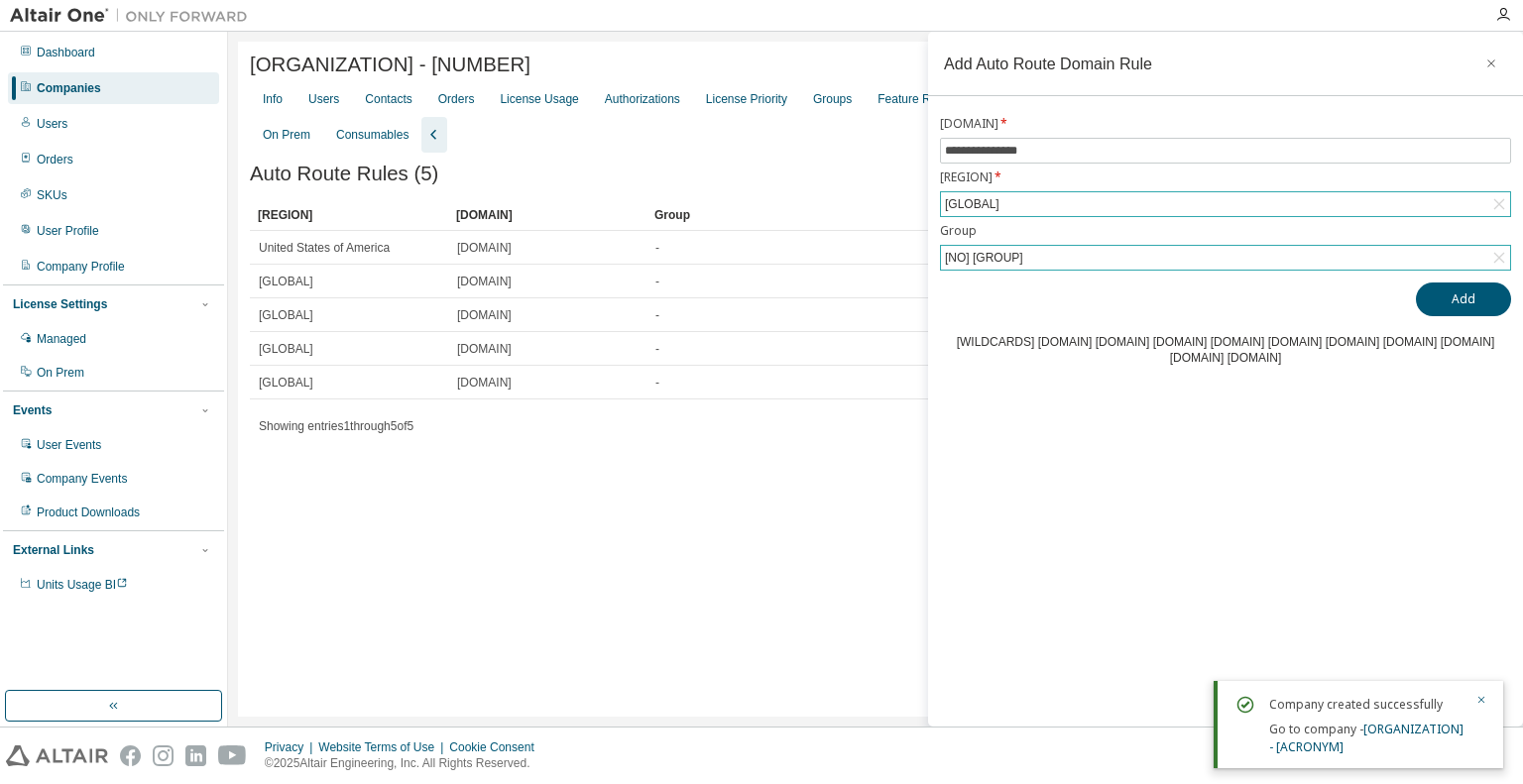 click on "Add" at bounding box center [1226, 299] 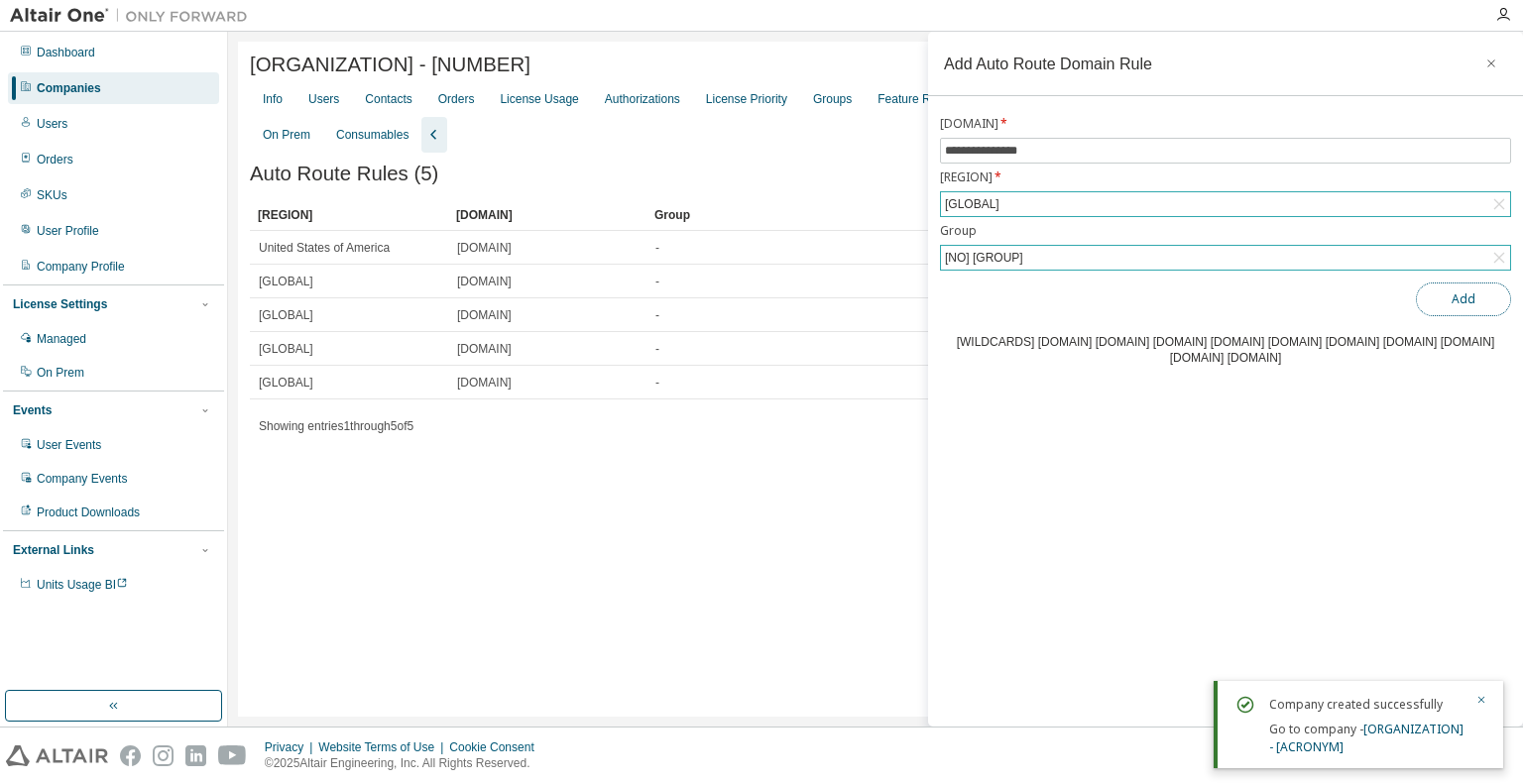 click on "Add" at bounding box center (1464, 299) 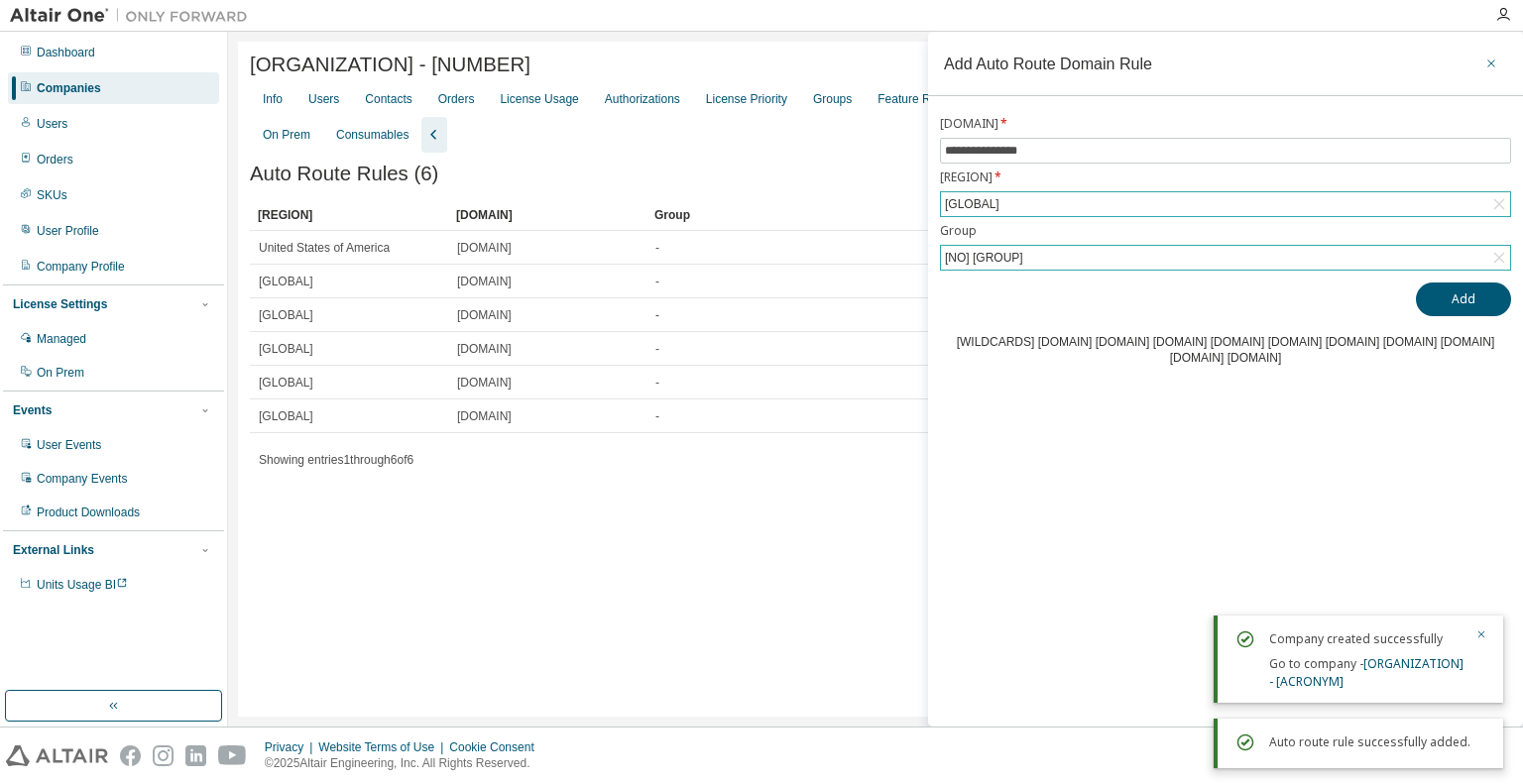click 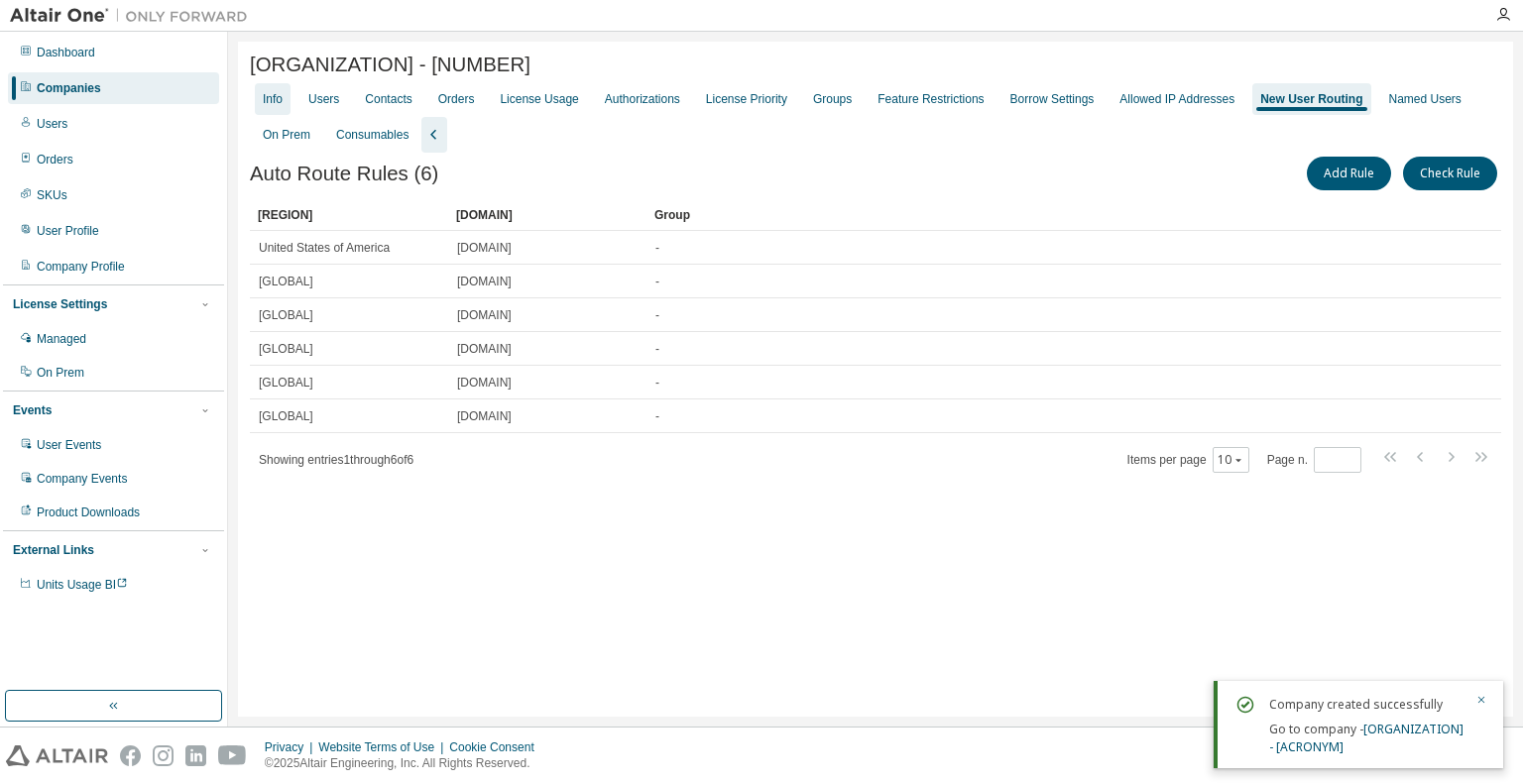 click on "Info" at bounding box center [273, 99] 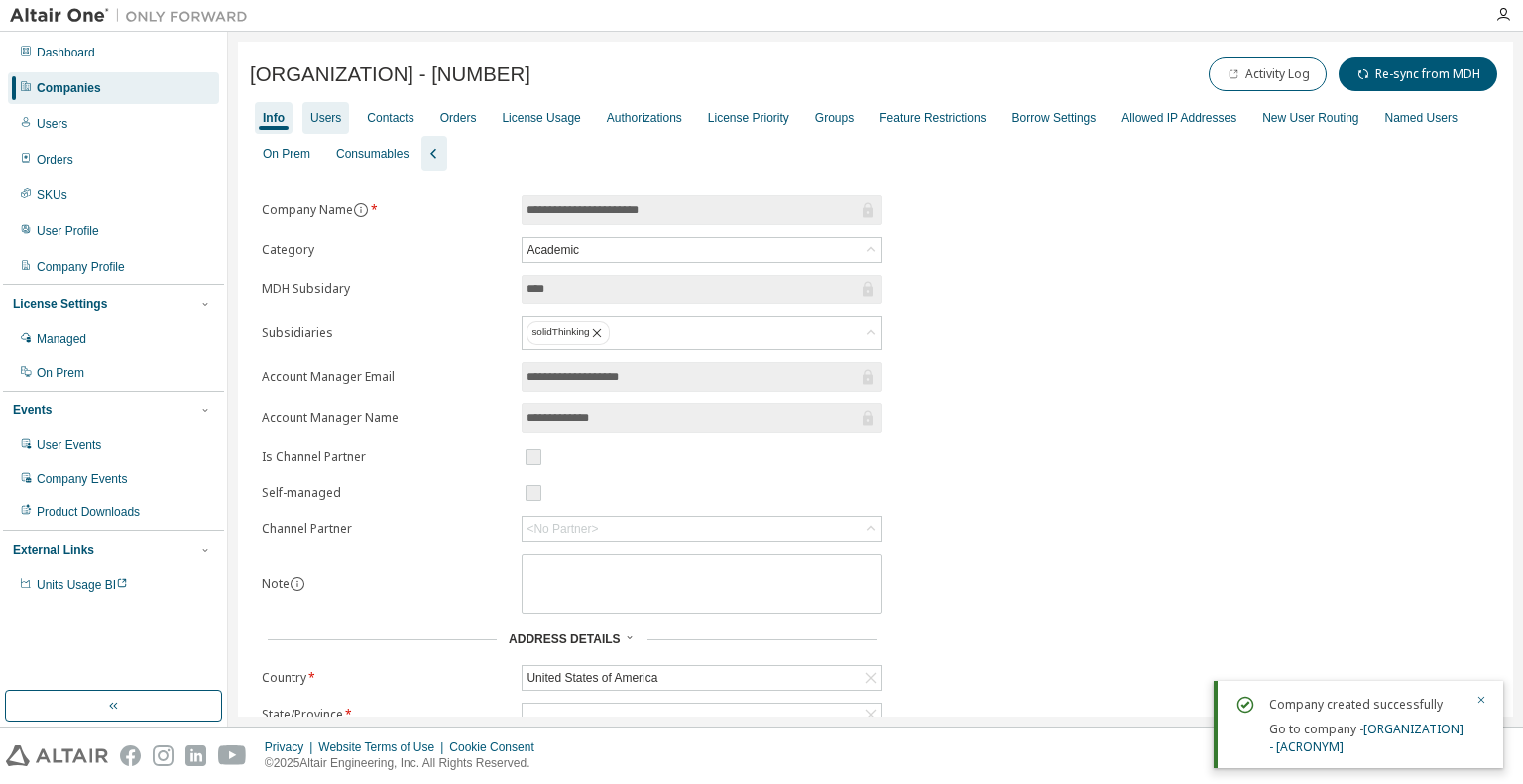 click on "Users" at bounding box center [325, 118] 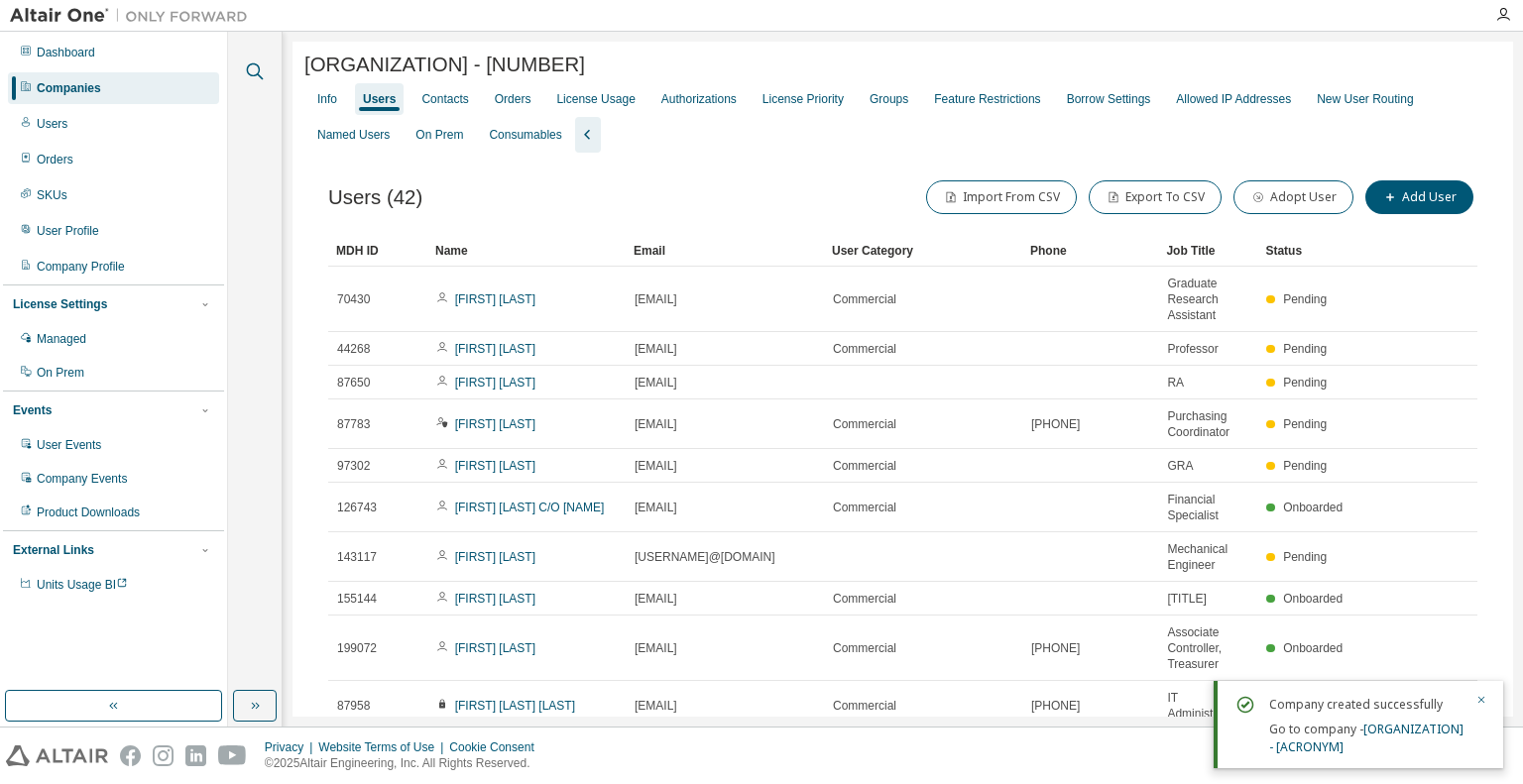 click 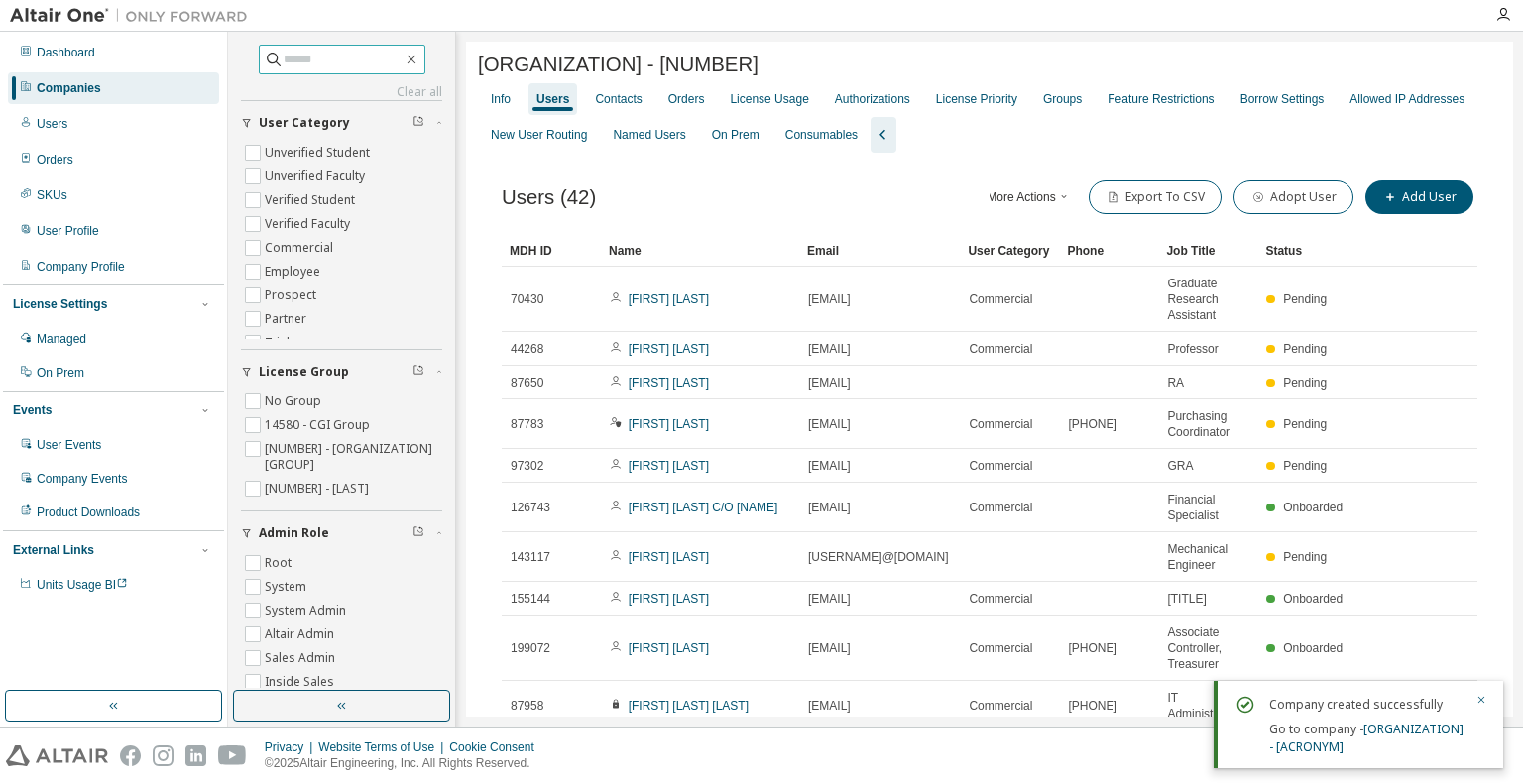 click at bounding box center (343, 59) 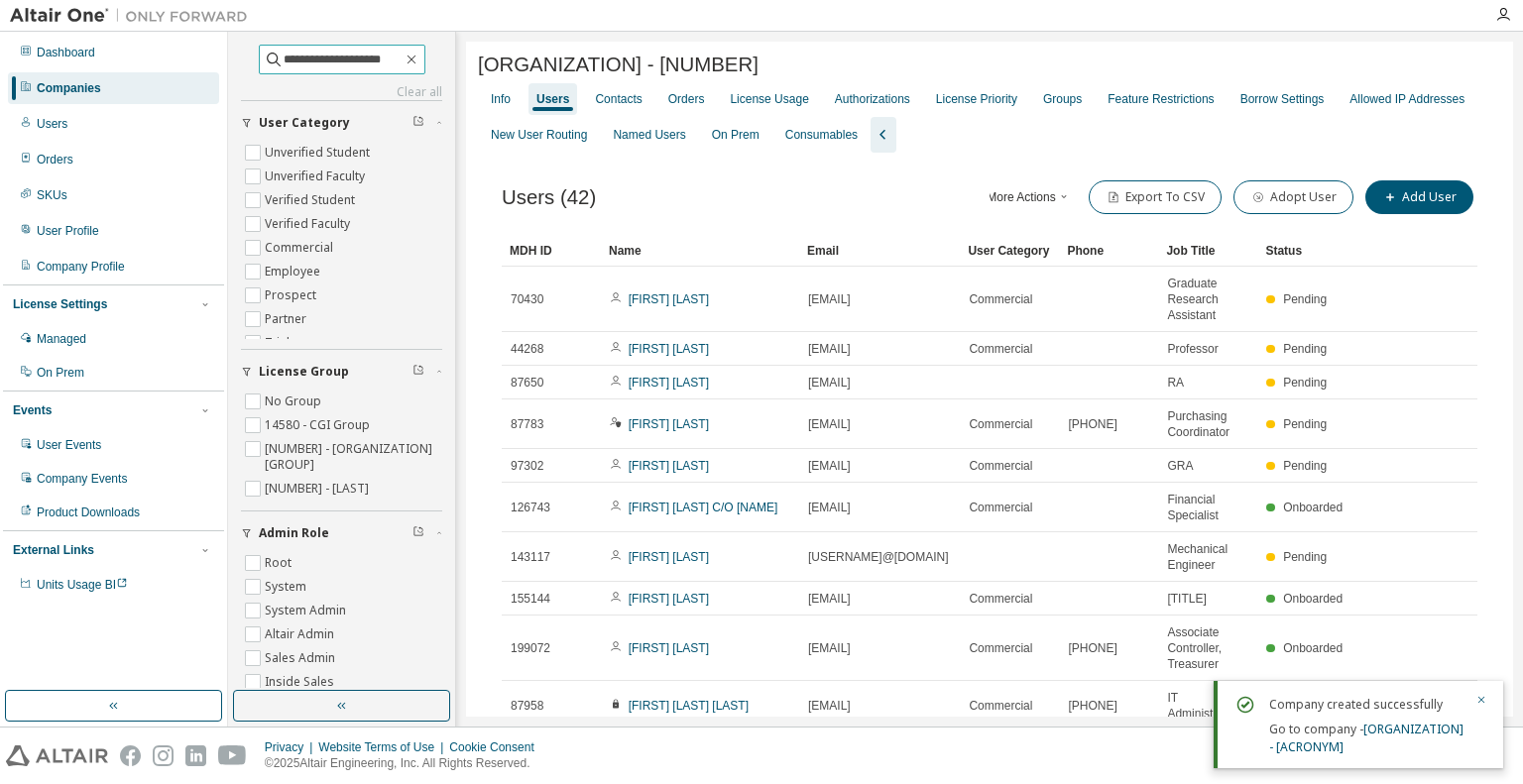 type on "**********" 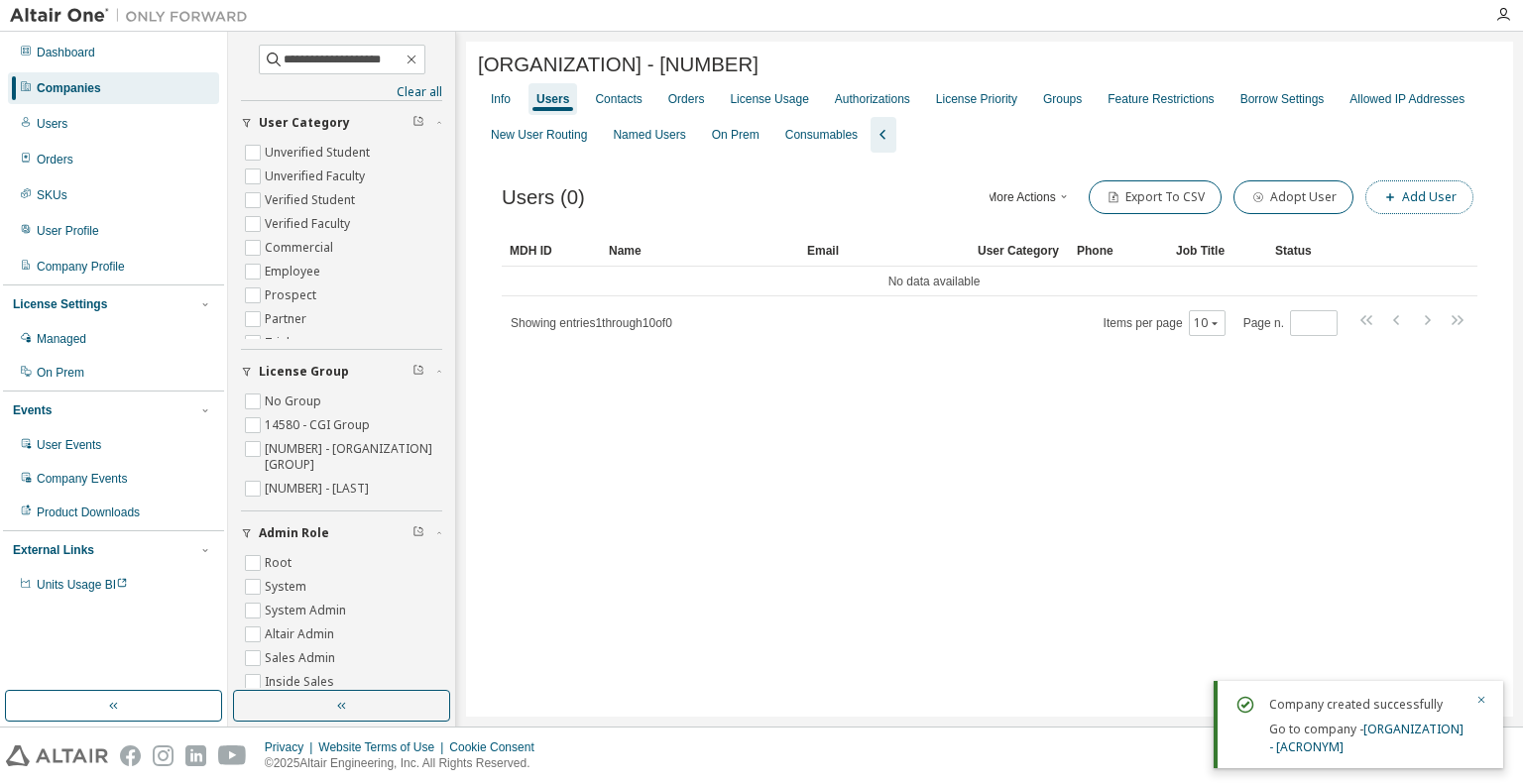 click on "Add User" at bounding box center (1419, 197) 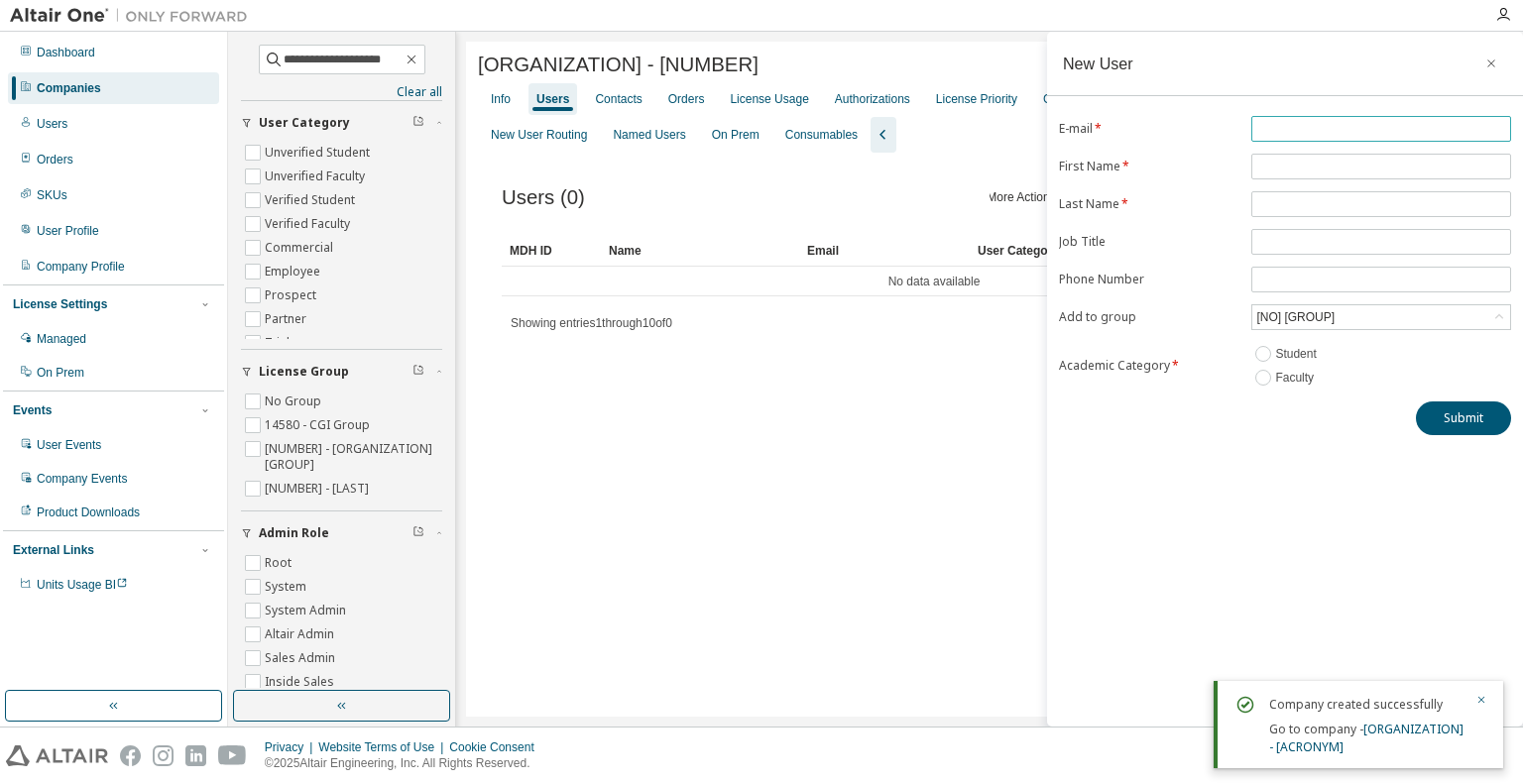 click at bounding box center (1381, 129) 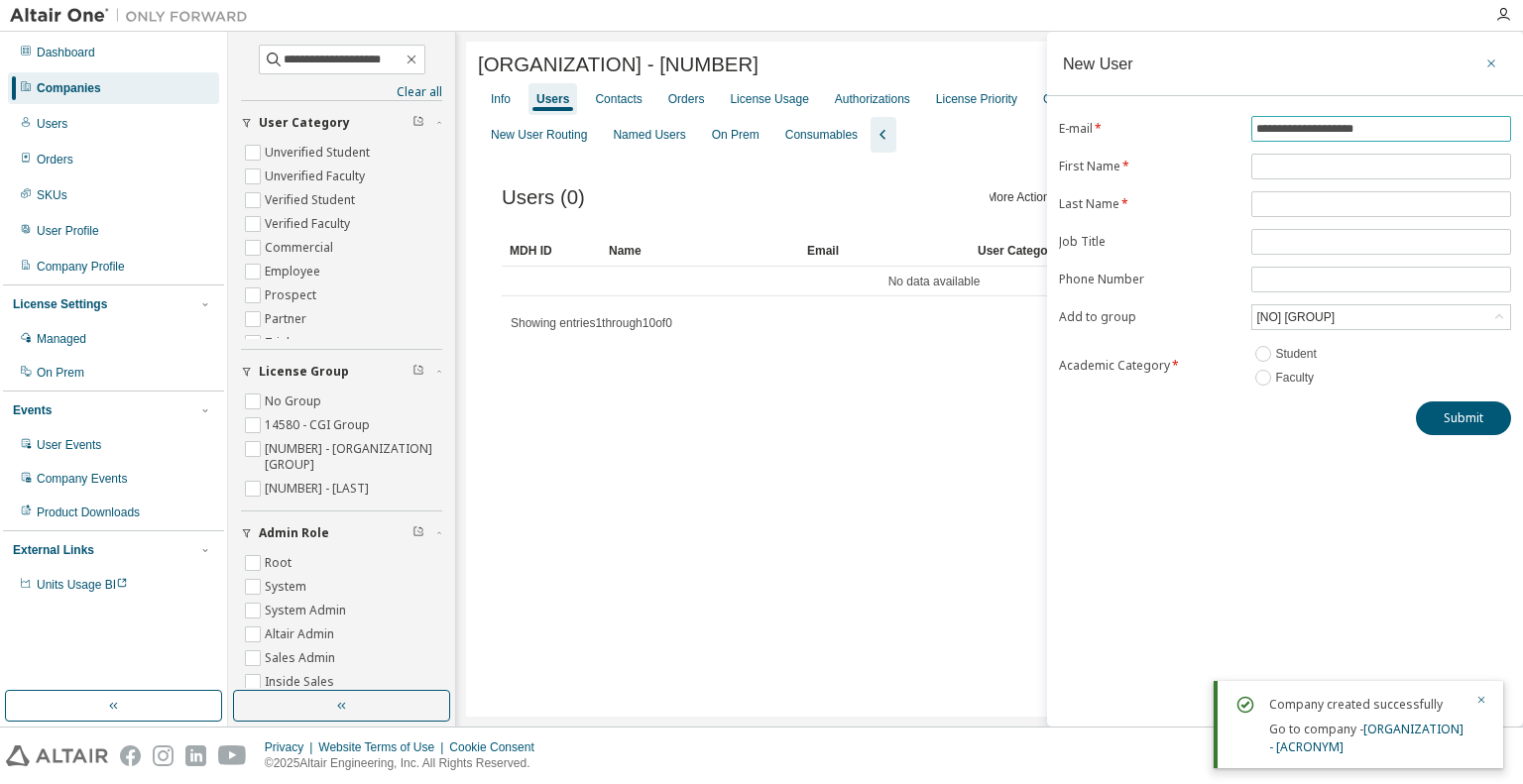 type on "**********" 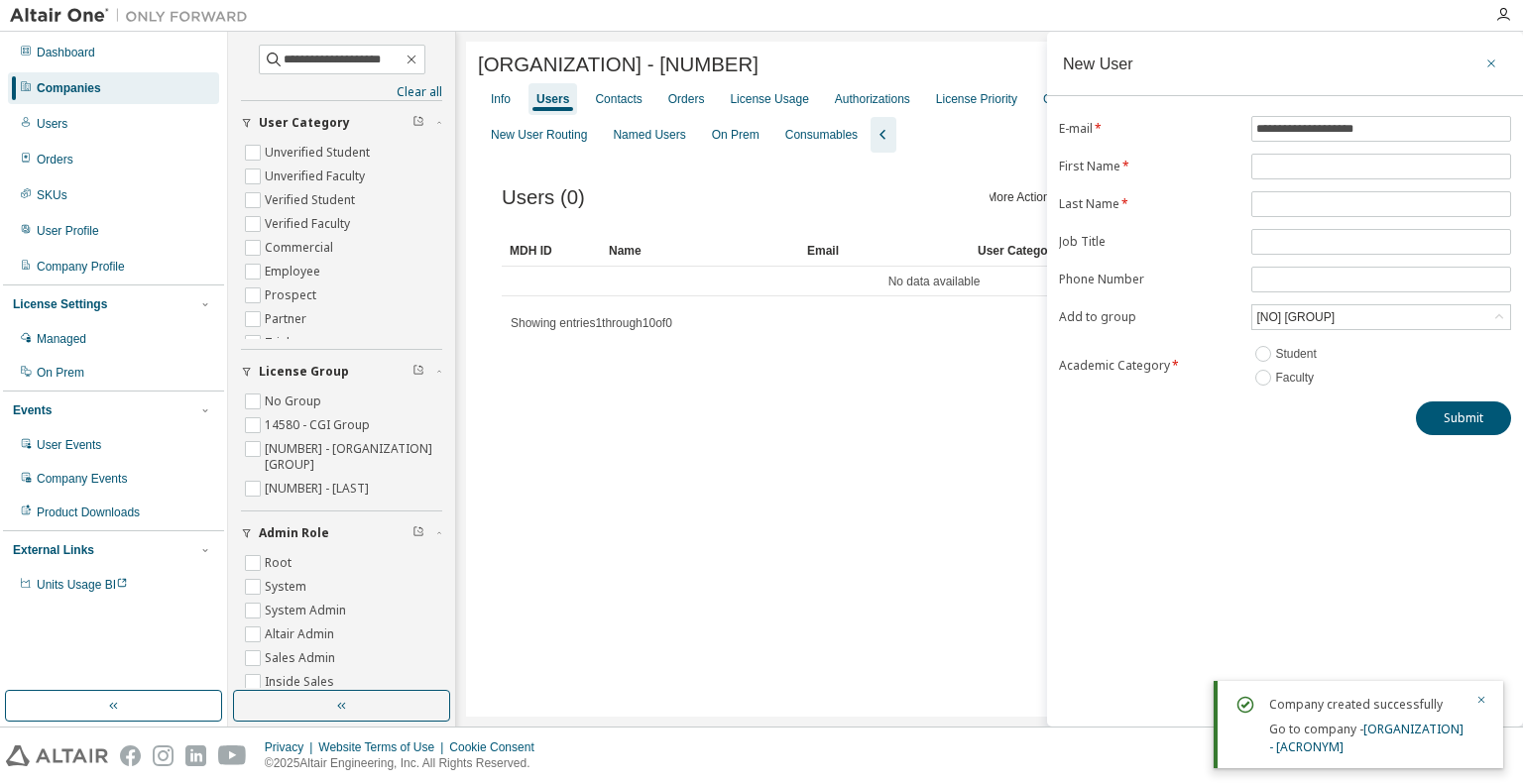 click 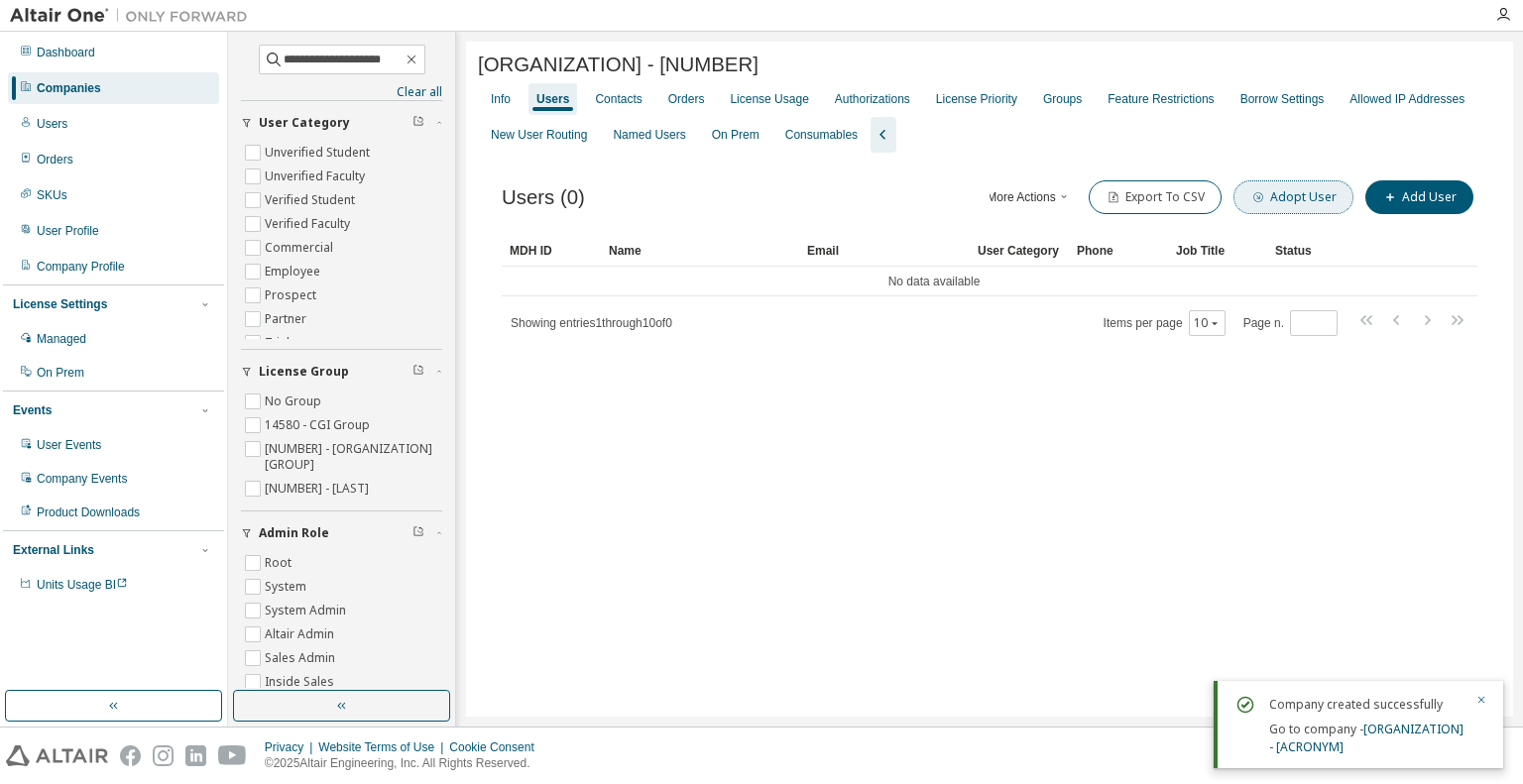 click on "Adopt User" at bounding box center [1293, 197] 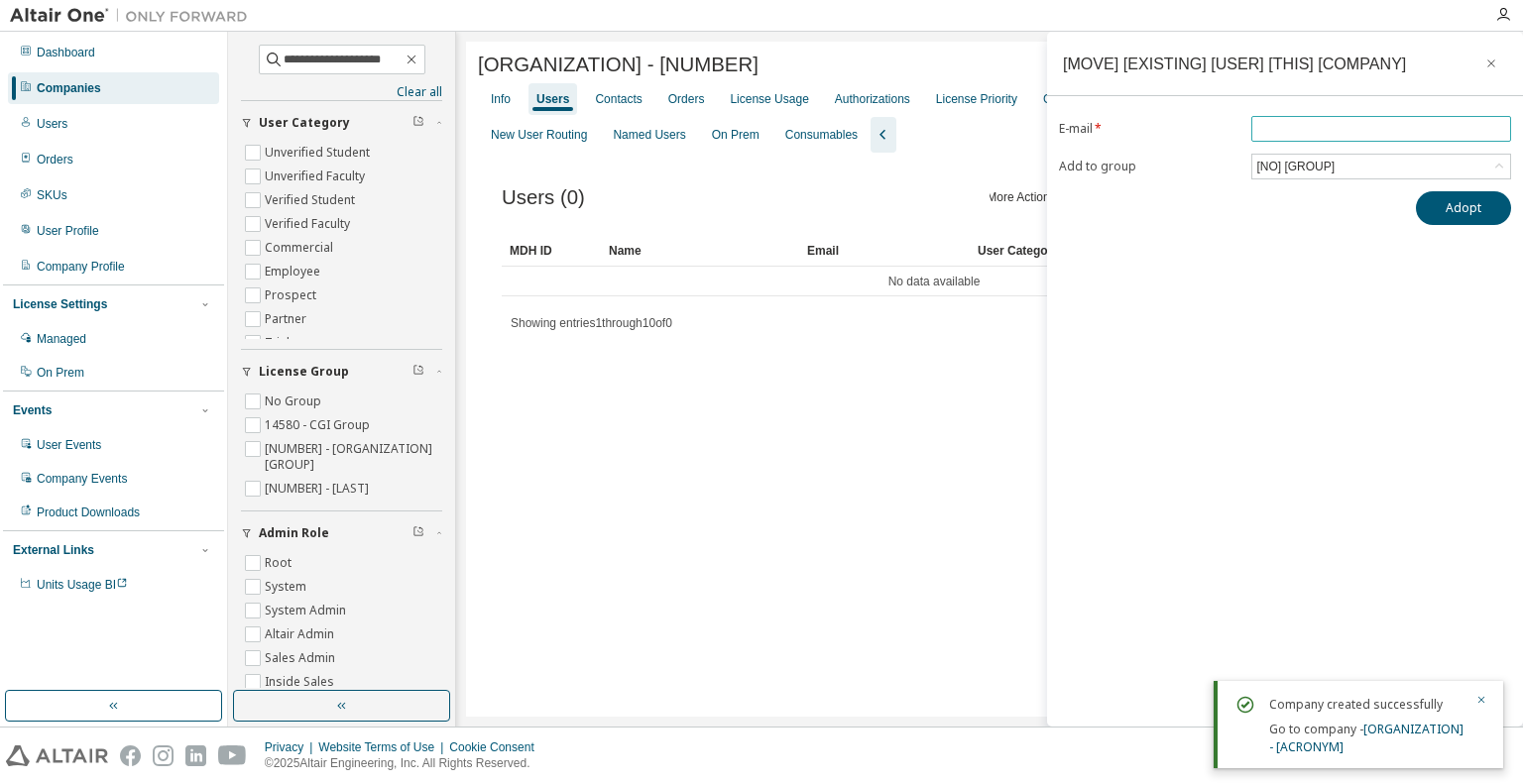click at bounding box center [1381, 129] 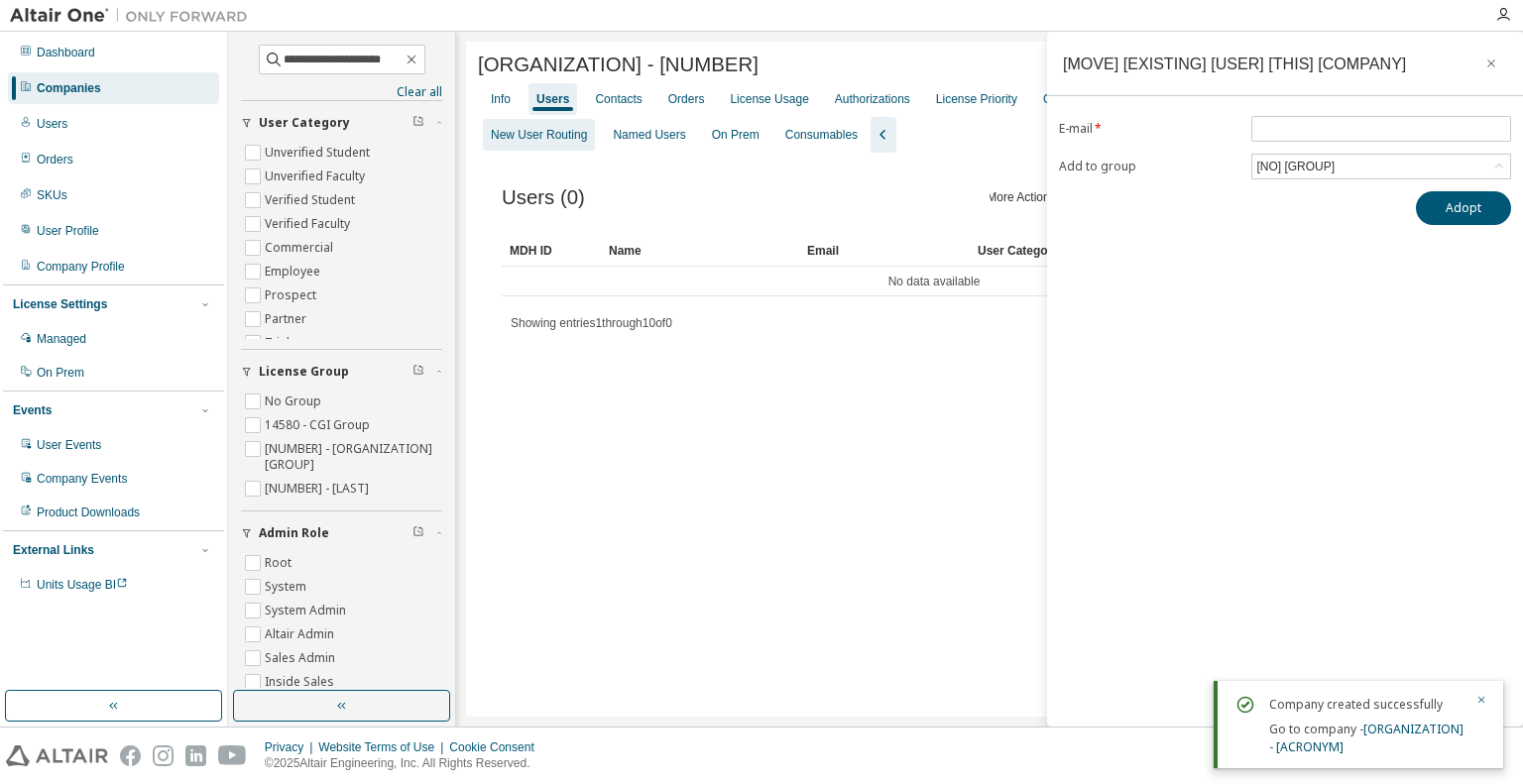 click on "New User Routing" at bounding box center [538, 135] 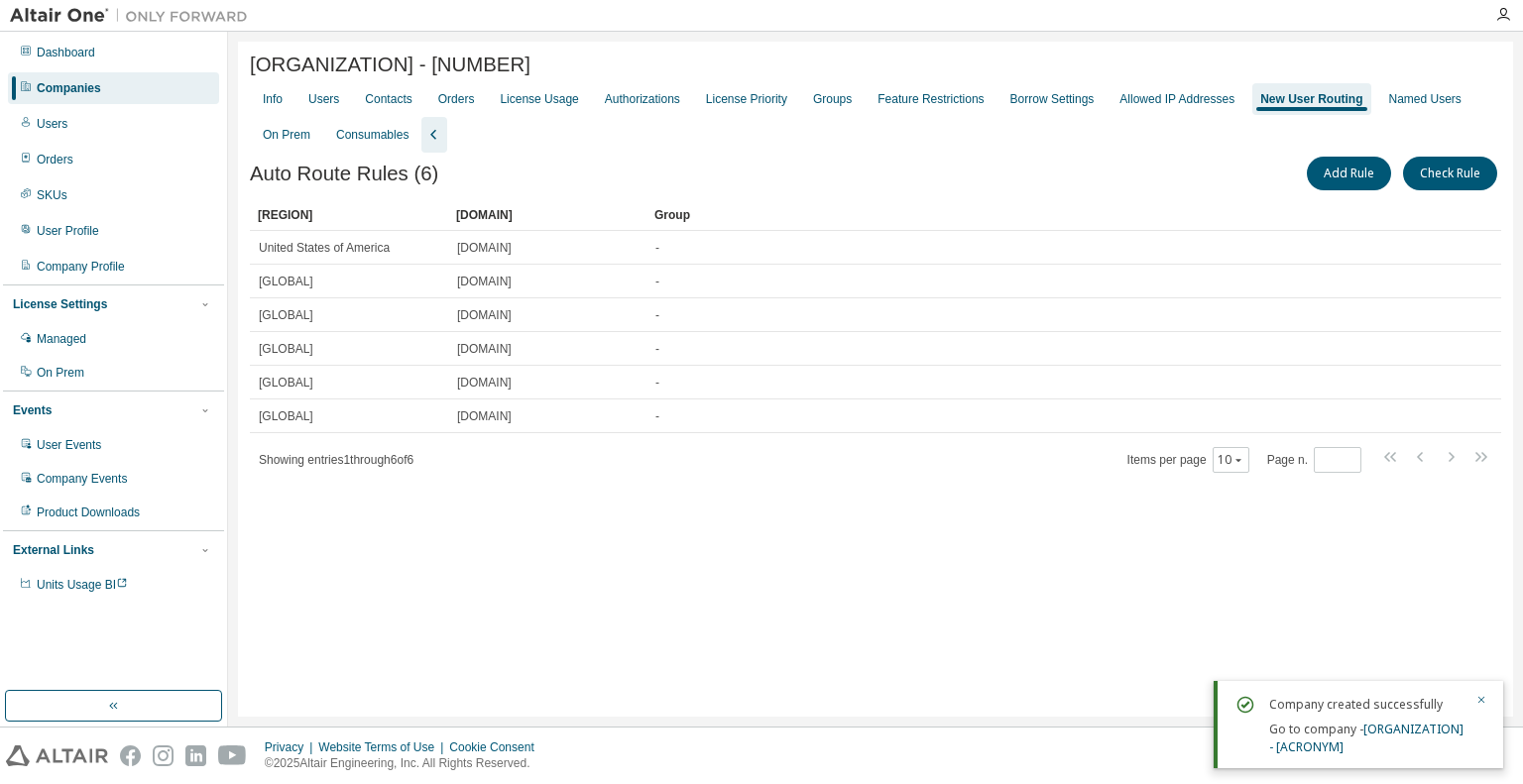 click on "Info Users Contacts Orders License Usage Authorizations License Priority Groups Feature Restrictions Borrow Settings Allowed IP Addresses New User Routing Named Users On Prem Consumables" at bounding box center [876, 117] 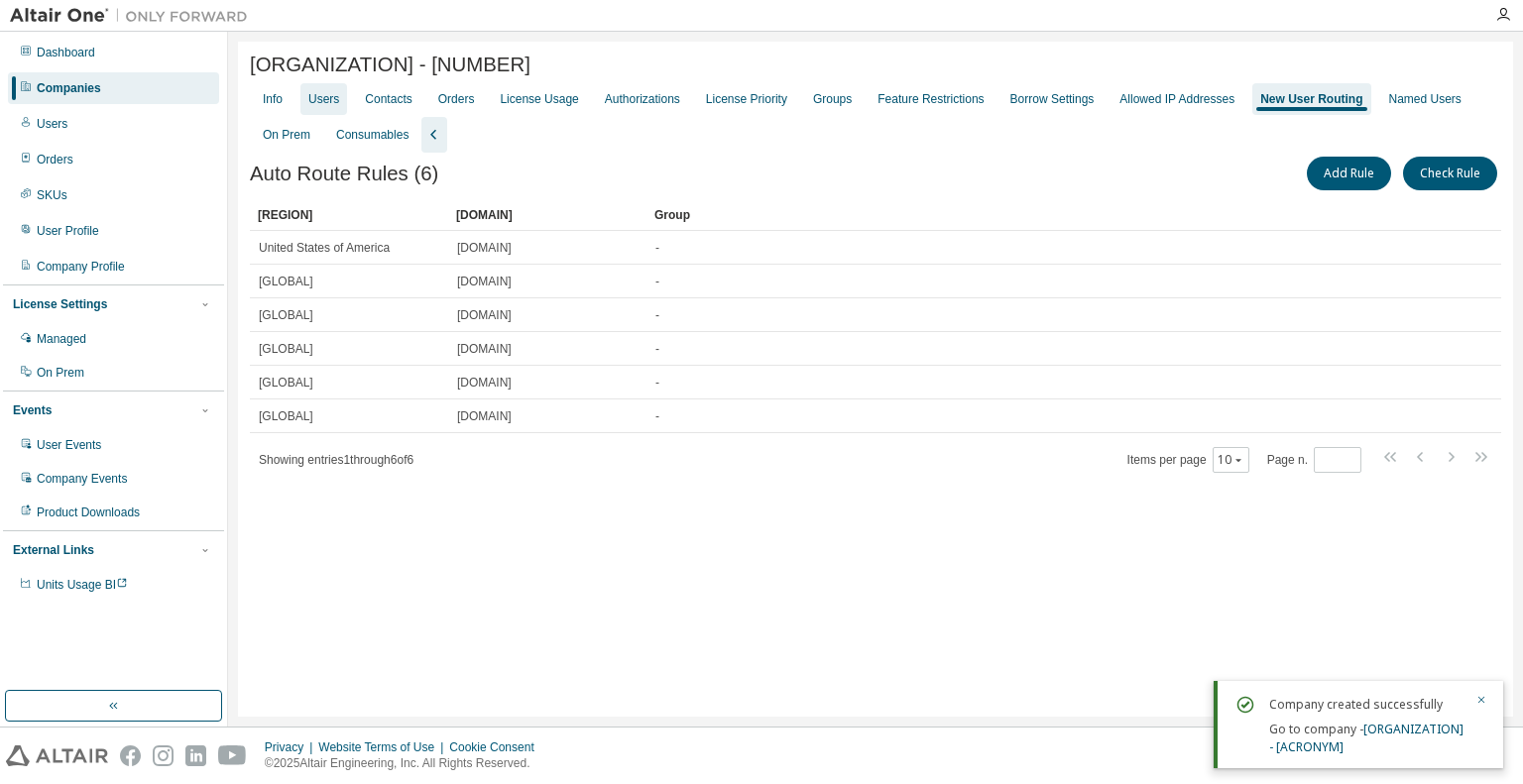 click on "Users" at bounding box center (323, 99) 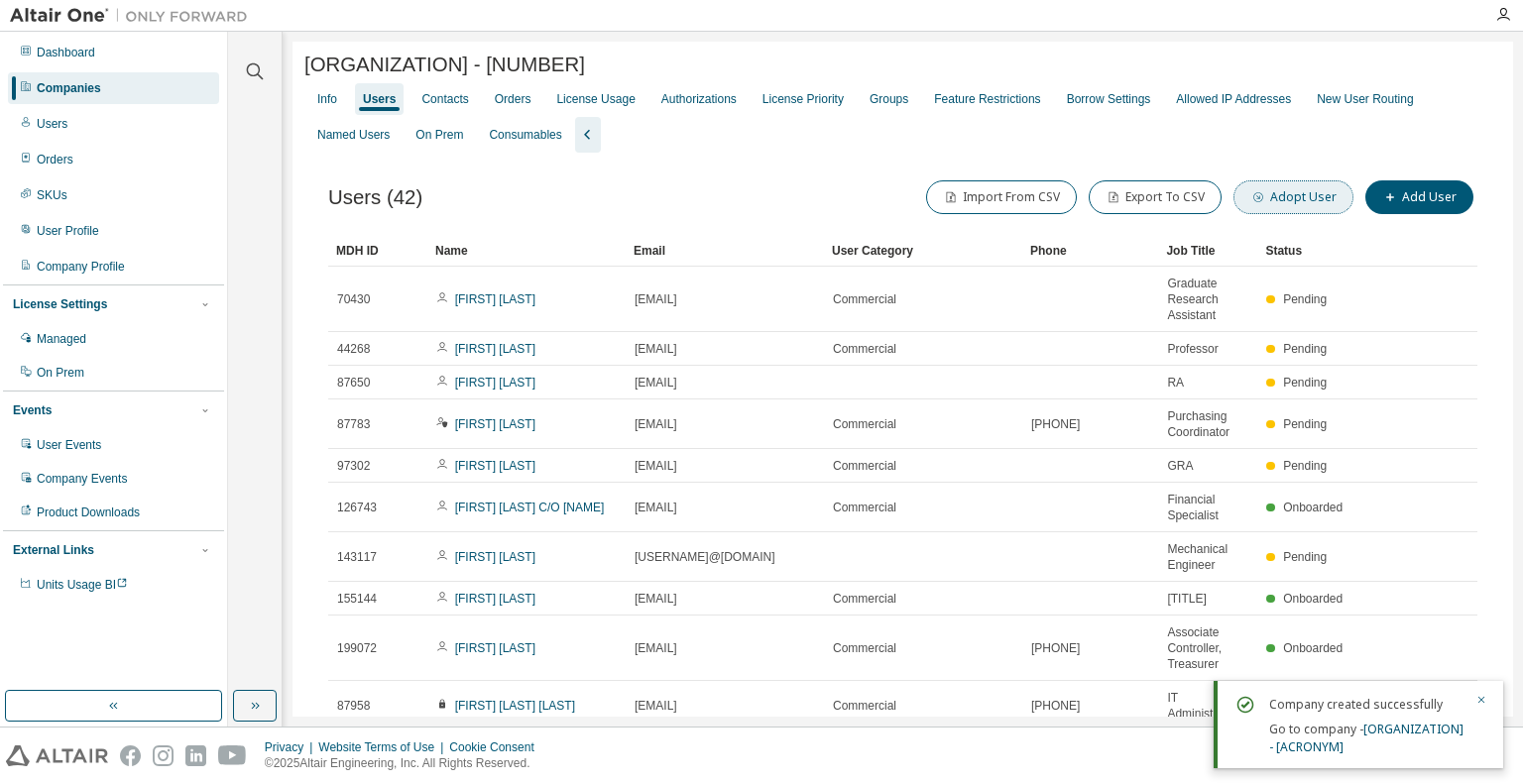 click on "Adopt User" at bounding box center [1293, 197] 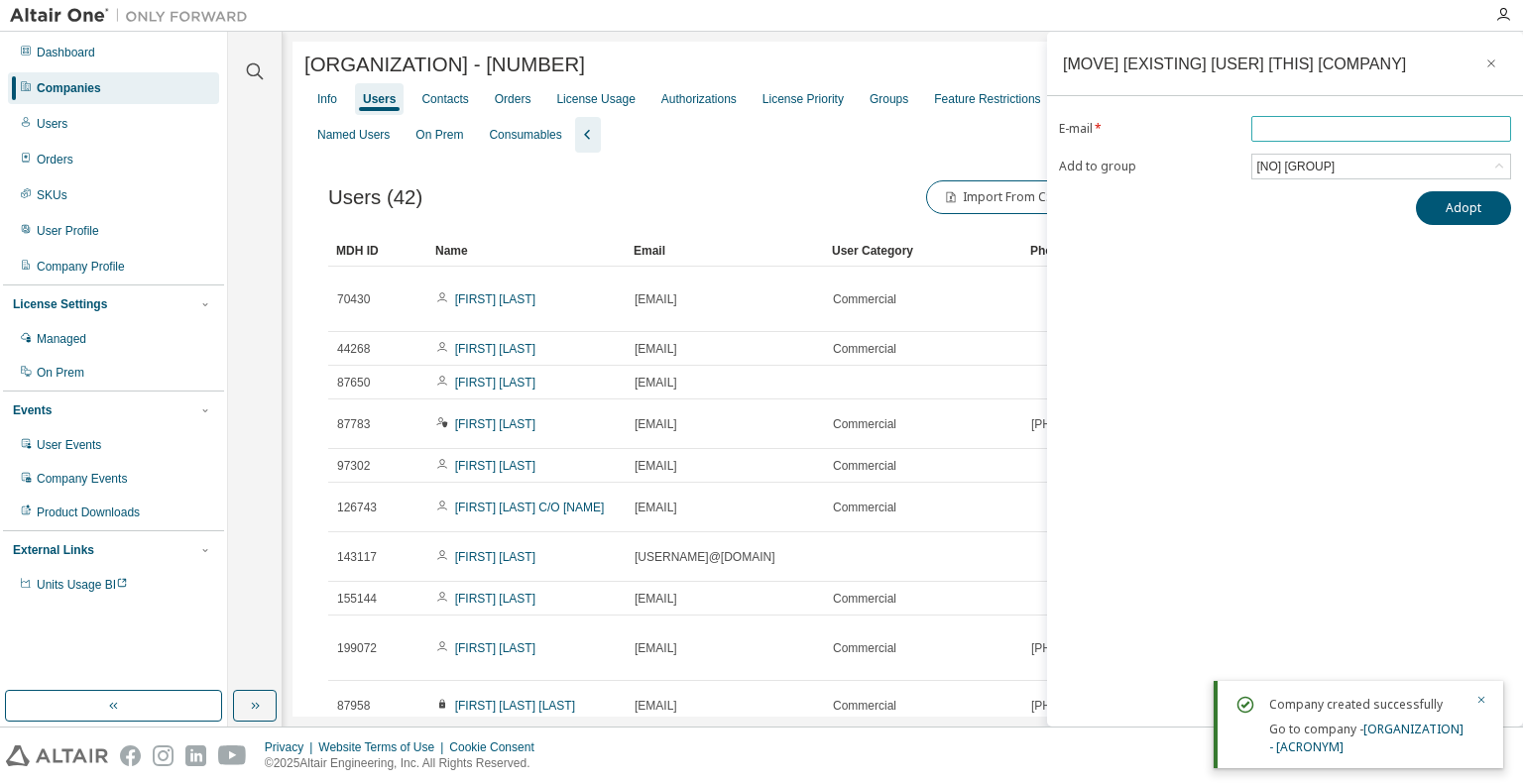 click at bounding box center (1381, 129) 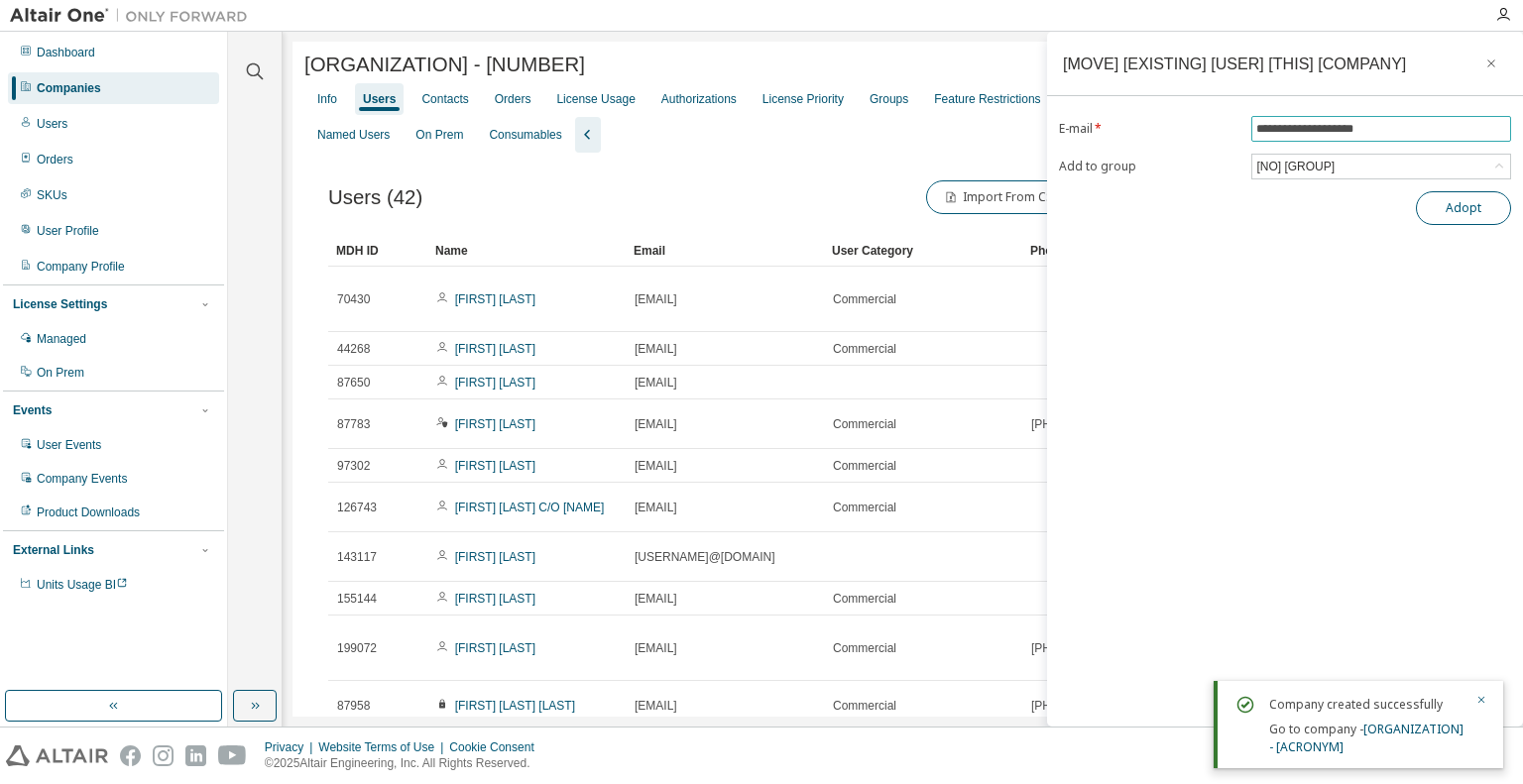 type on "**********" 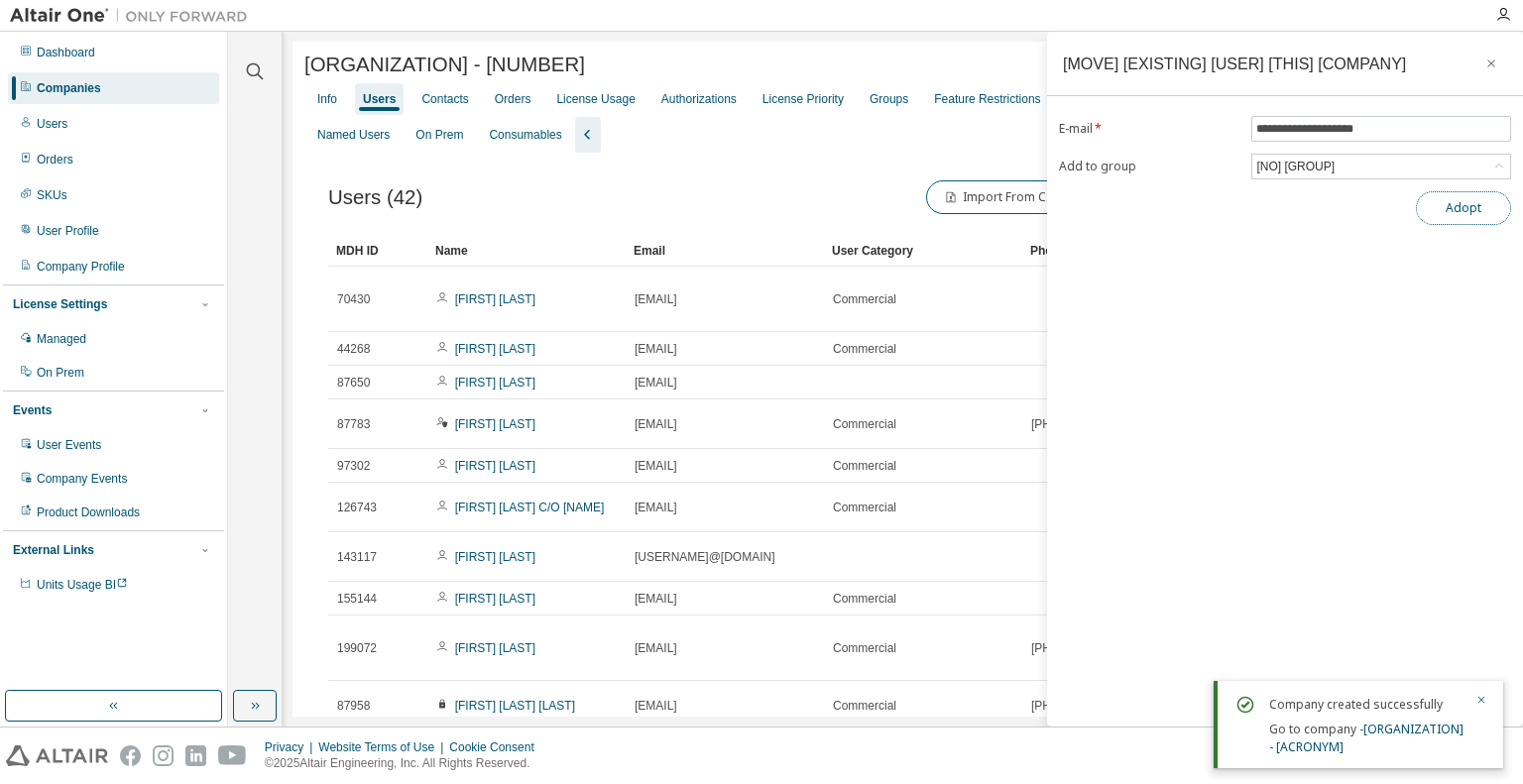 click on "Adopt" at bounding box center [1464, 208] 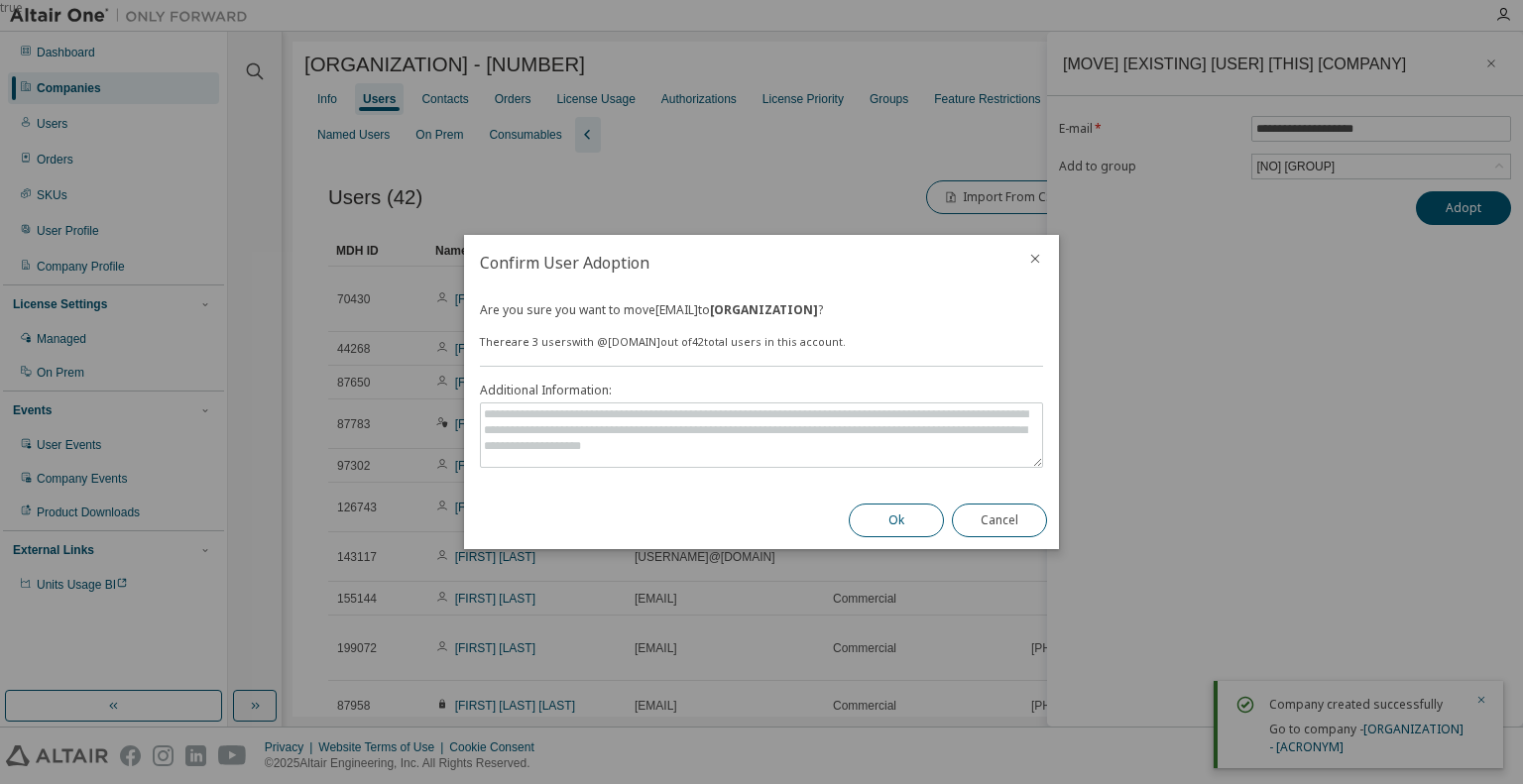 click on "Ok" at bounding box center [896, 520] 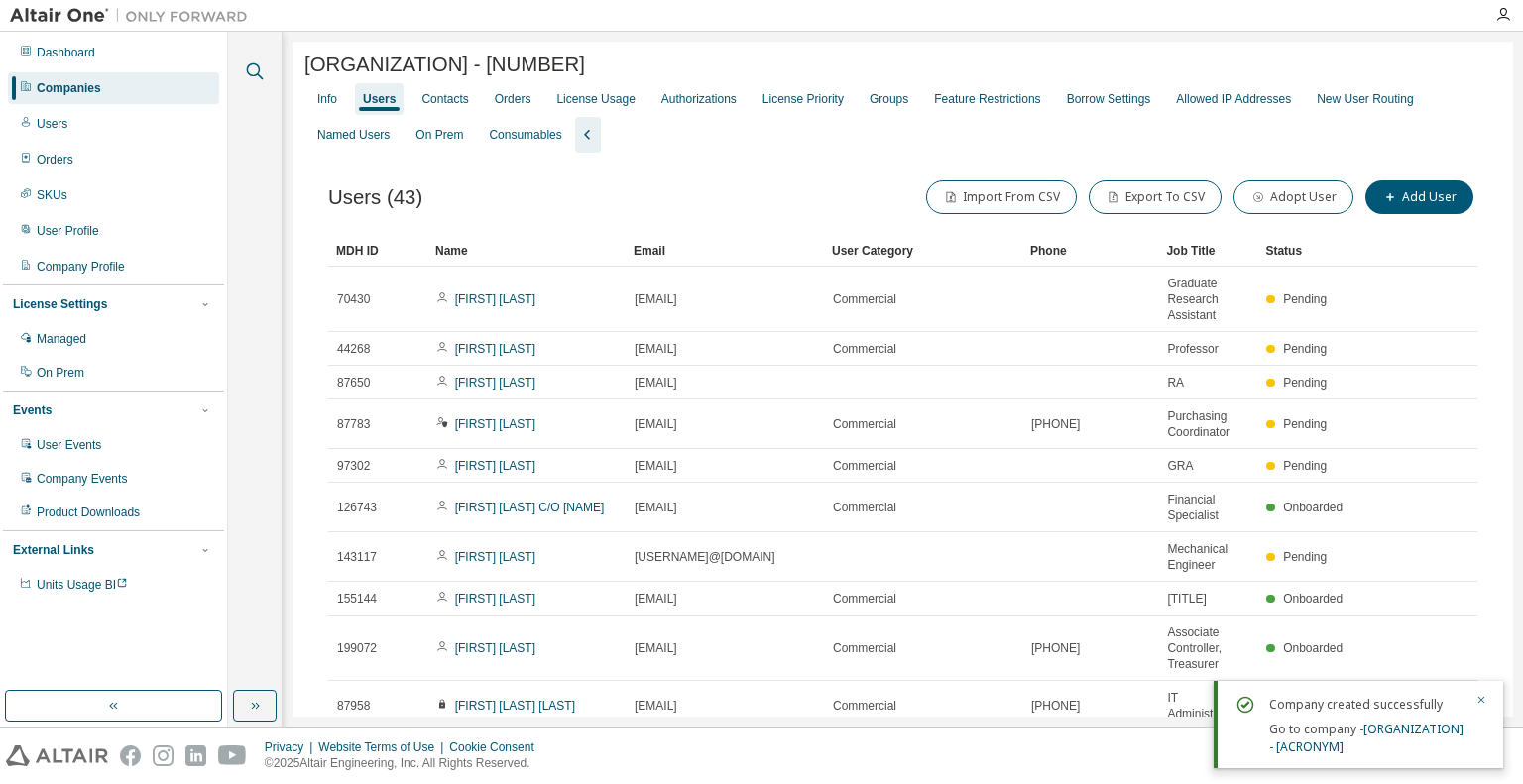 click 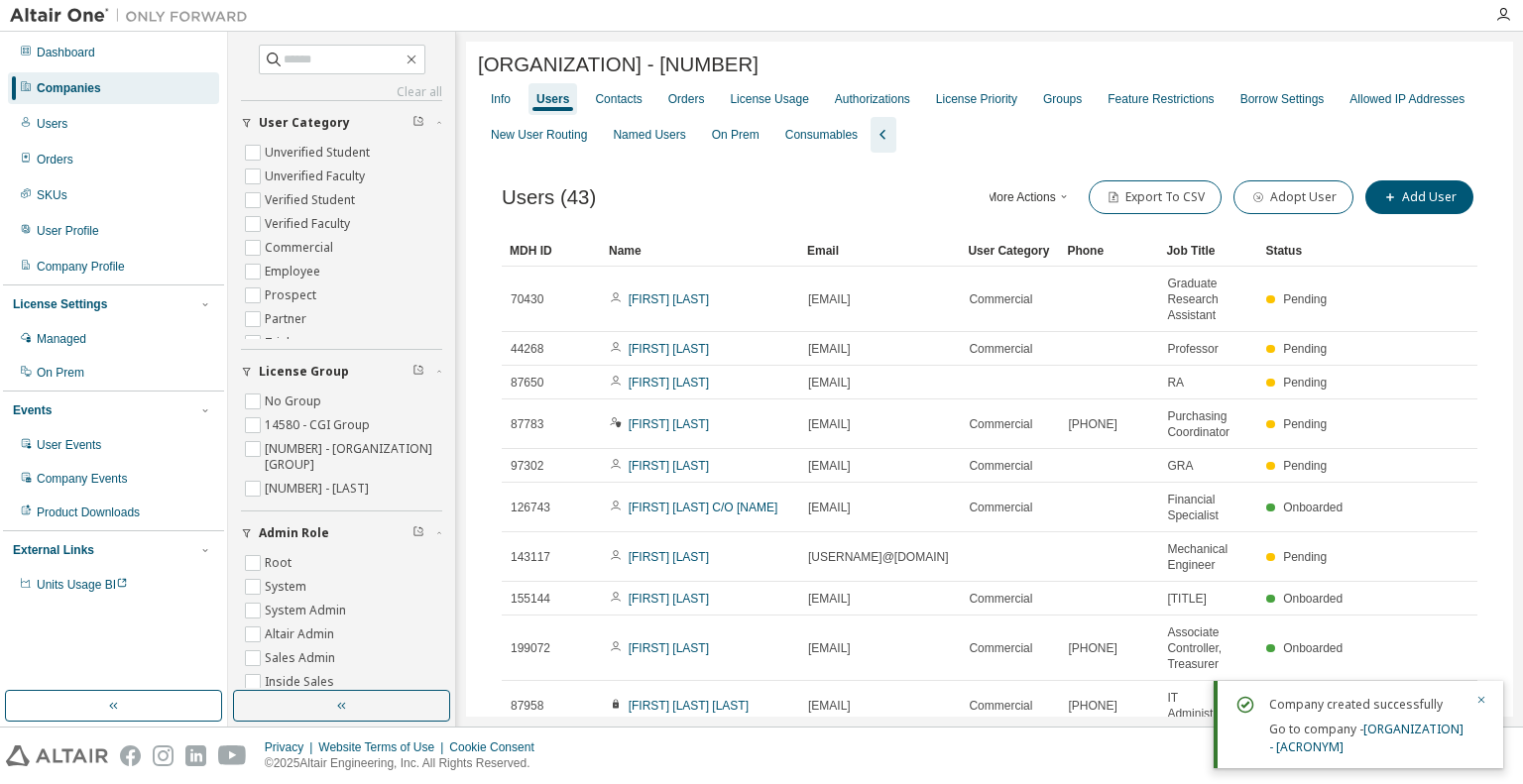 click on "Companies" at bounding box center (113, 88) 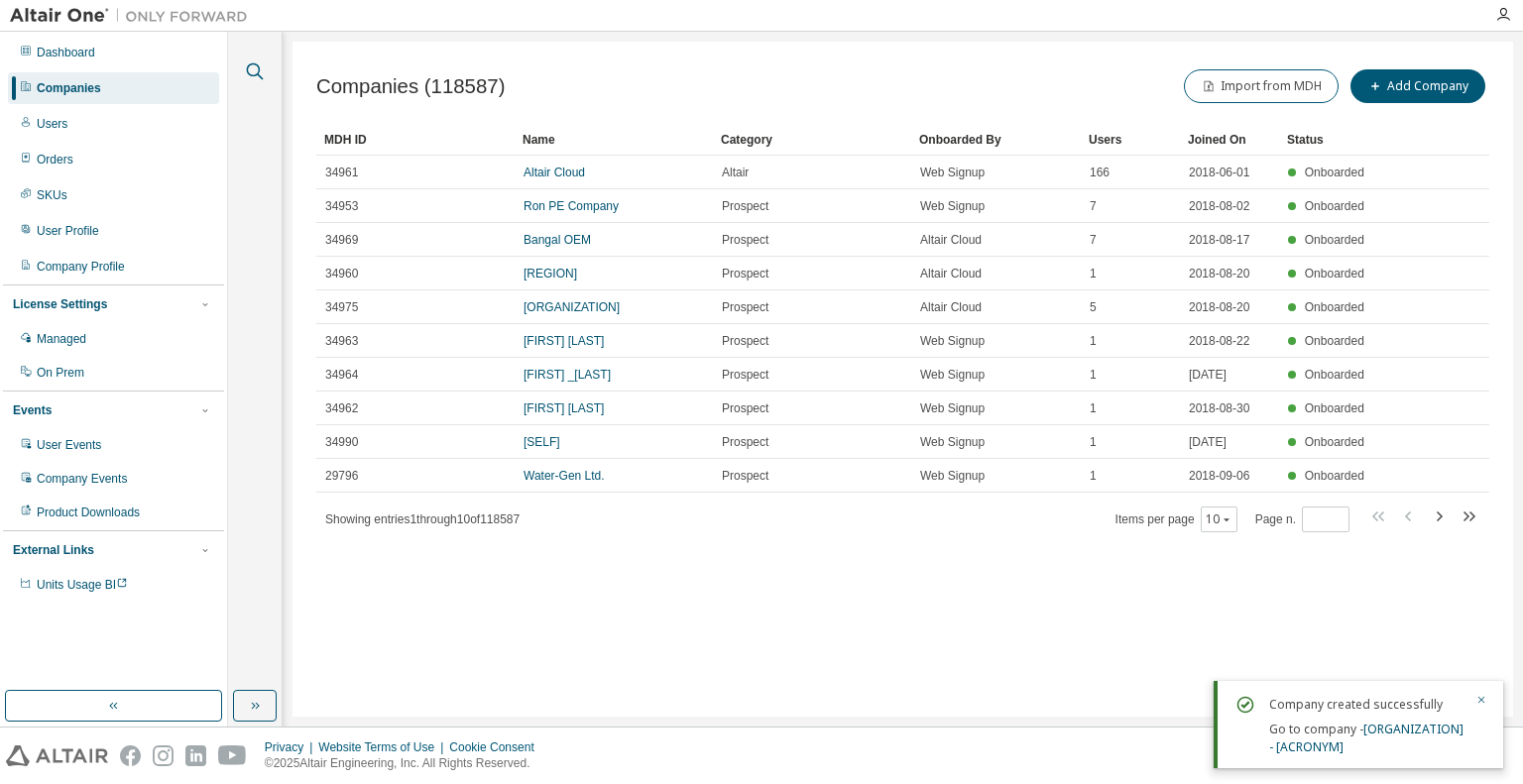 click 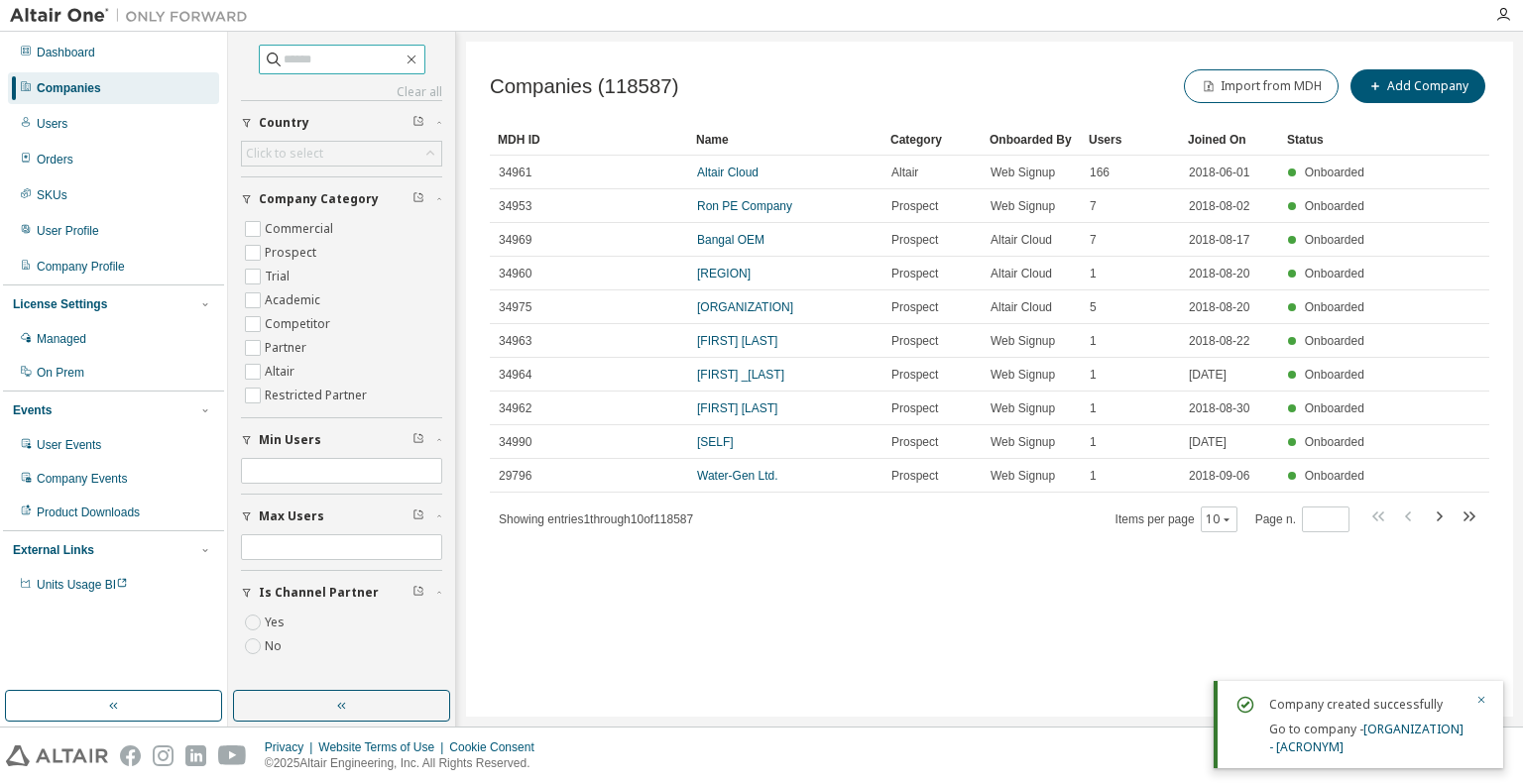 click at bounding box center [343, 59] 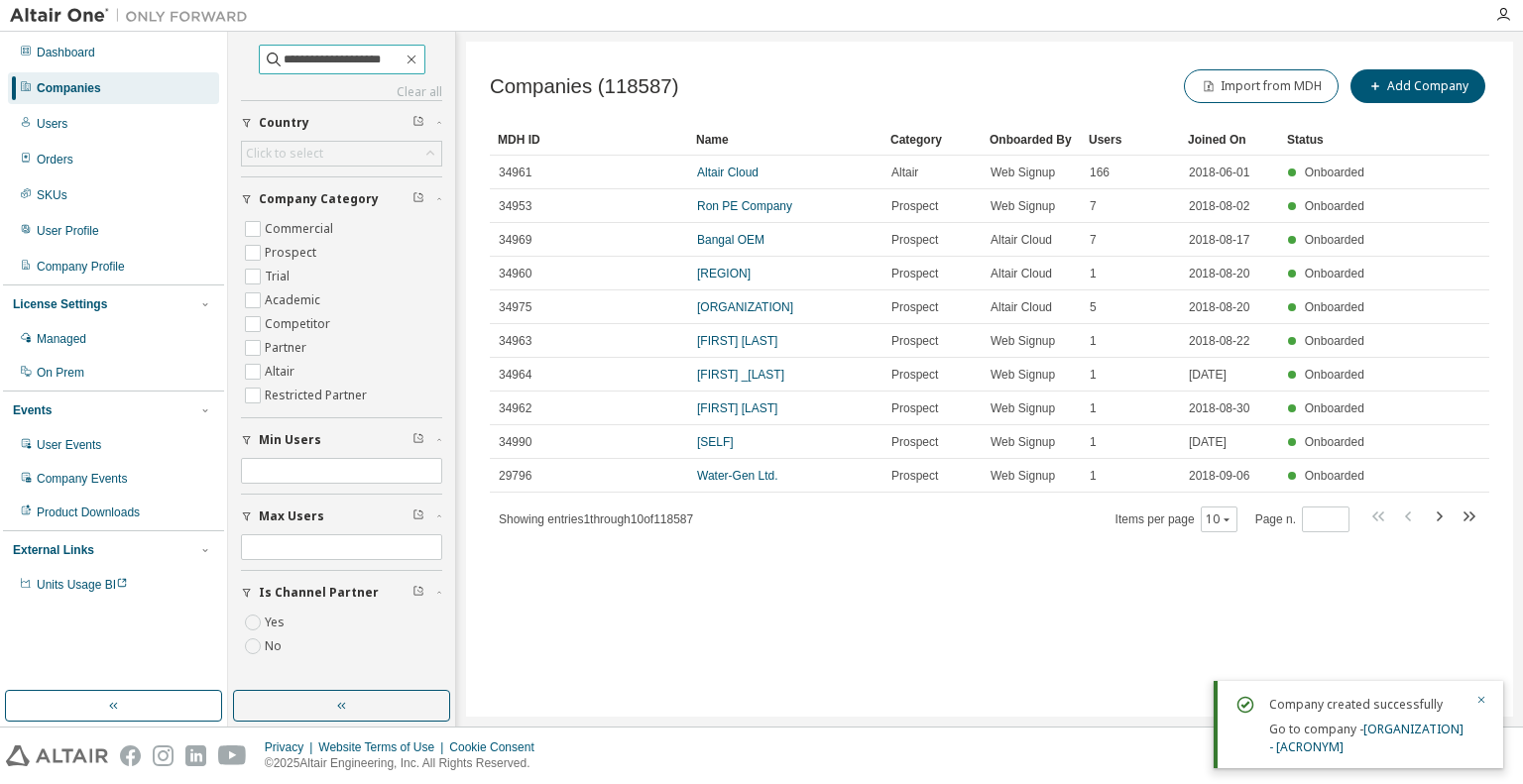 type on "**********" 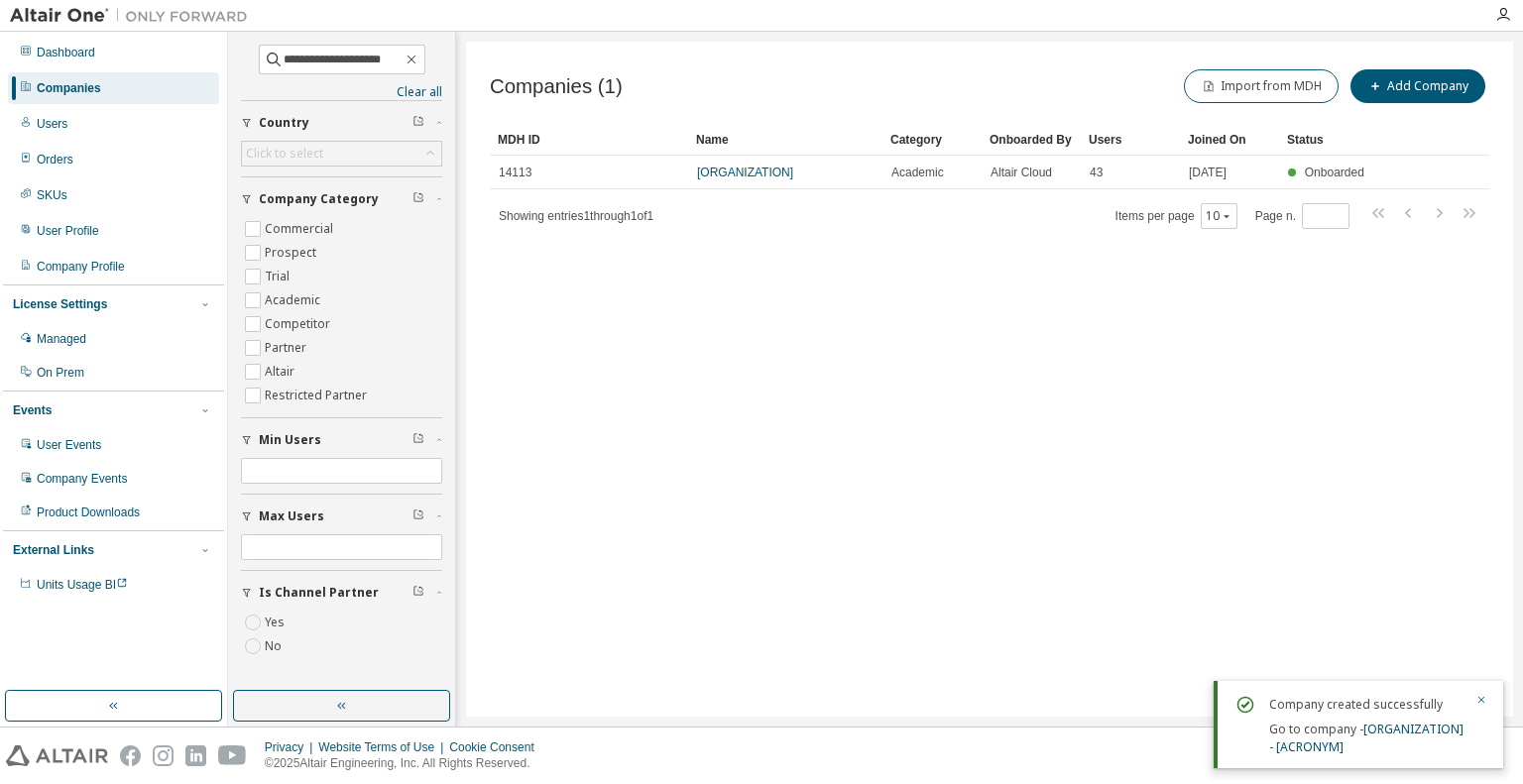 click on "Companies" at bounding box center (113, 88) 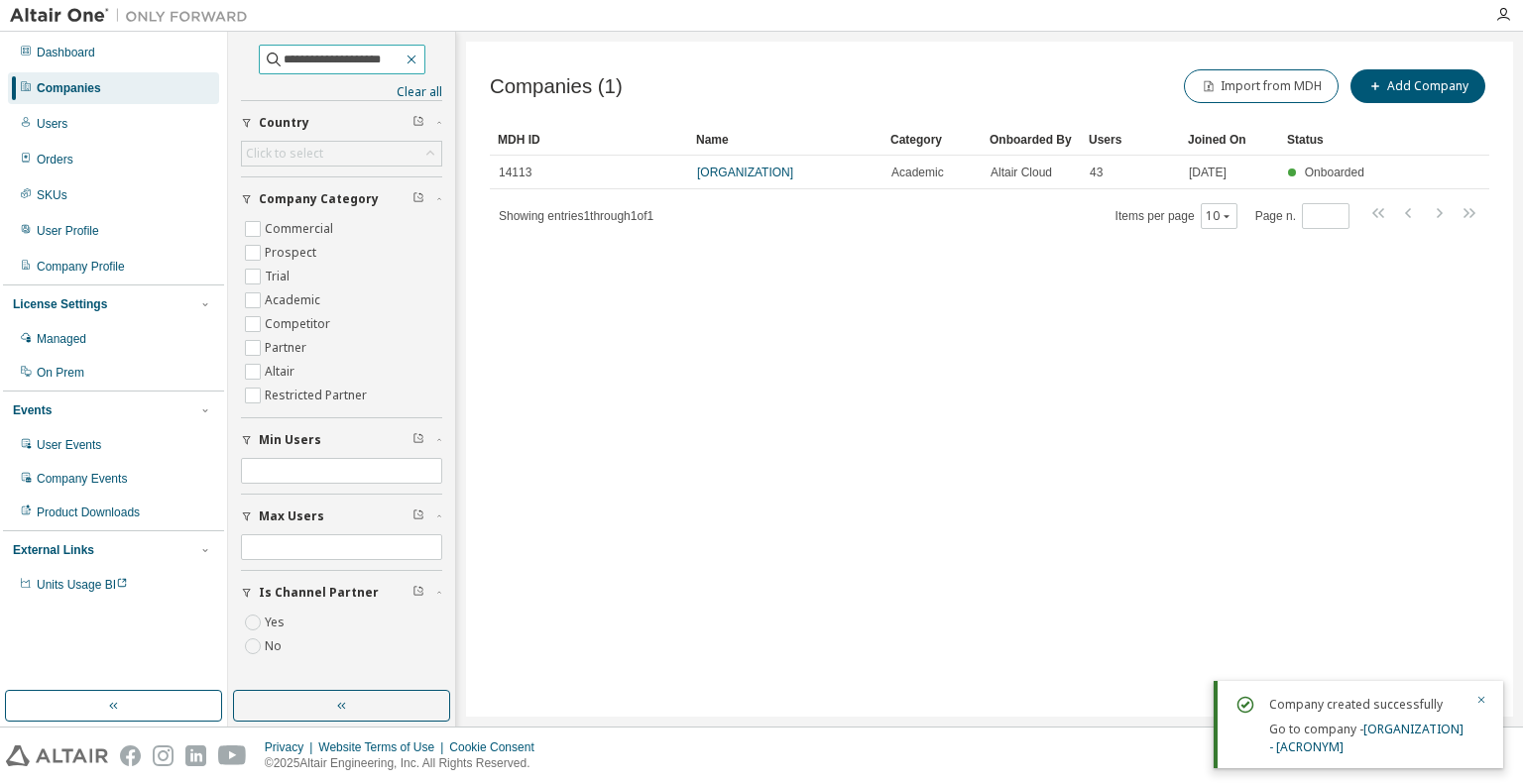 click 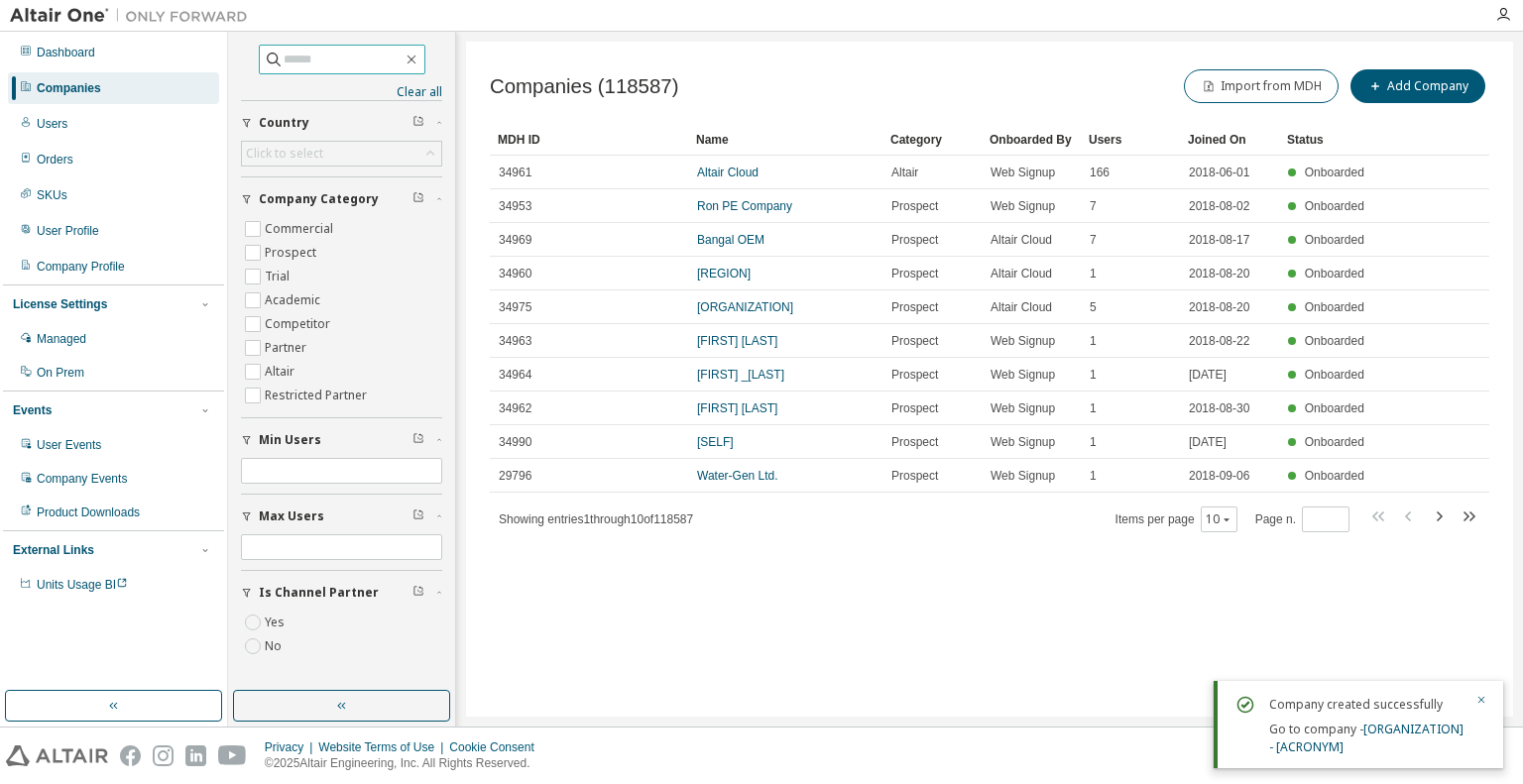 click at bounding box center [343, 59] 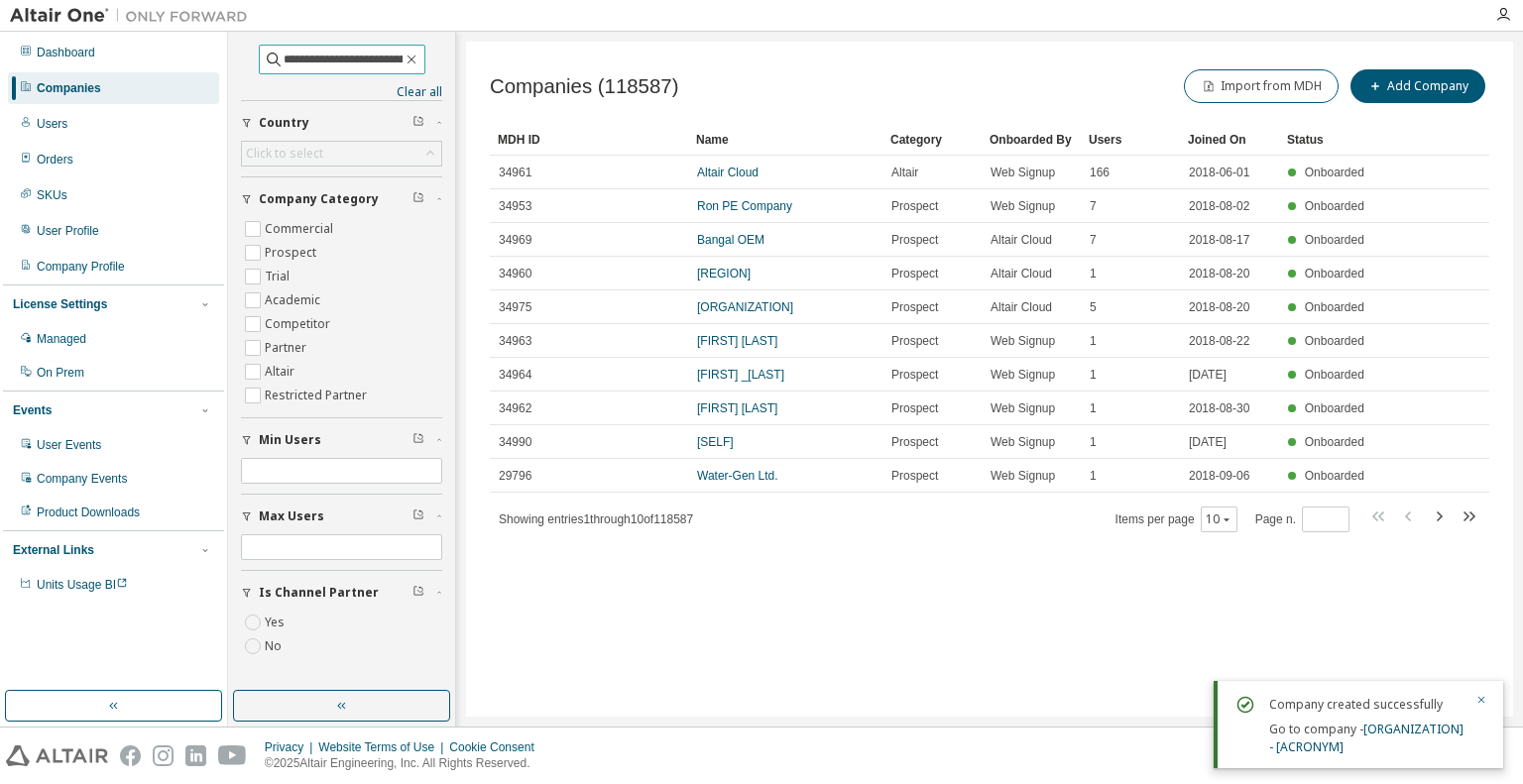 scroll, scrollTop: 0, scrollLeft: 19, axis: horizontal 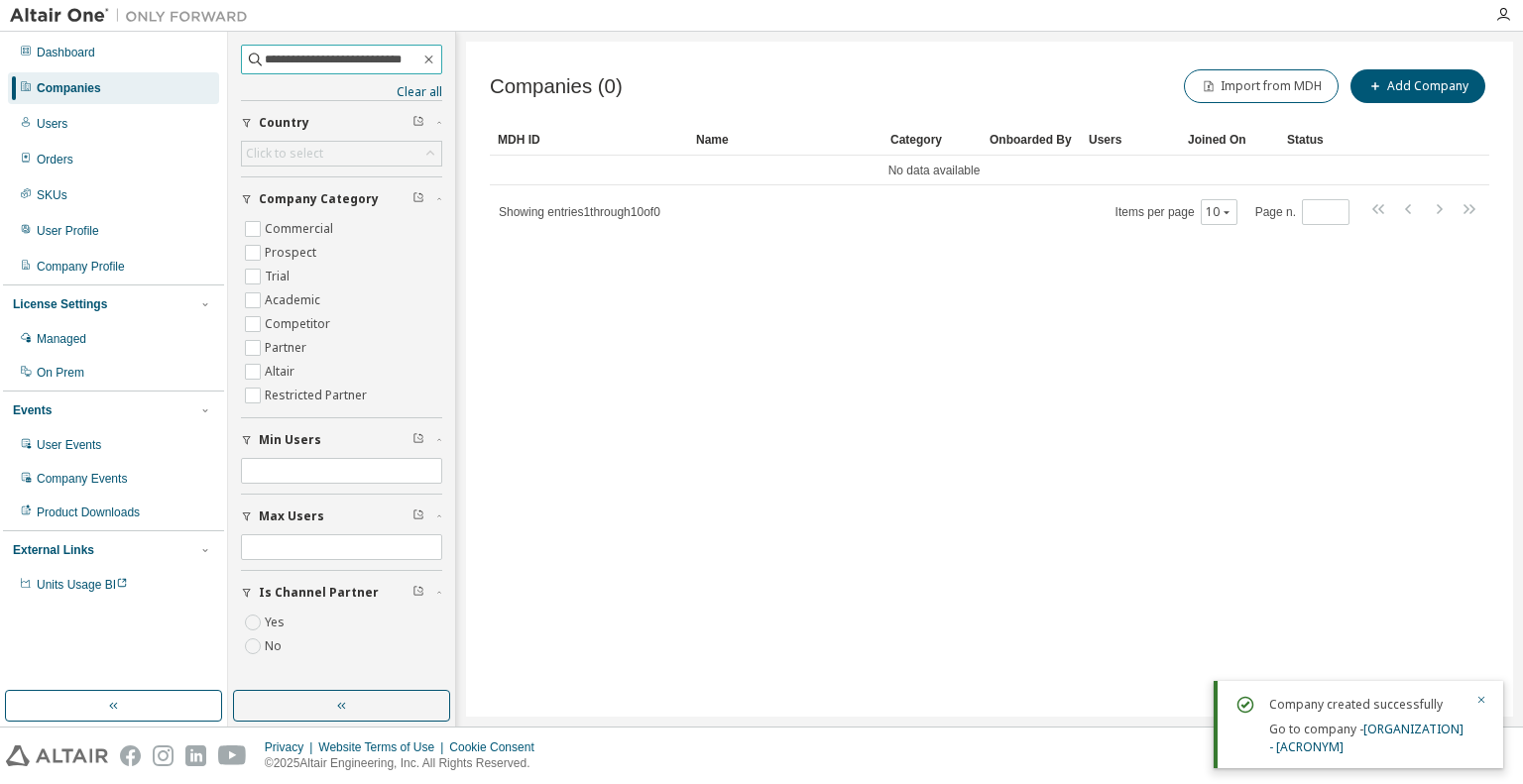 drag, startPoint x: 309, startPoint y: 56, endPoint x: 242, endPoint y: 56, distance: 67 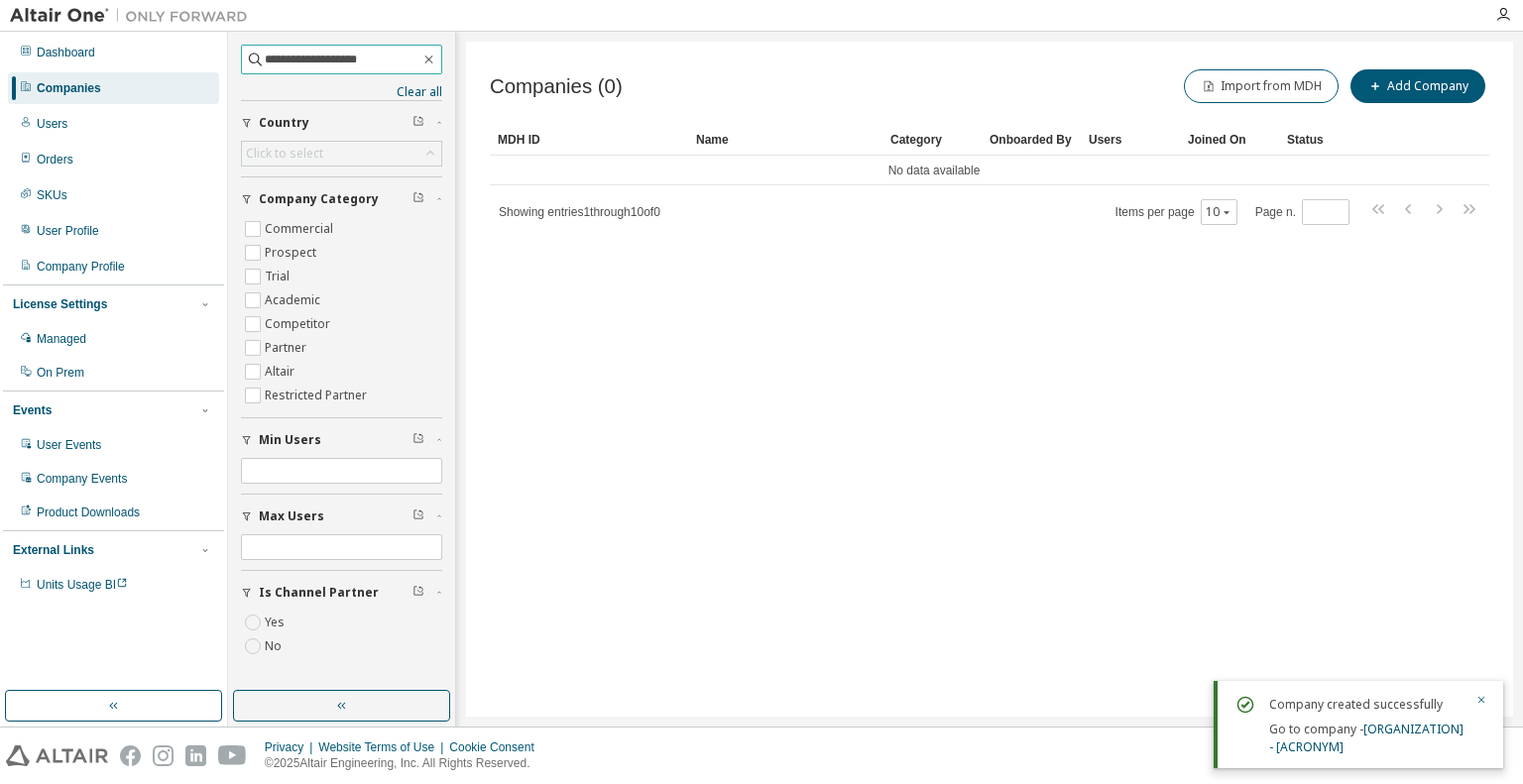 type on "**********" 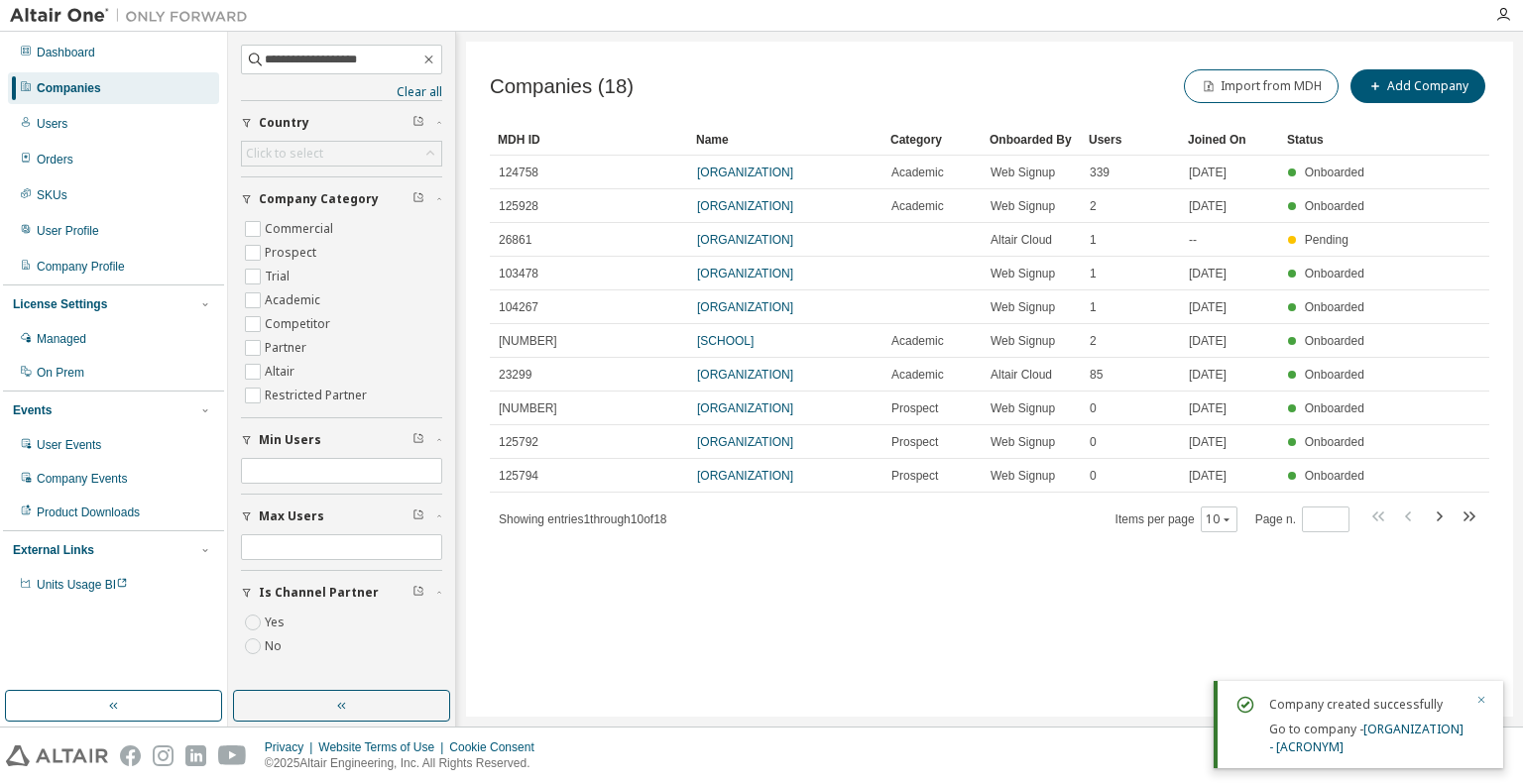 click 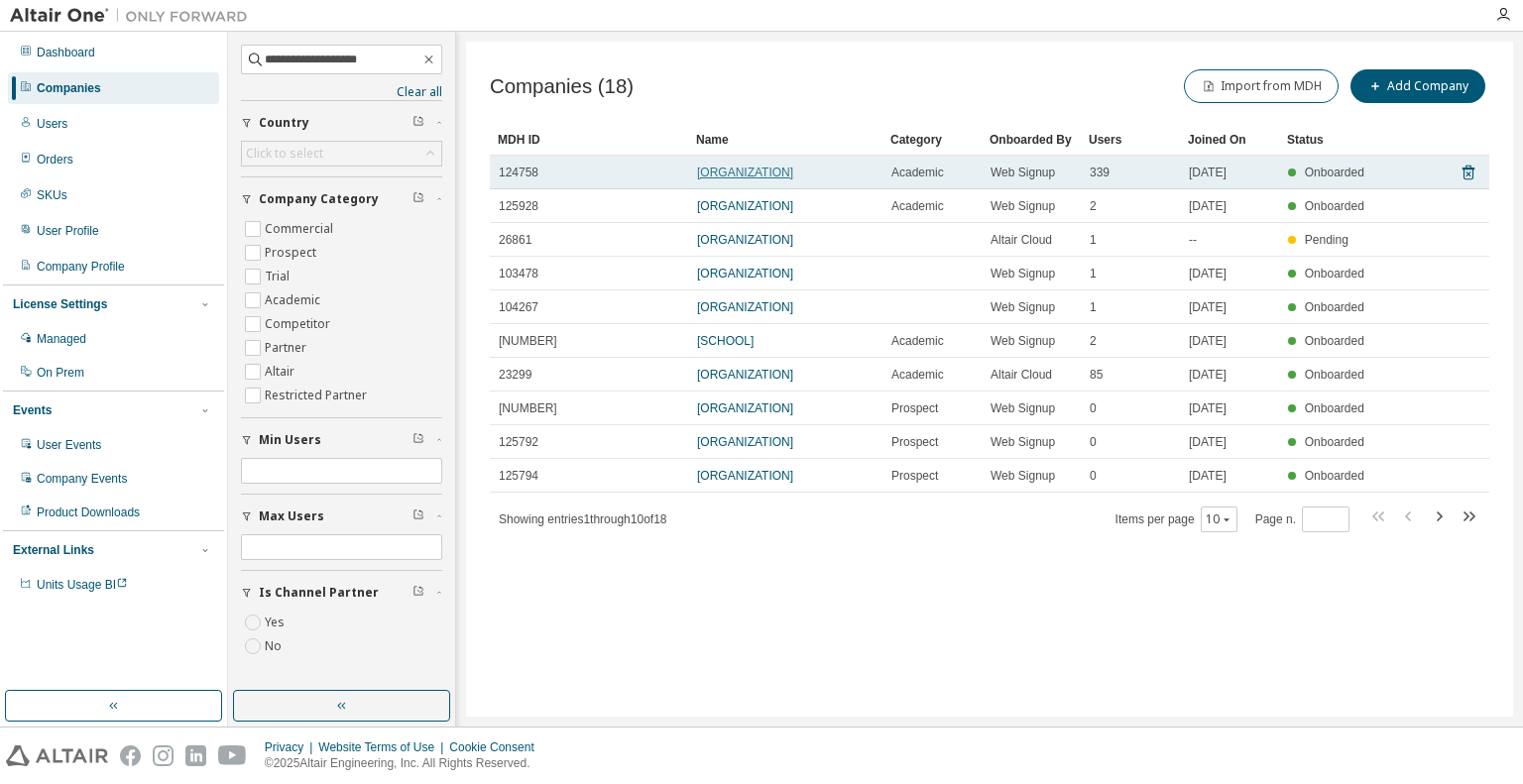 click on "[ORGANIZATION]" at bounding box center (745, 172) 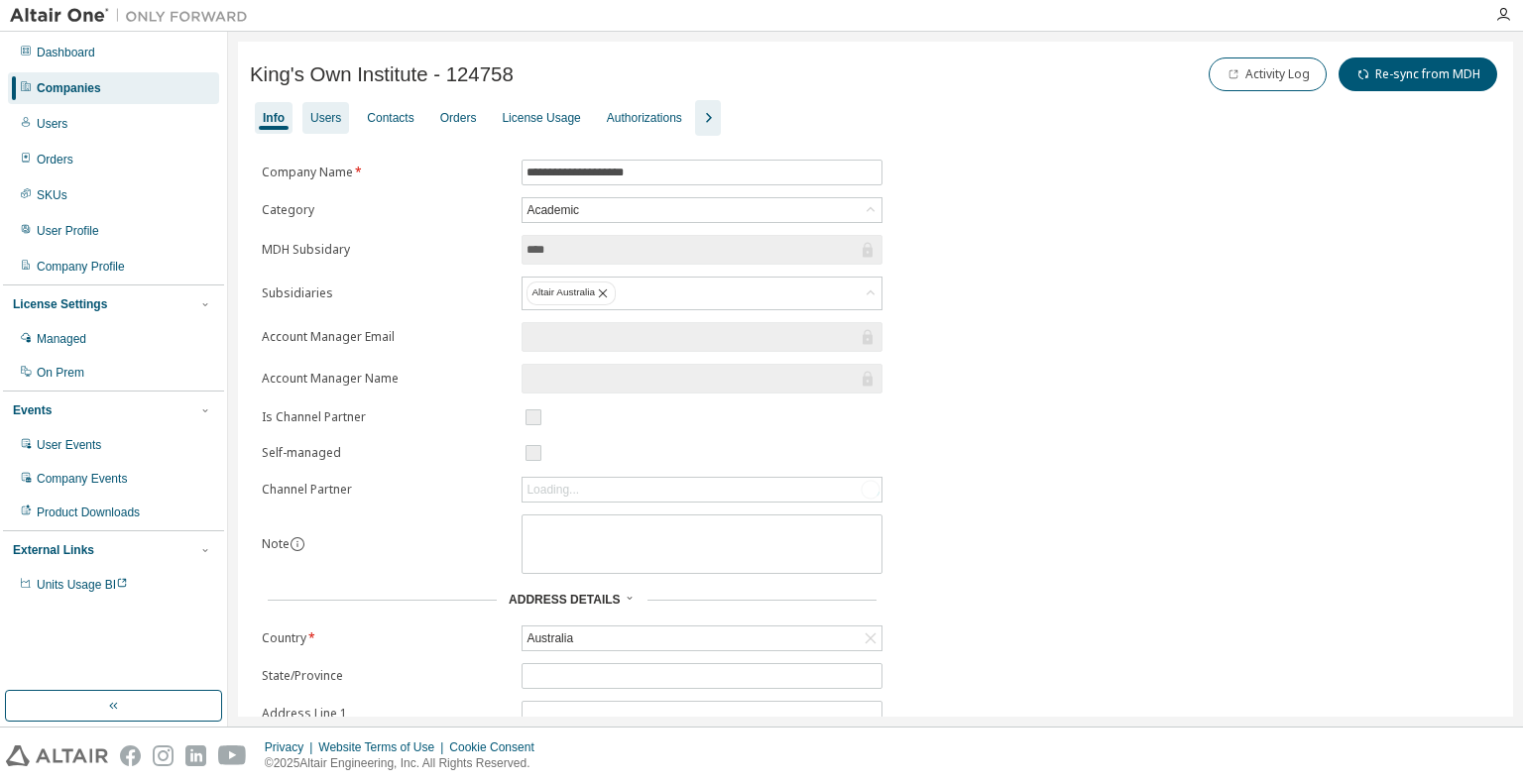 click on "Users" at bounding box center [325, 118] 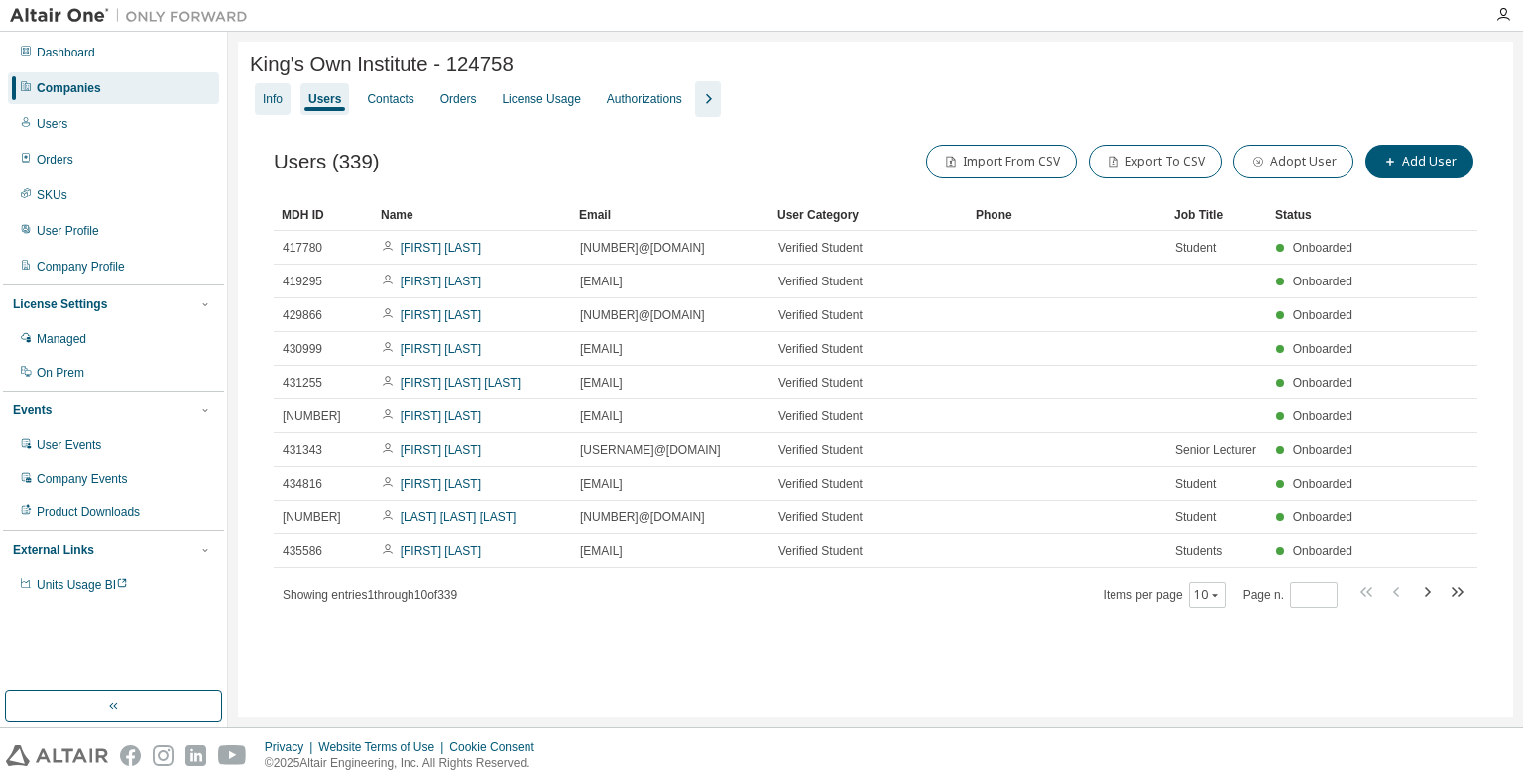 click on "Info" at bounding box center [273, 99] 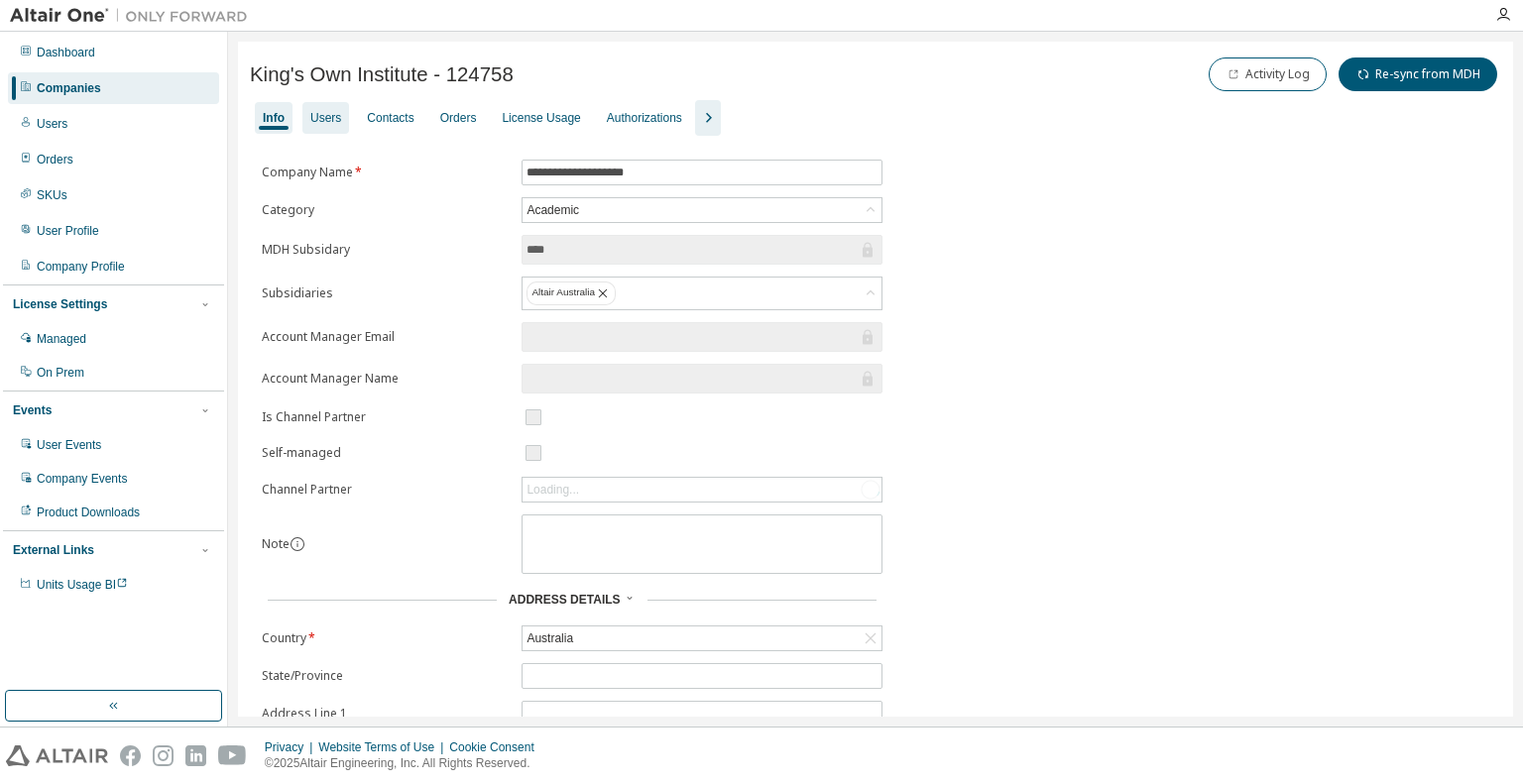 click on "Users" at bounding box center [325, 118] 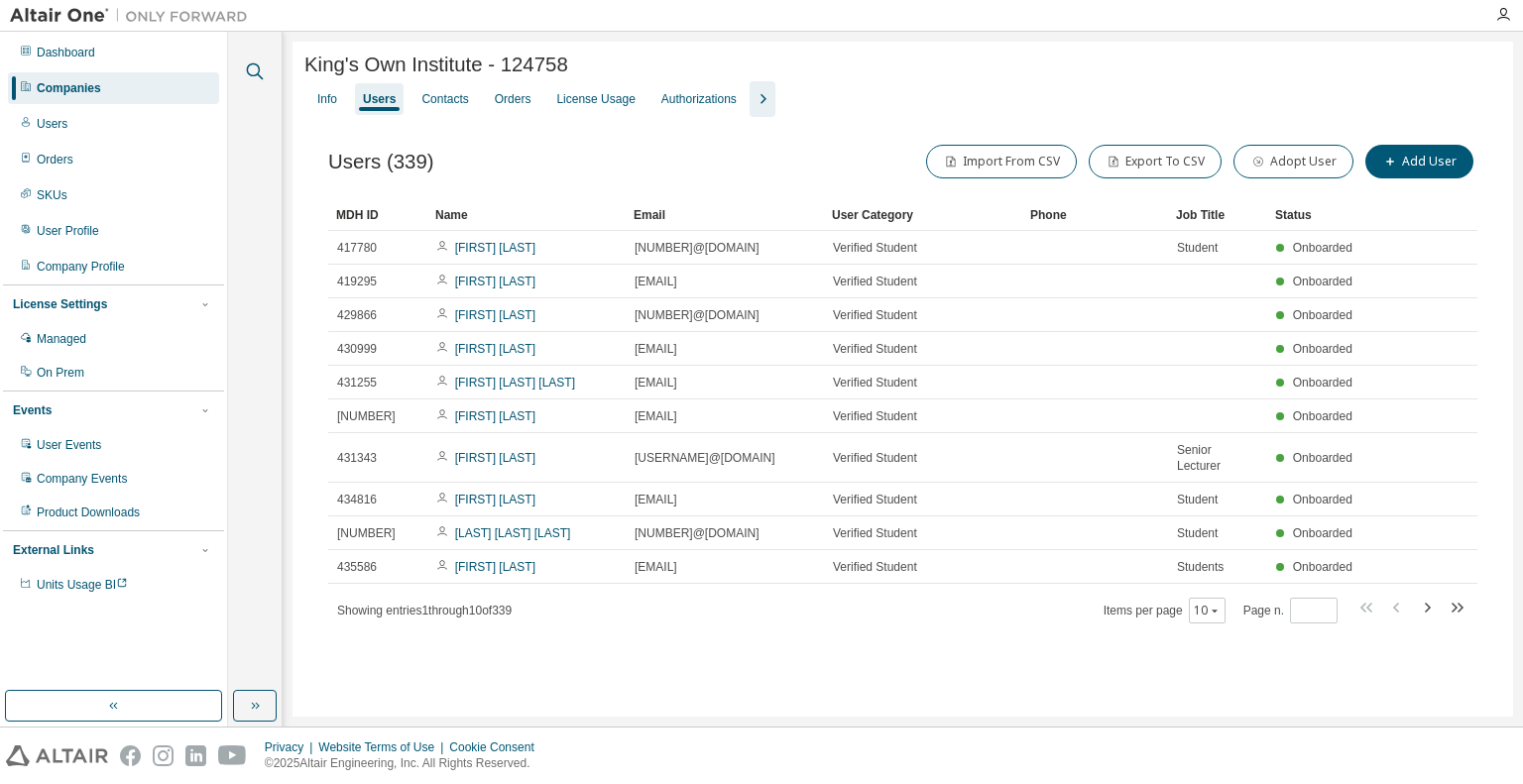 click 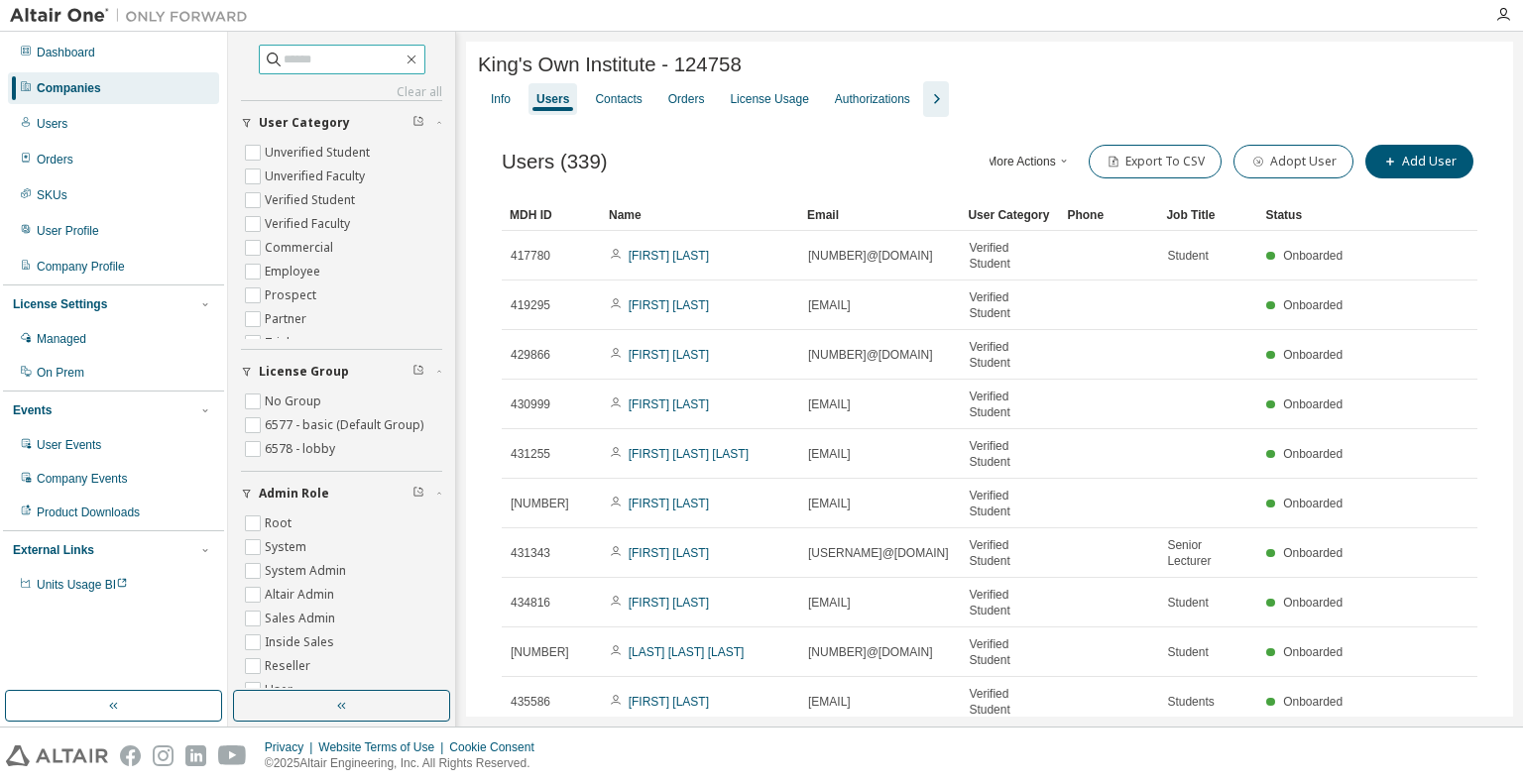 click at bounding box center [342, 59] 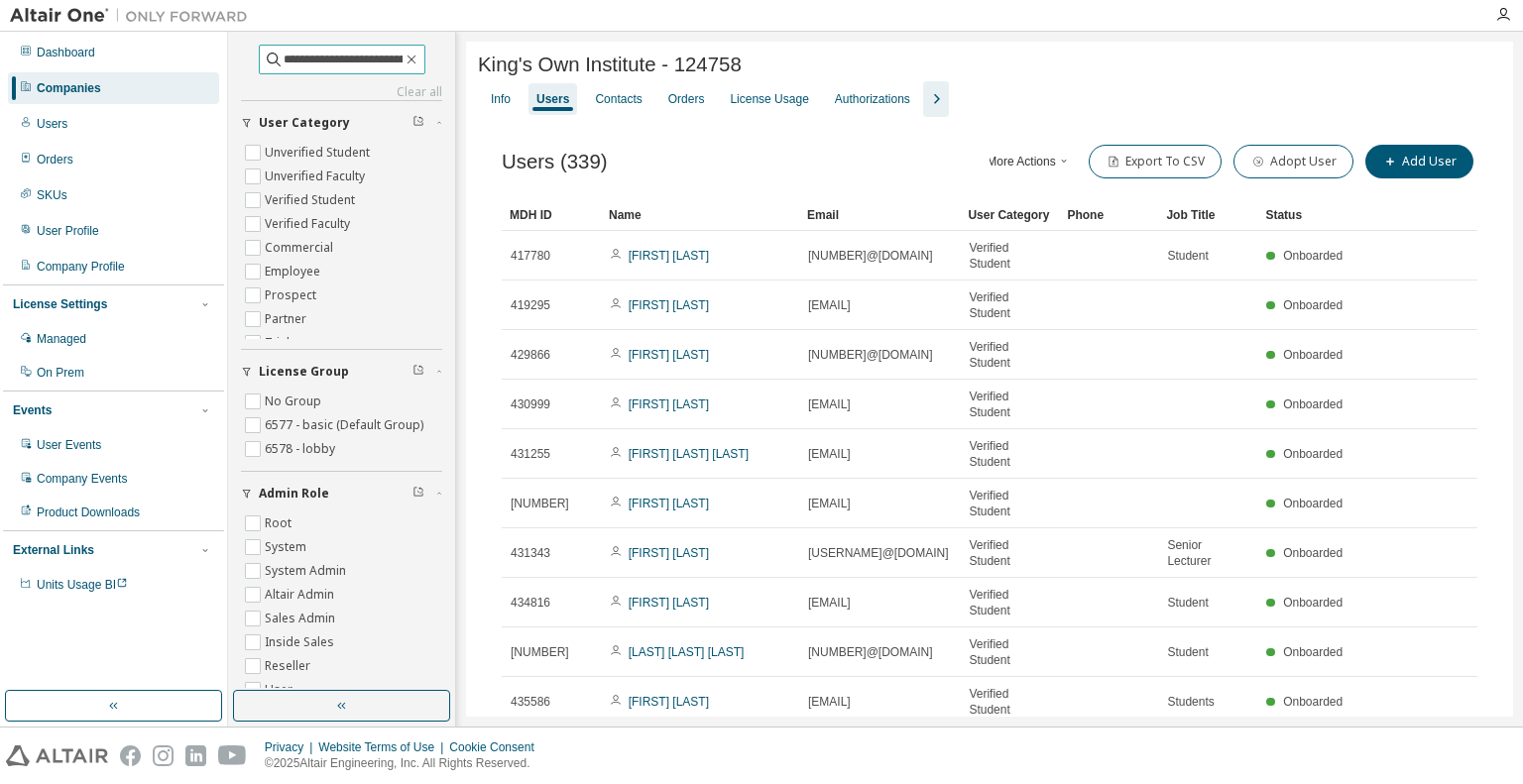 scroll, scrollTop: 0, scrollLeft: 26, axis: horizontal 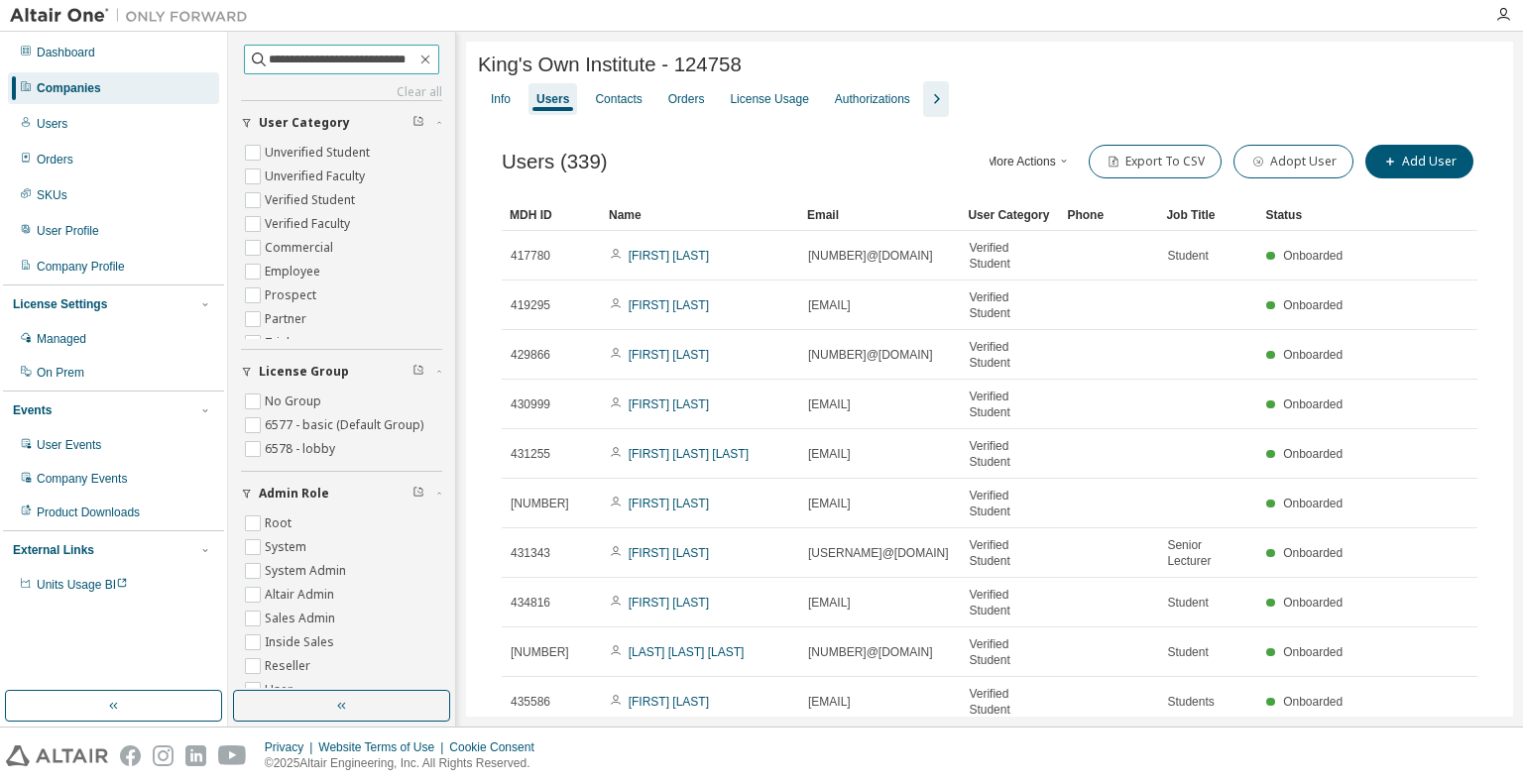 drag, startPoint x: 302, startPoint y: 61, endPoint x: 235, endPoint y: 66, distance: 67.18631 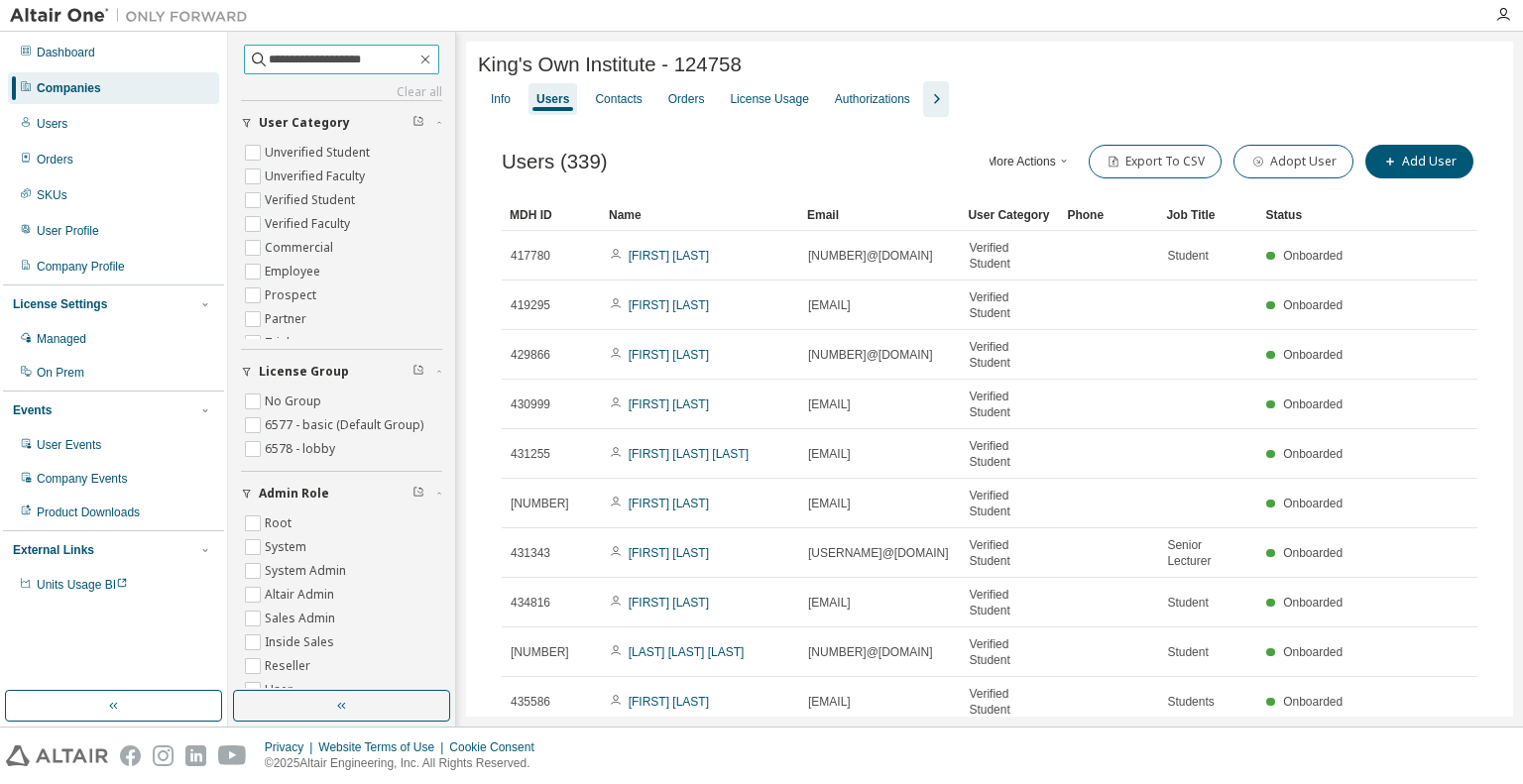 type on "**********" 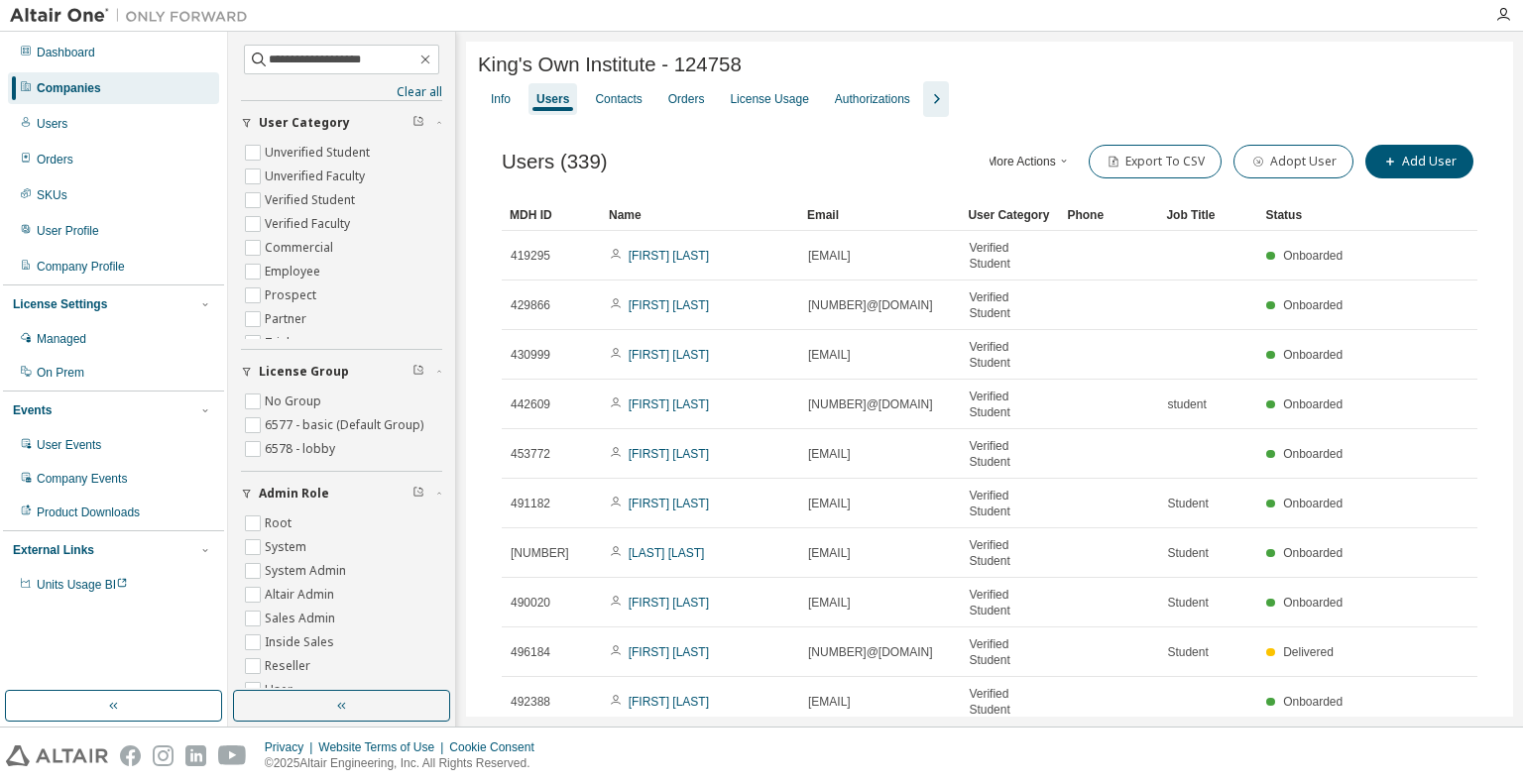 click 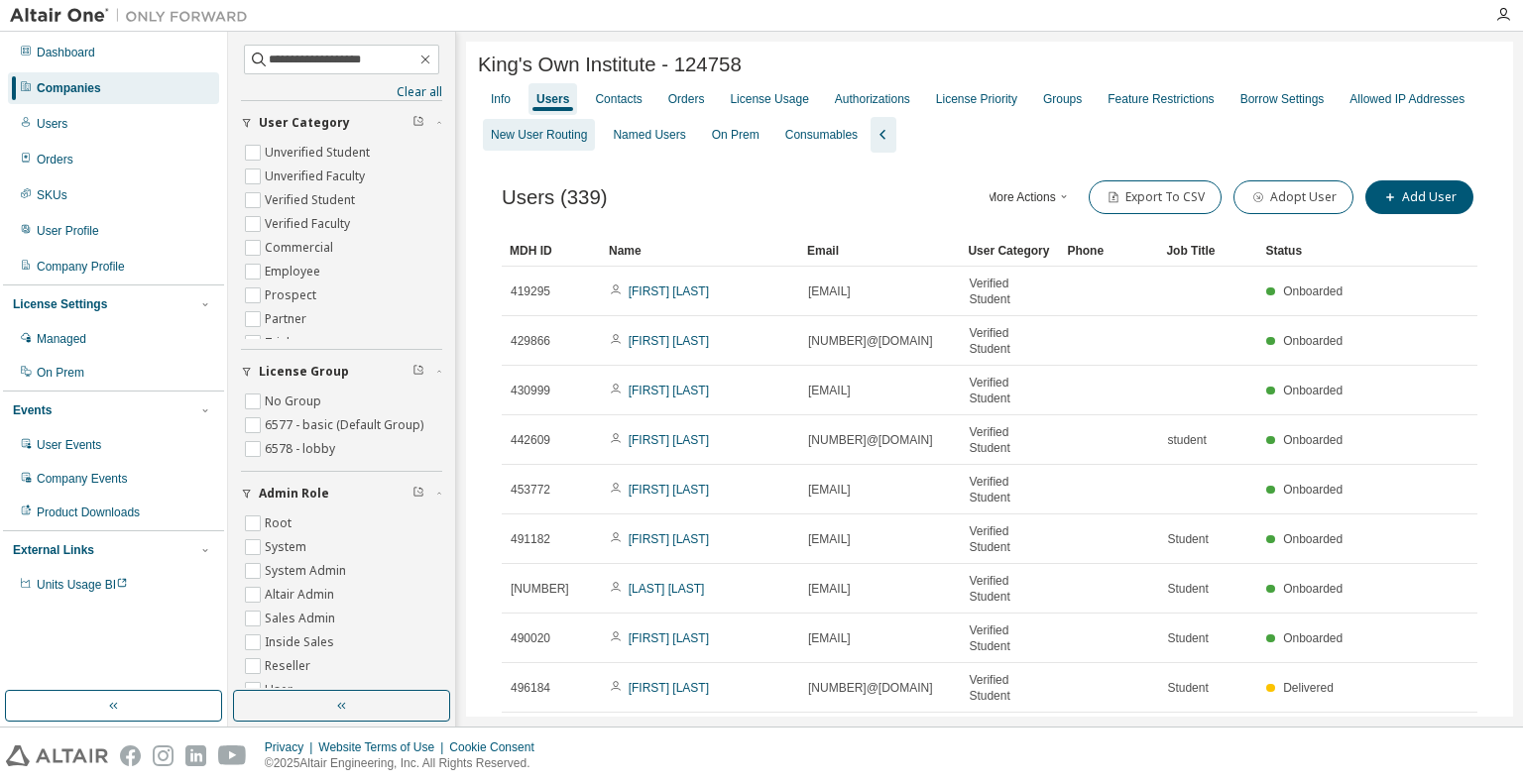 click on "New User Routing" at bounding box center [538, 135] 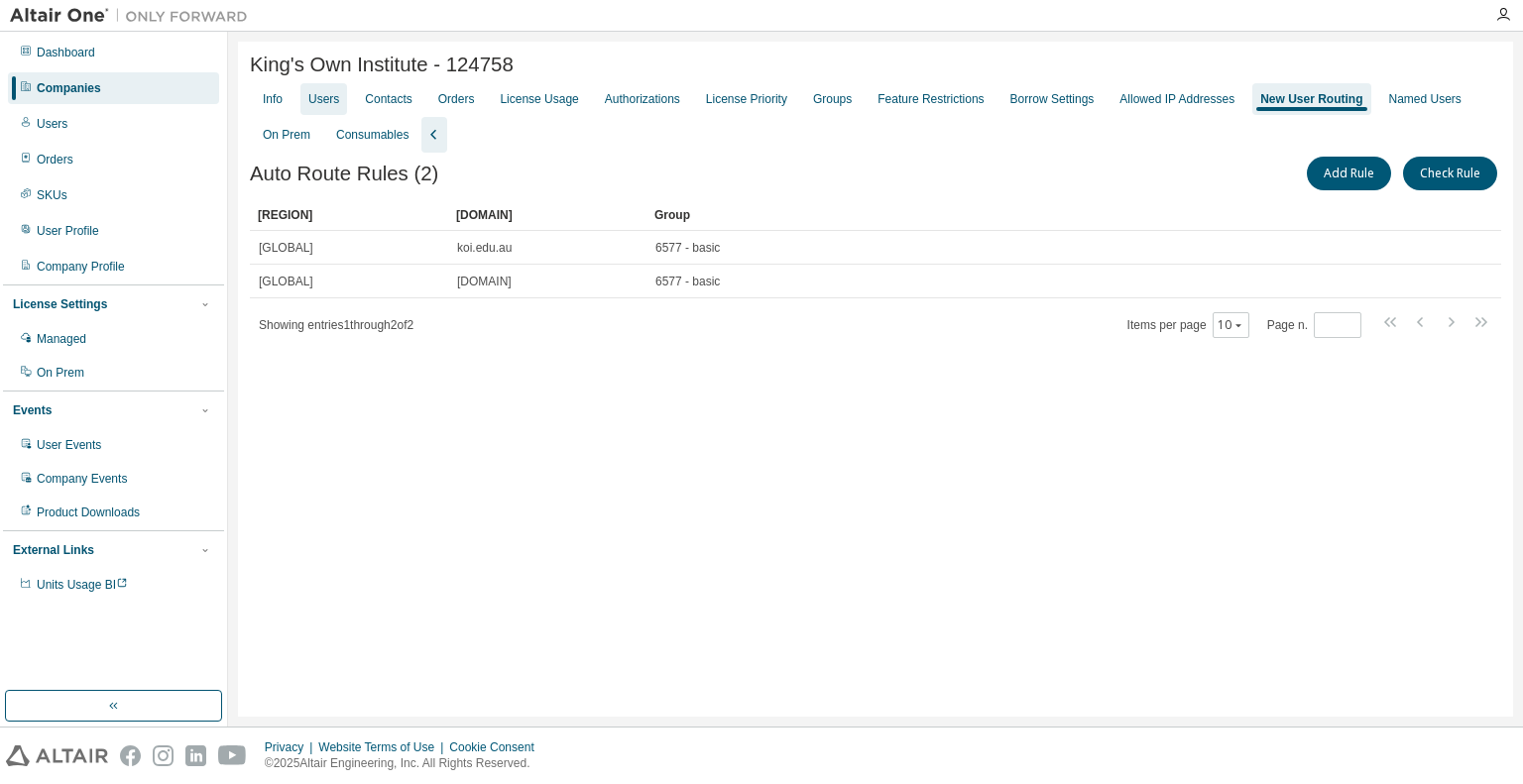 click on "Users" at bounding box center (323, 99) 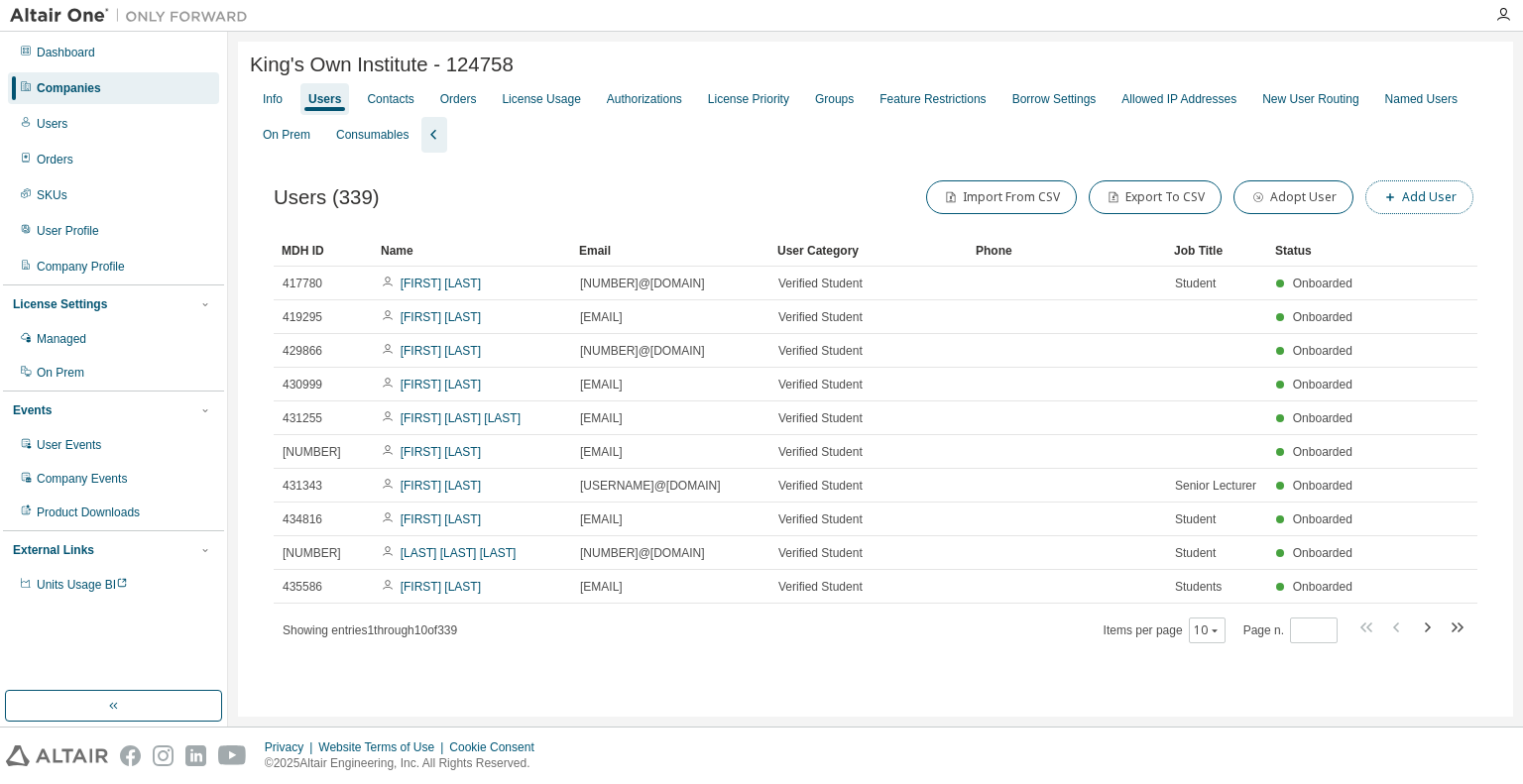 click on "Add User" at bounding box center [1419, 197] 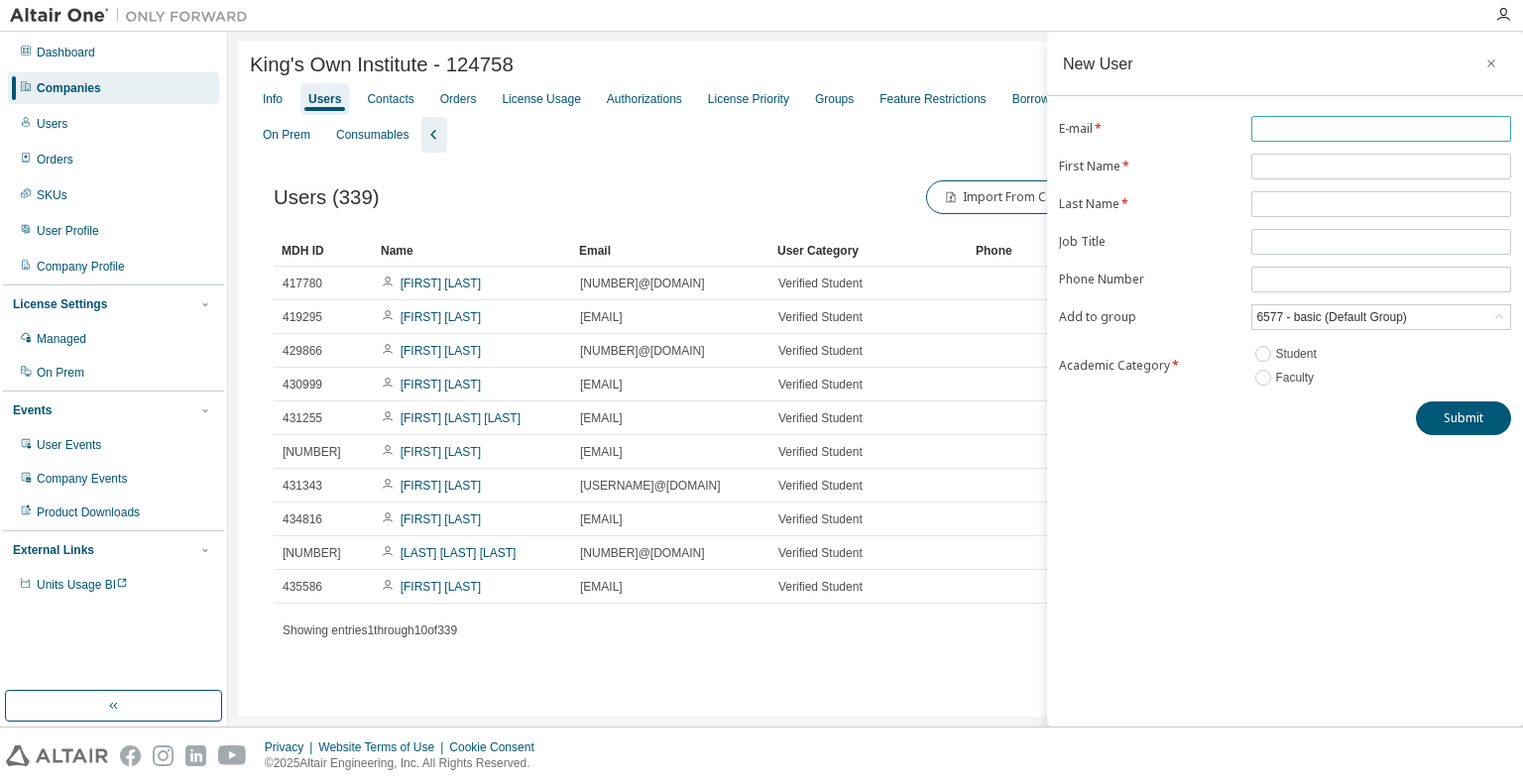 click at bounding box center [1381, 129] 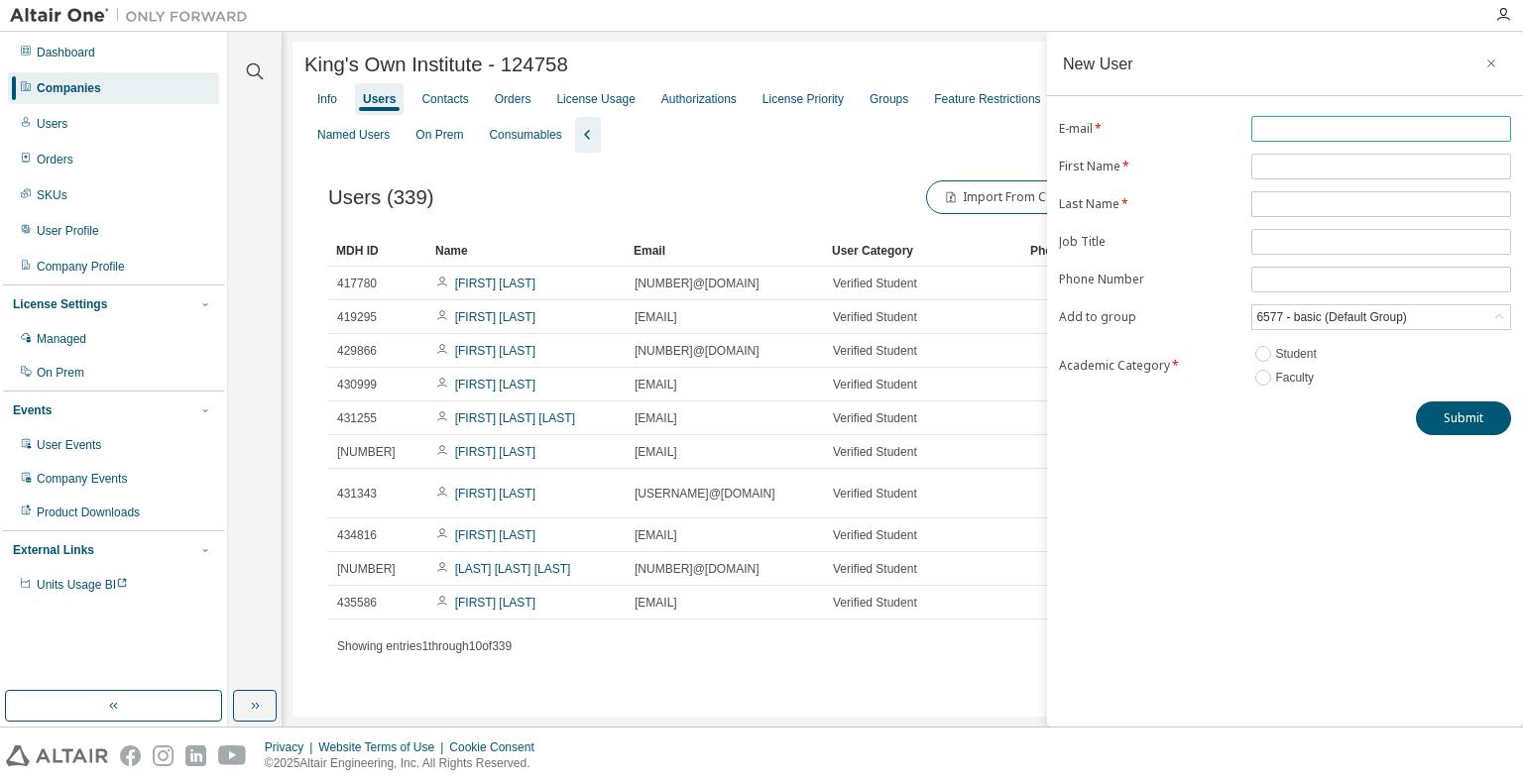 click at bounding box center (1381, 129) 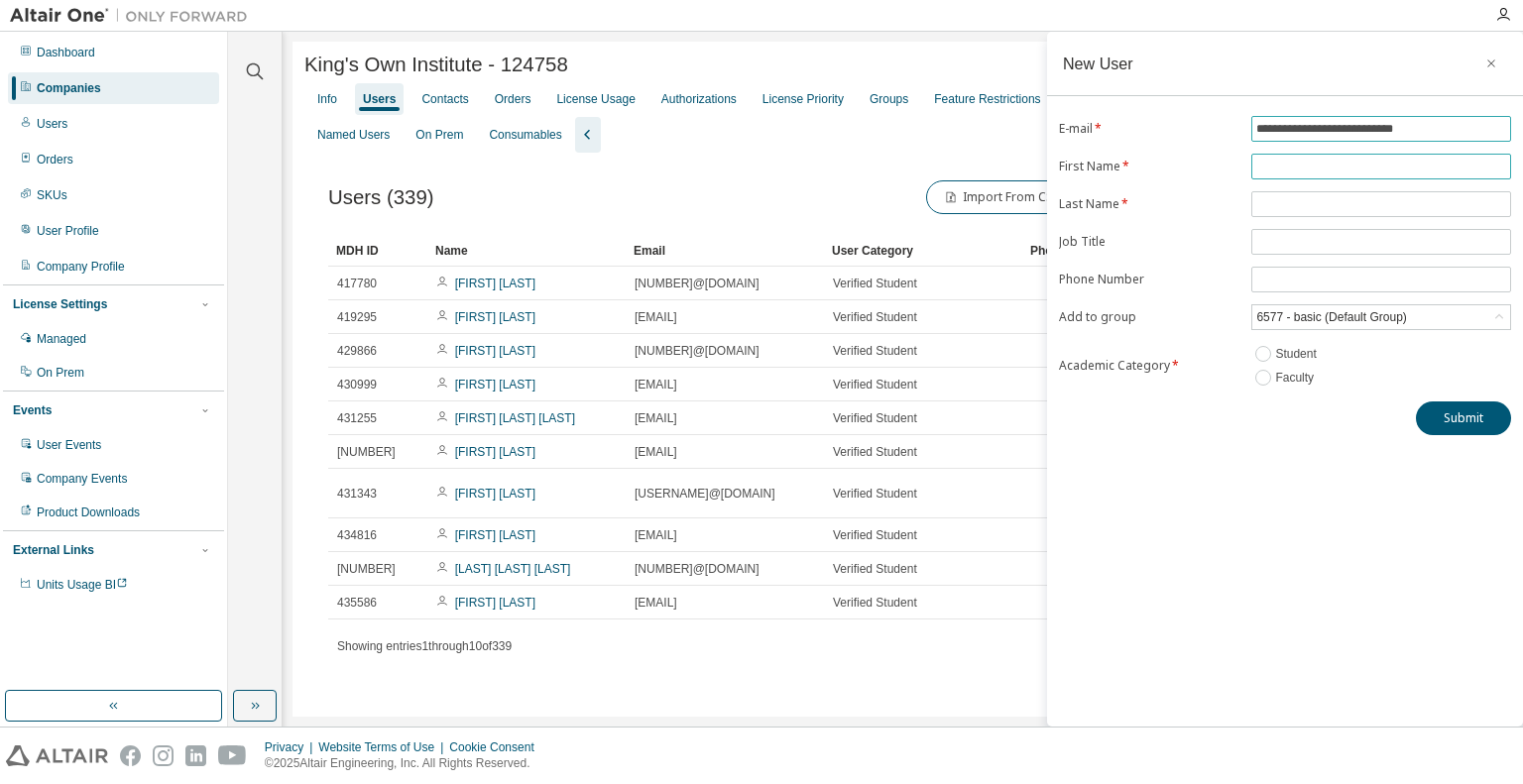type on "**********" 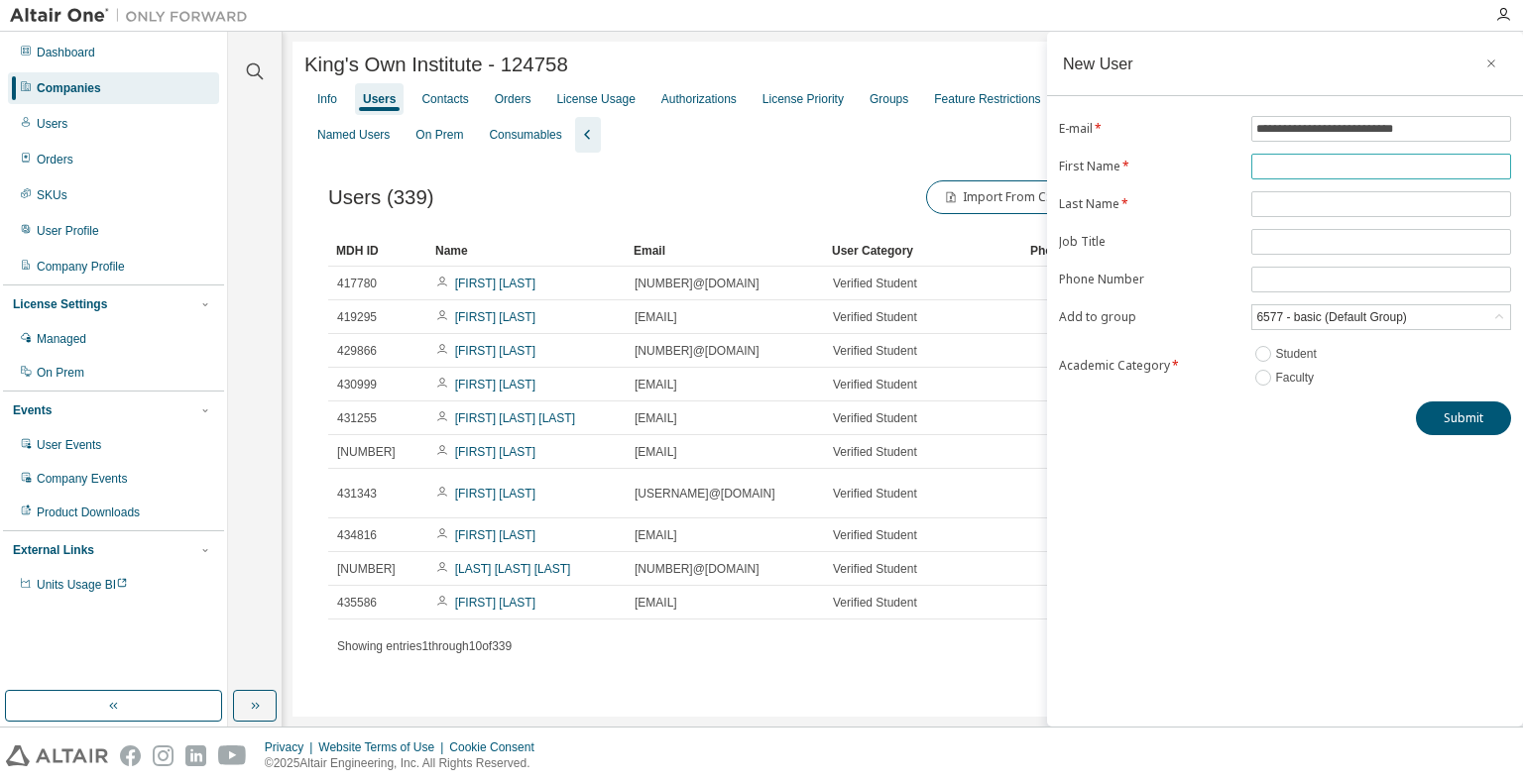 click at bounding box center (1381, 167) 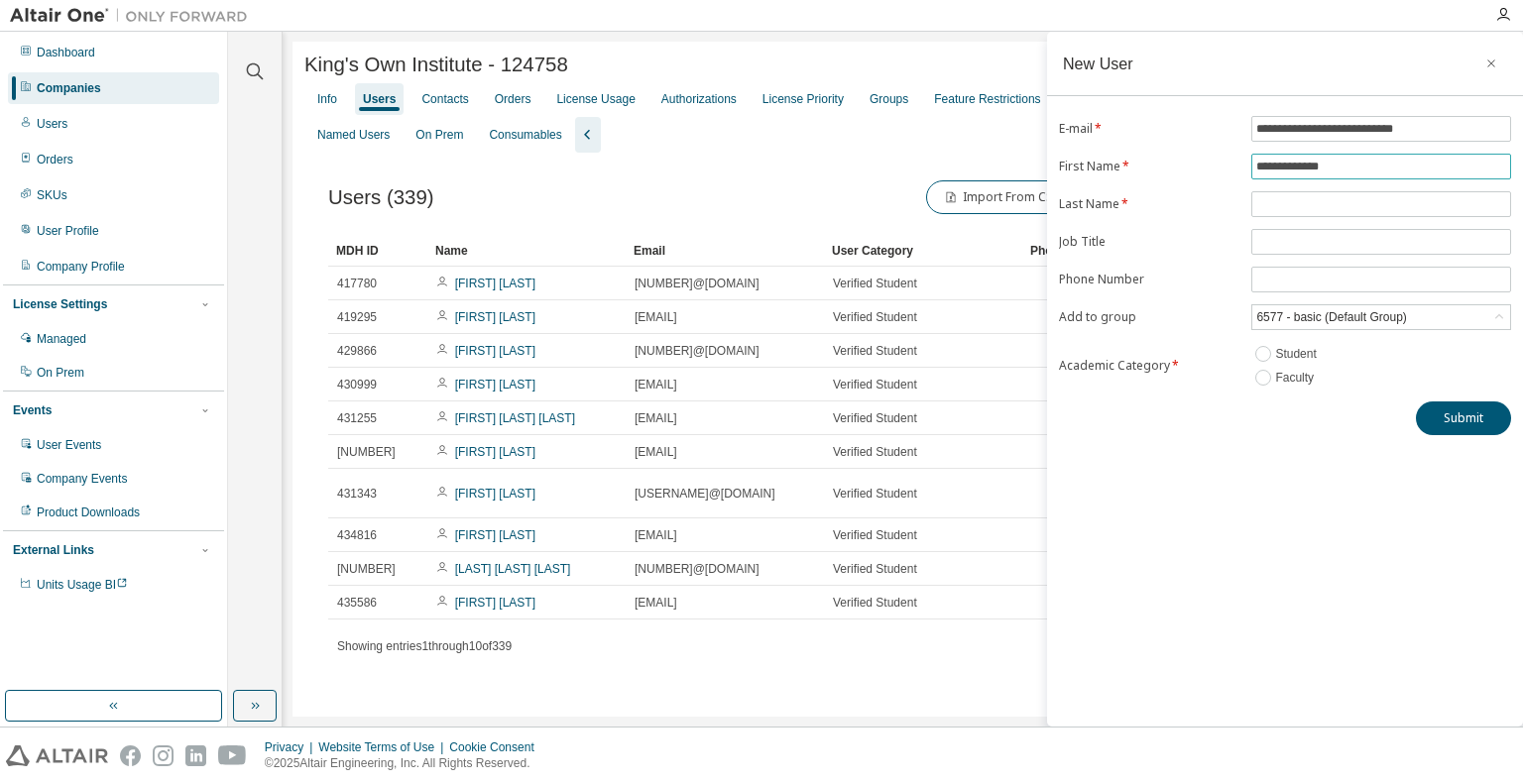 click on "**********" at bounding box center (1381, 167) 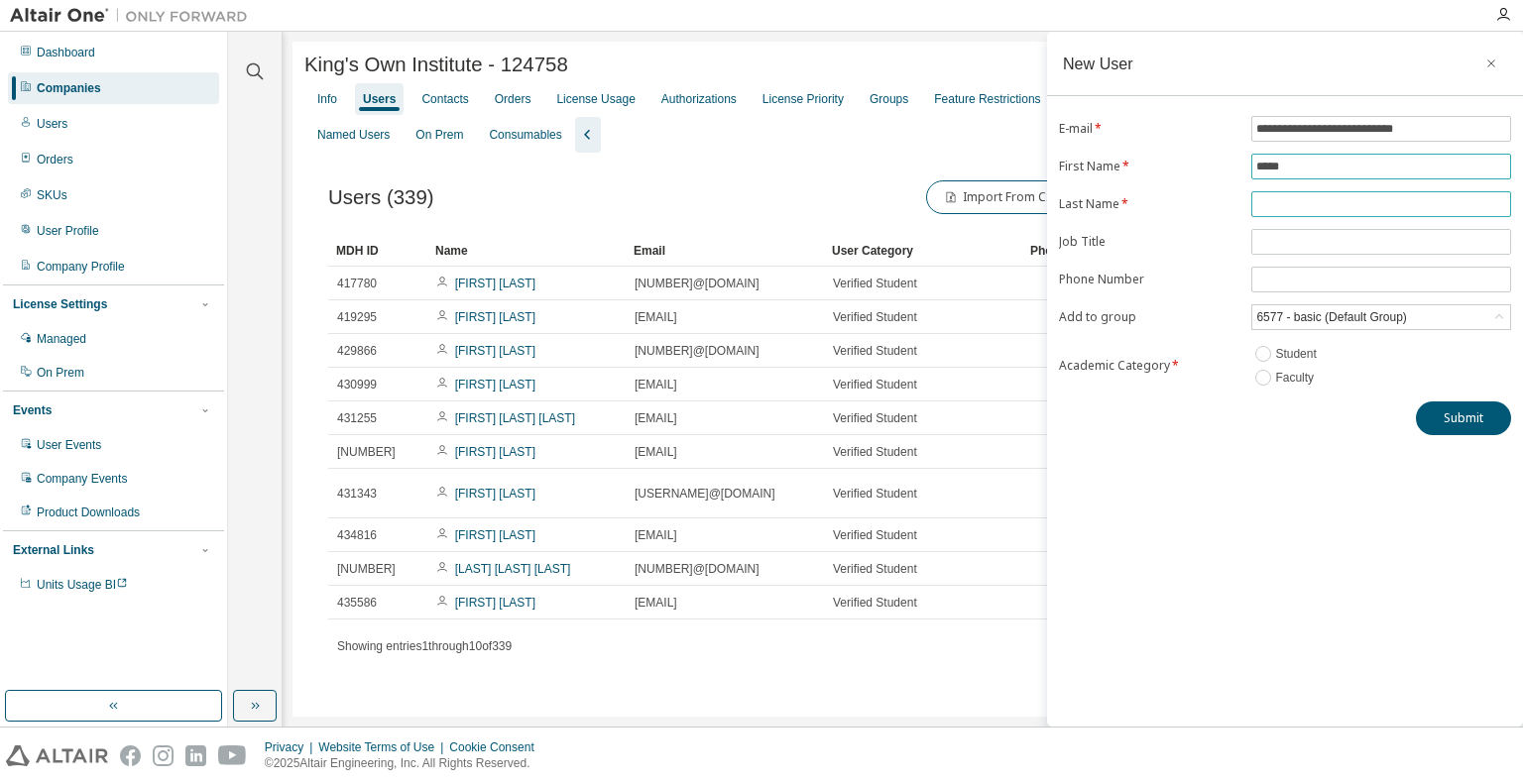 type on "****" 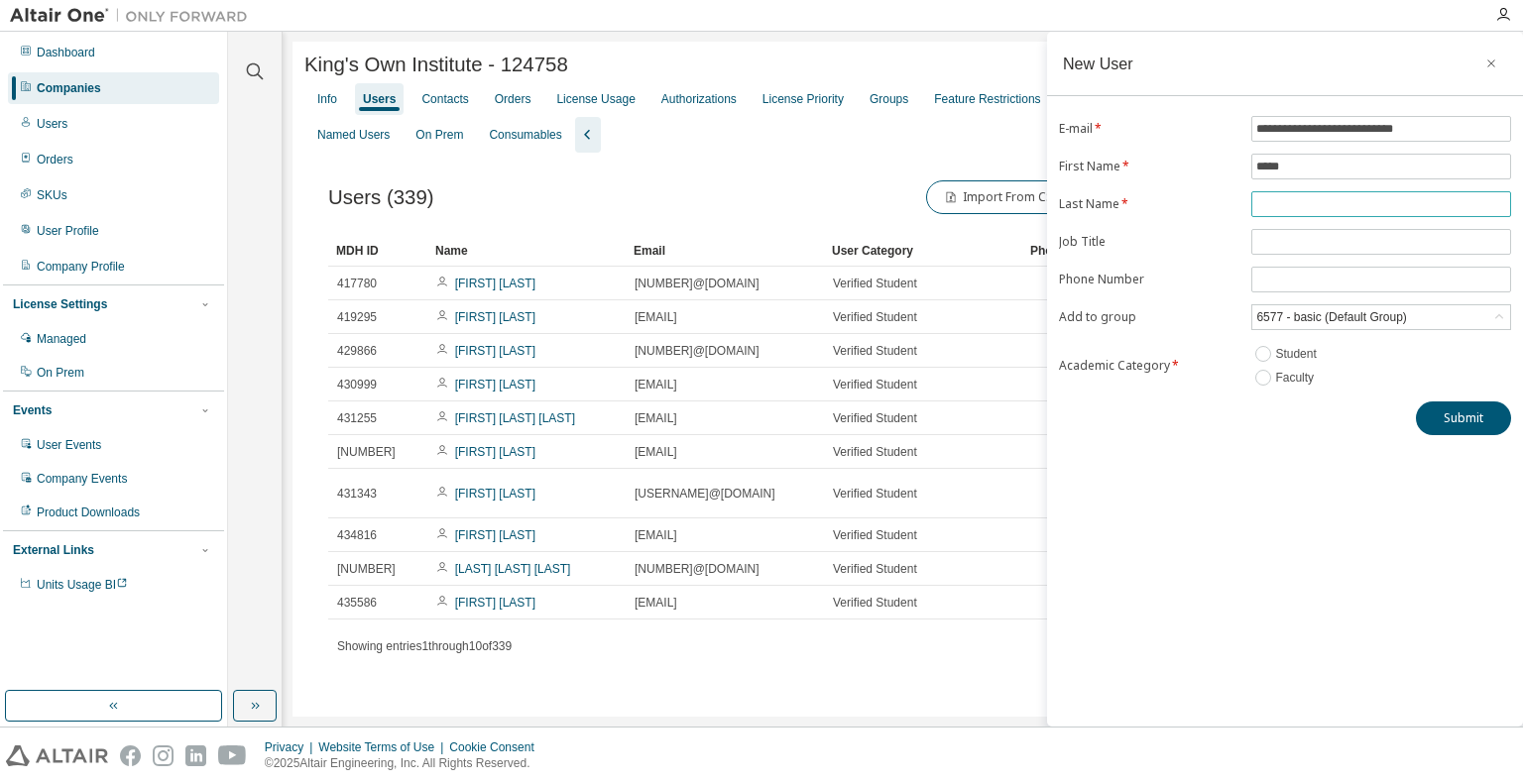 click at bounding box center [1381, 204] 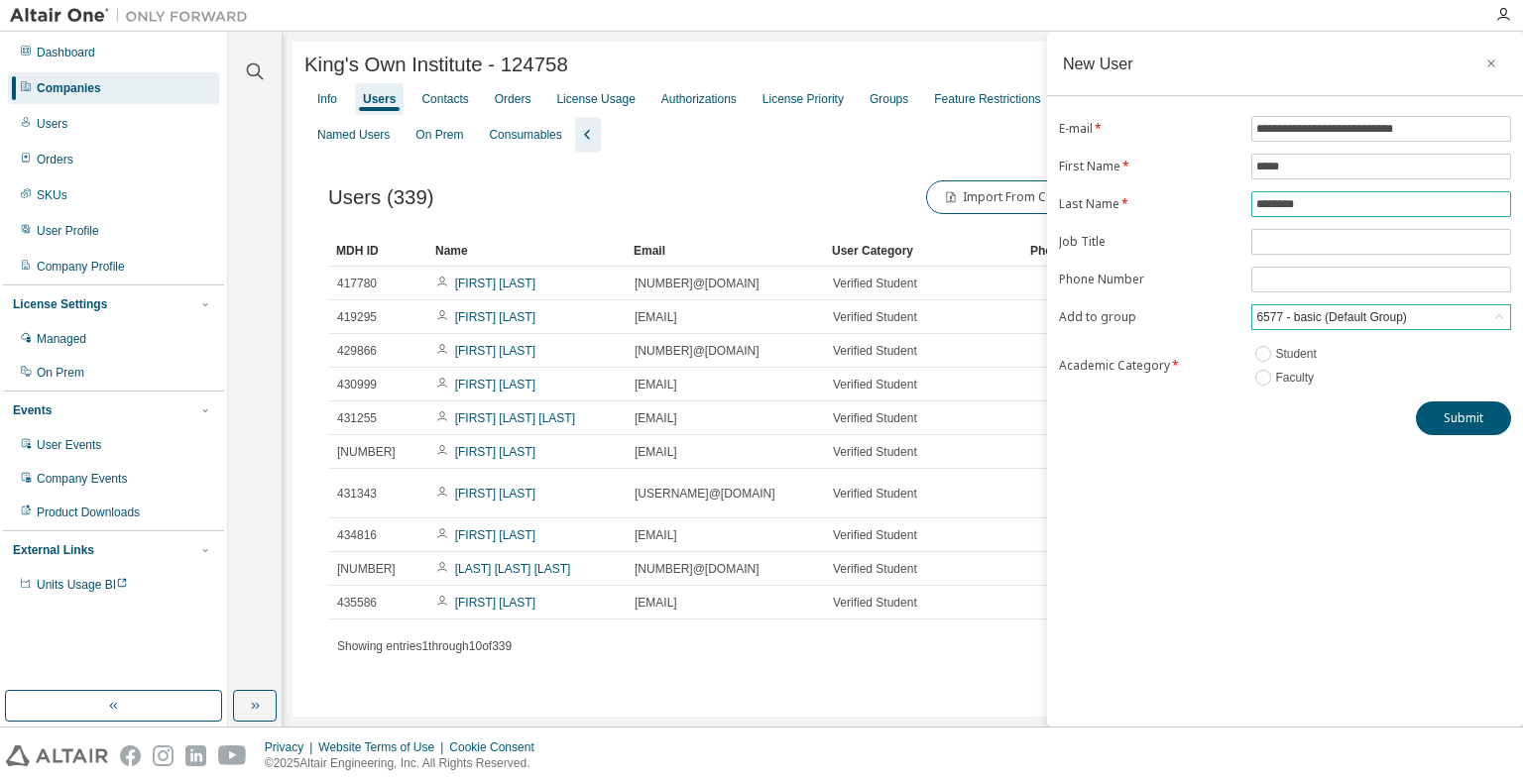 type on "********" 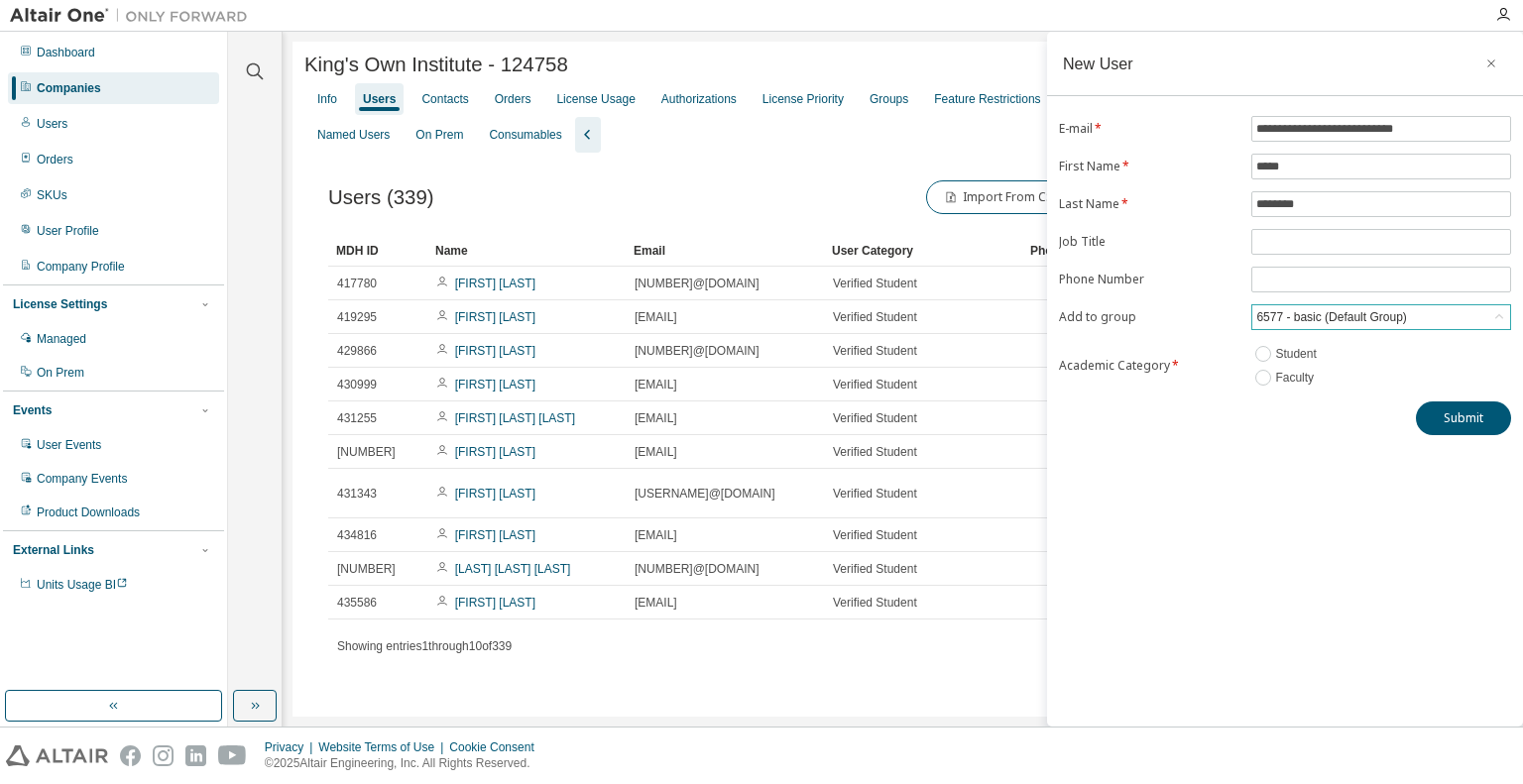 click on "6577 - basic (Default Group)" at bounding box center [1331, 317] 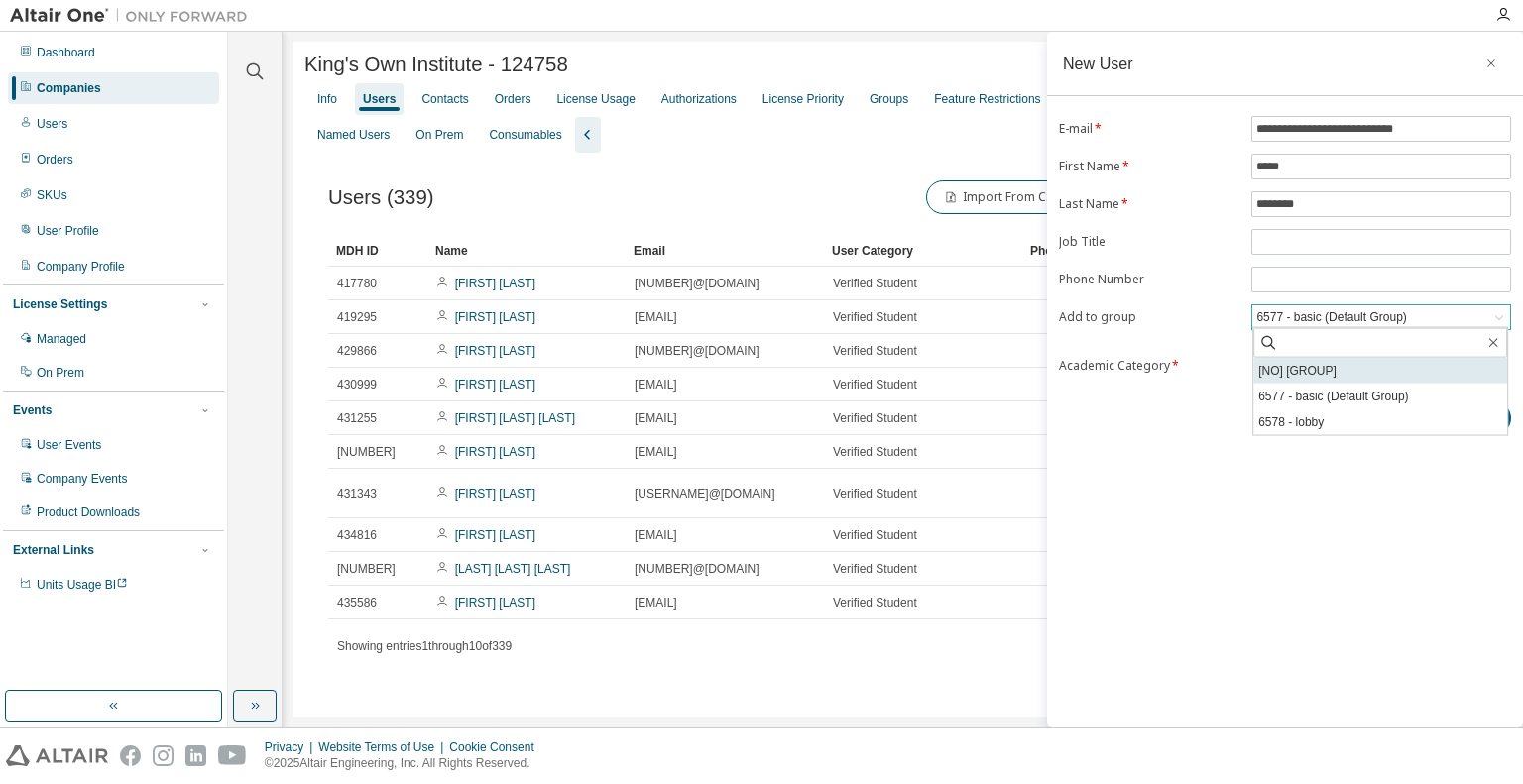 click on "[NO] [GROUP]" at bounding box center [1380, 371] 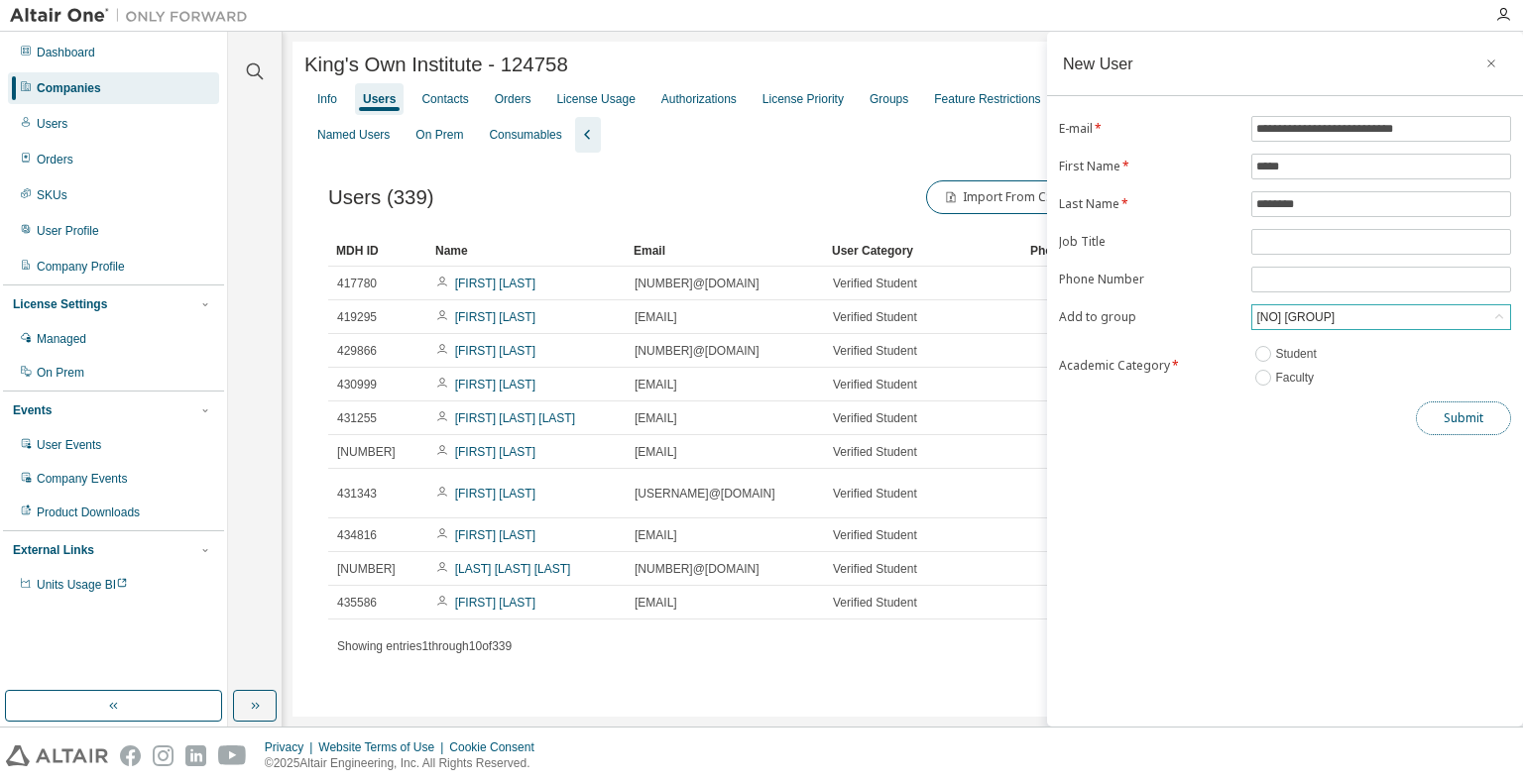 click on "Submit" at bounding box center [1464, 418] 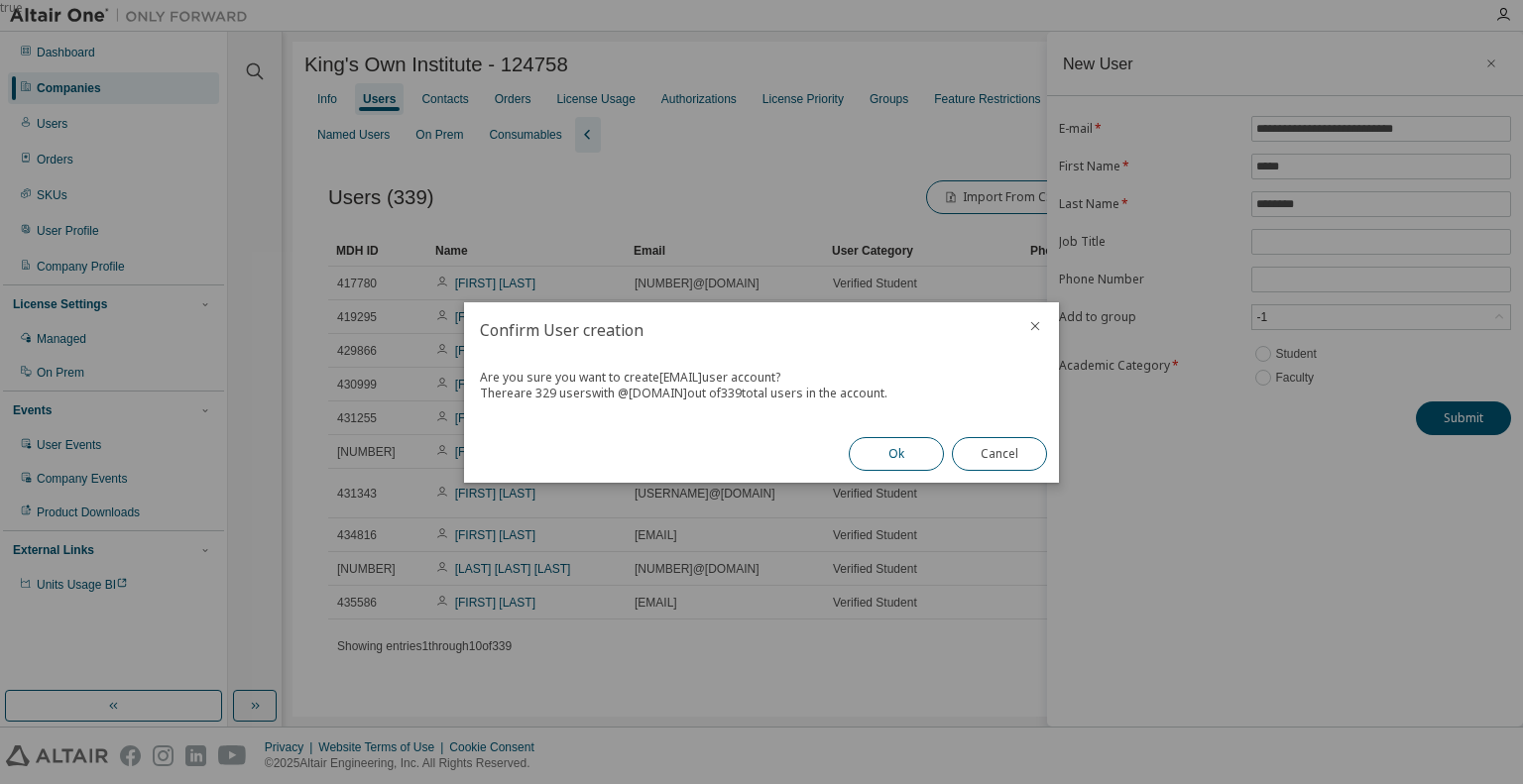 click on "Ok" at bounding box center (896, 454) 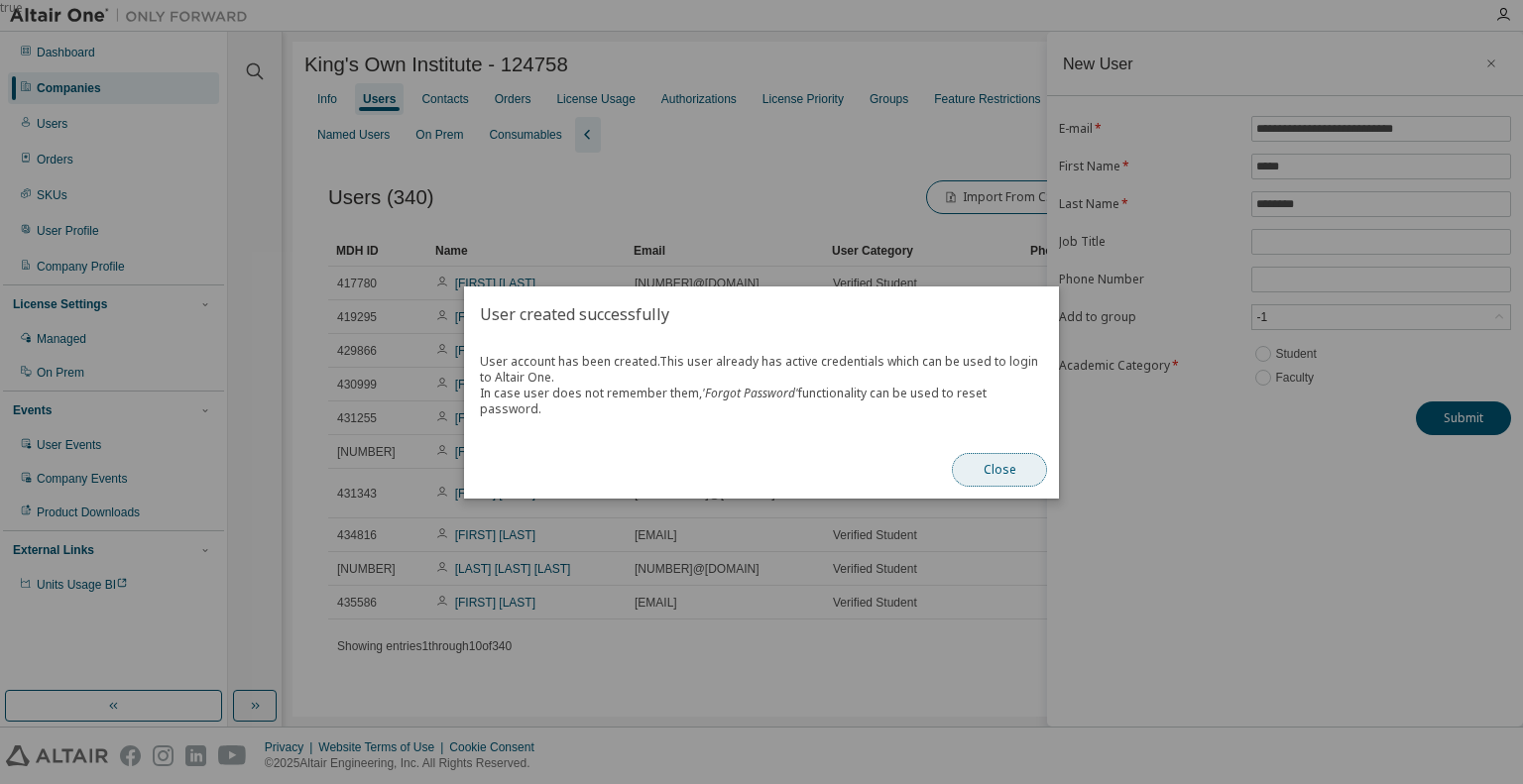 click on "Close" at bounding box center [999, 470] 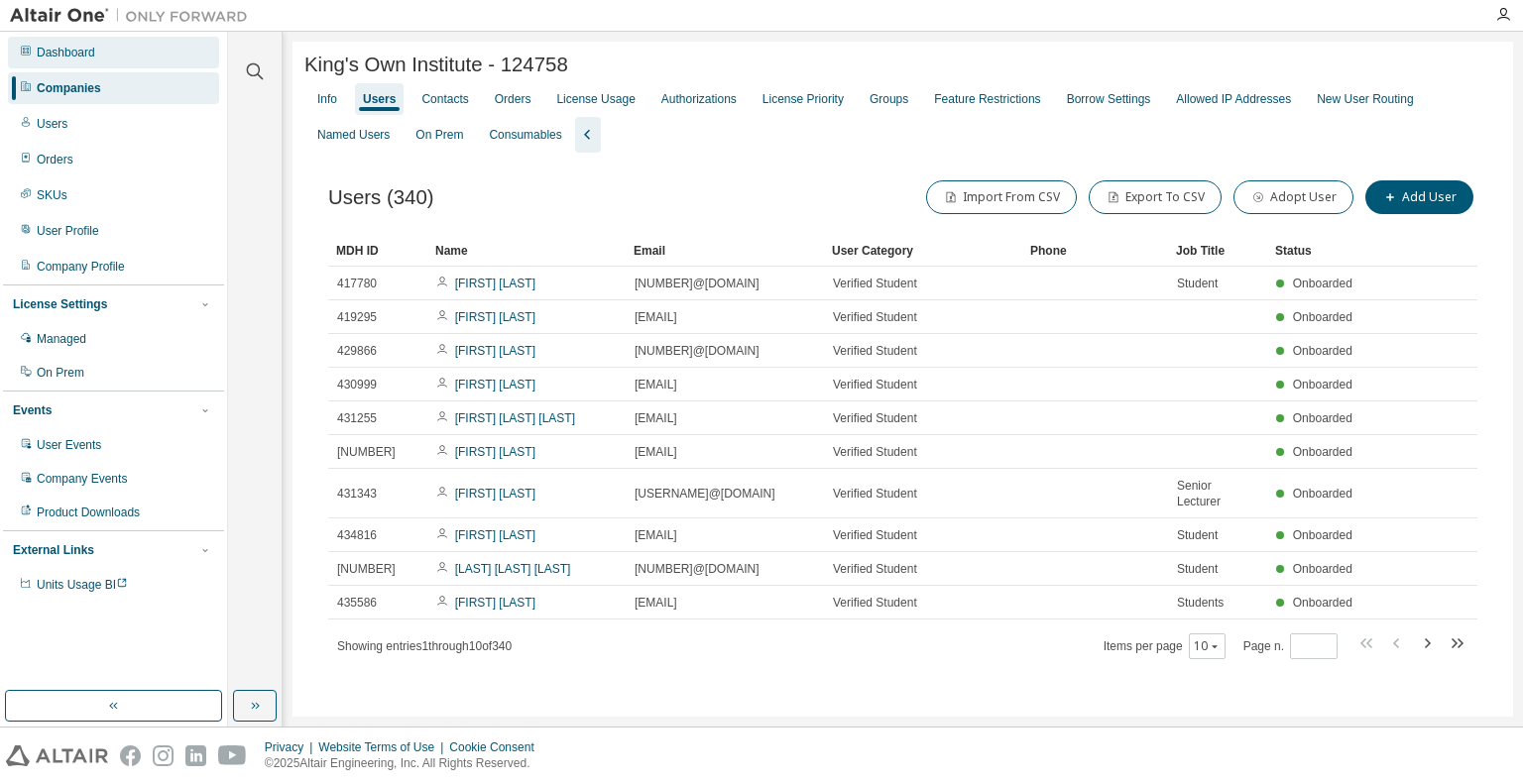 click on "Dashboard" at bounding box center (113, 53) 